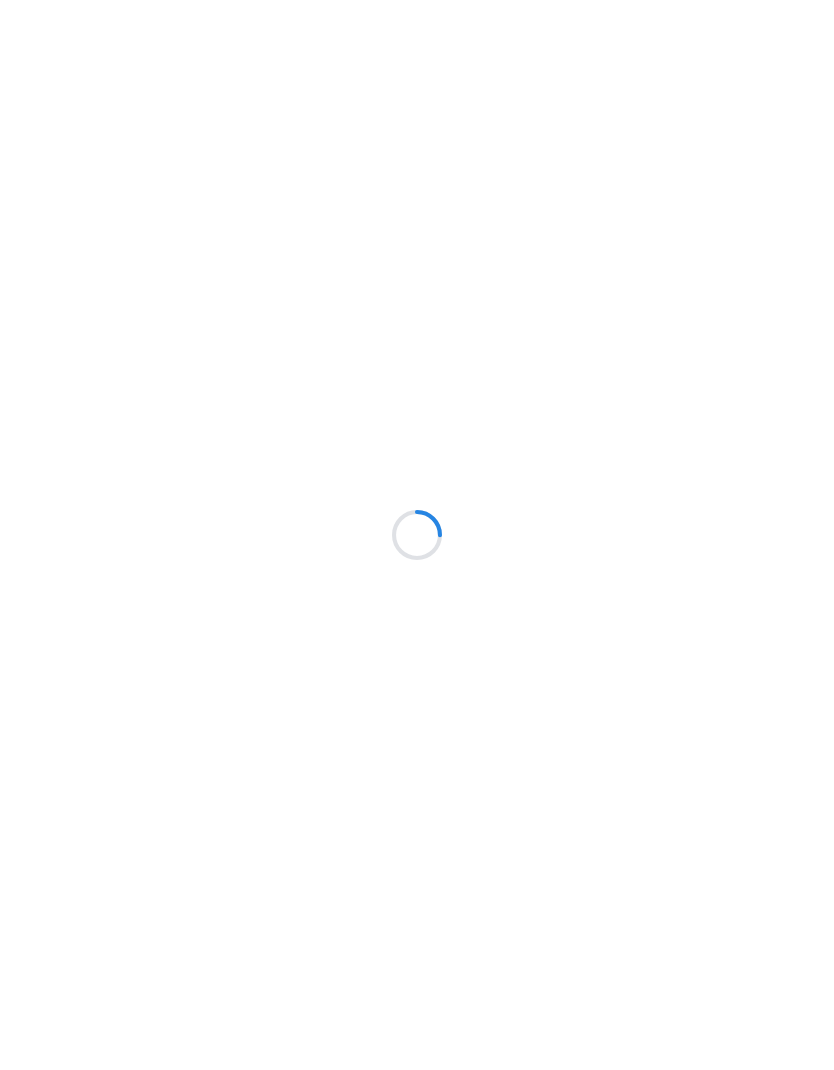 scroll, scrollTop: 0, scrollLeft: 0, axis: both 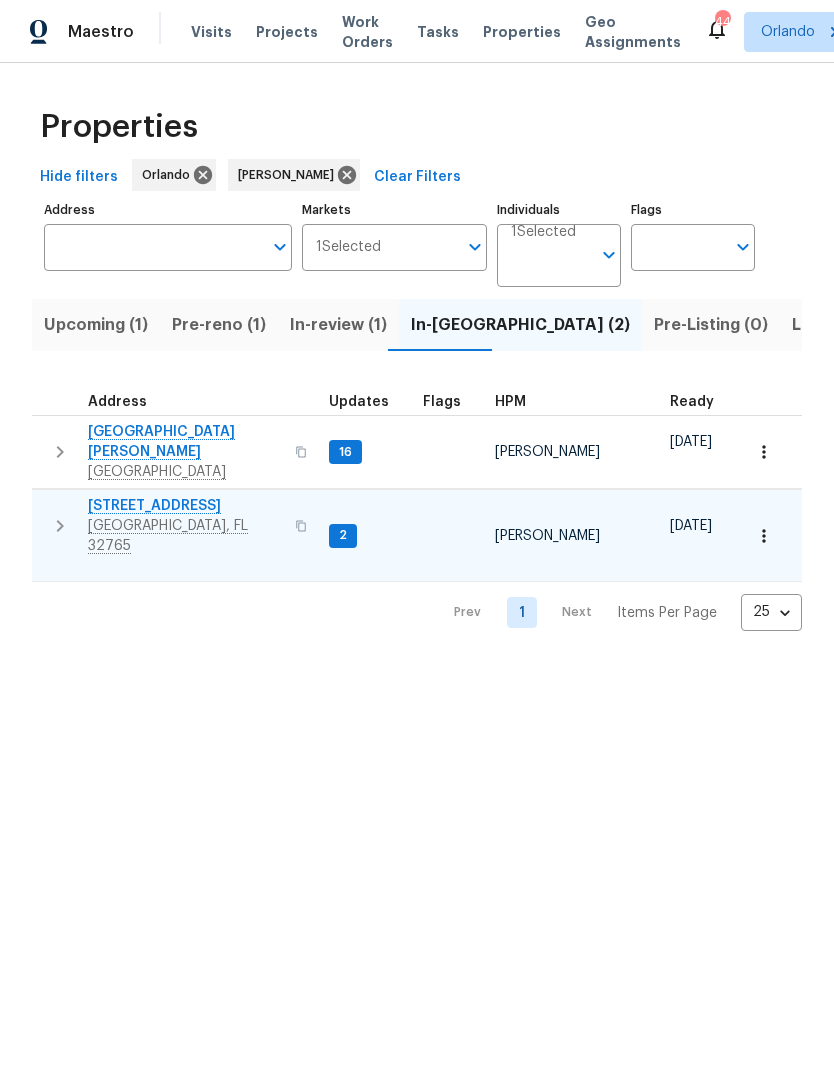 click on "322 Moffat Loop" at bounding box center (185, 506) 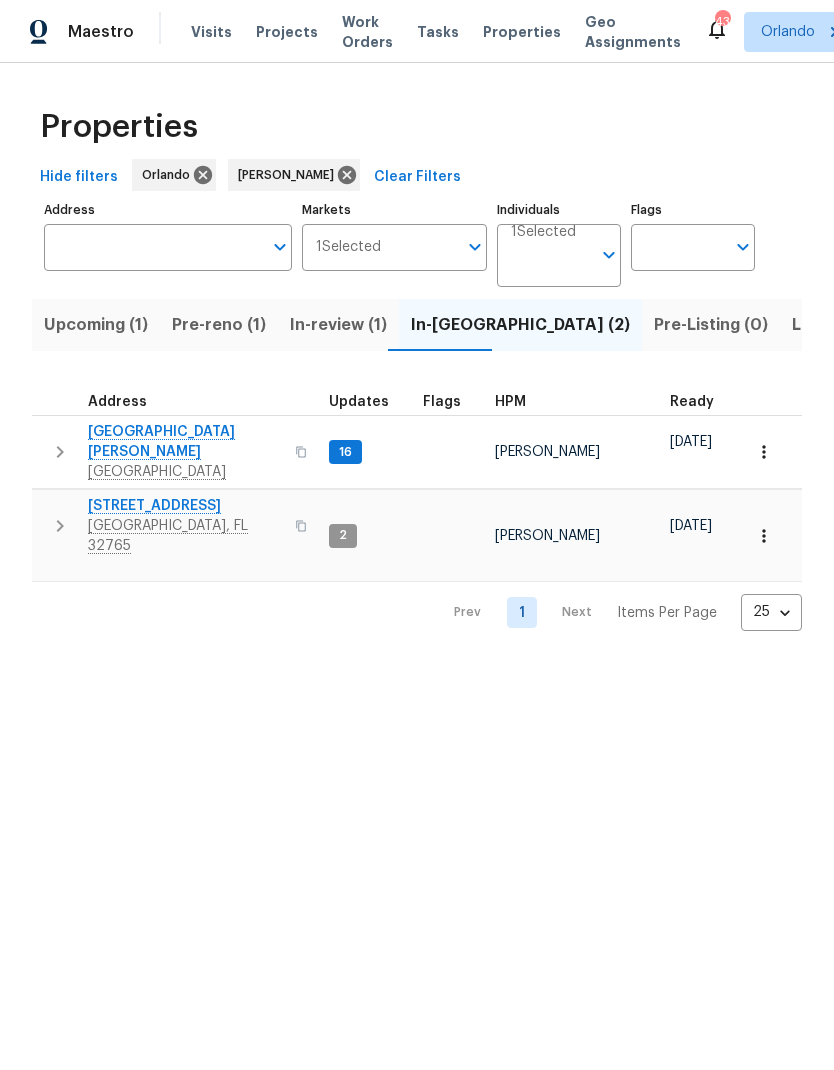 click on "Upcoming (1)" at bounding box center [96, 325] 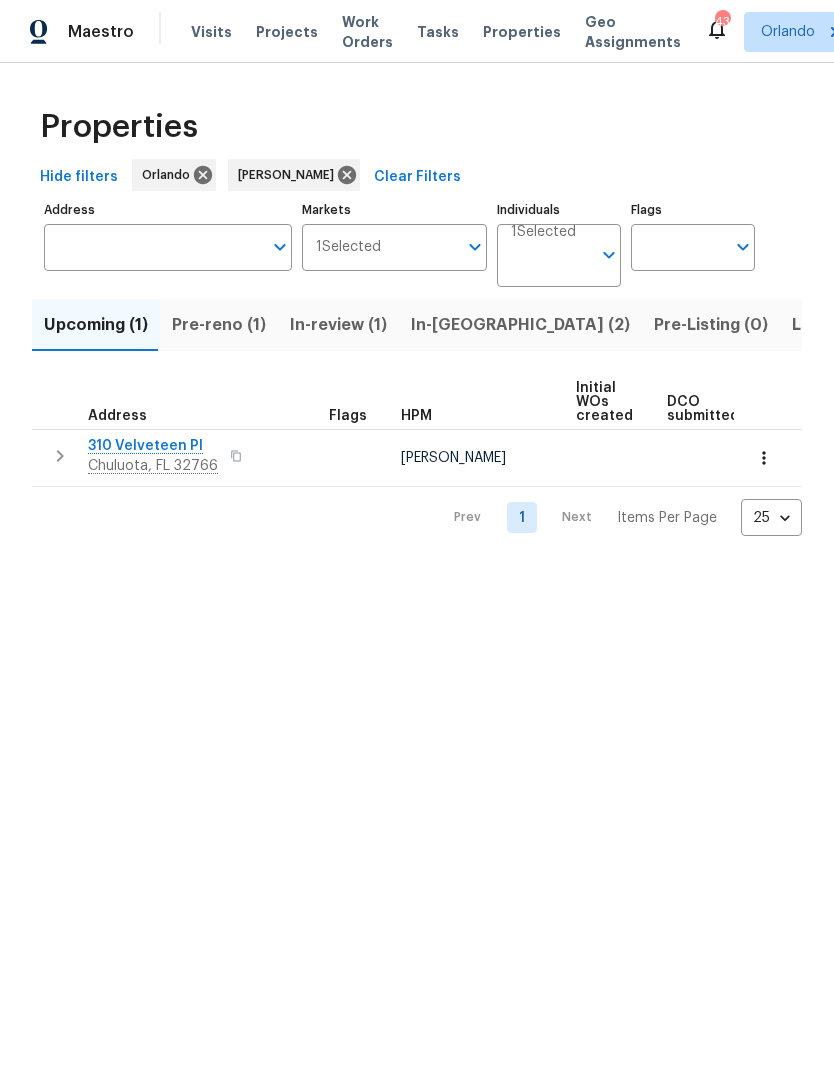 click on "Pre-reno (1)" at bounding box center (219, 325) 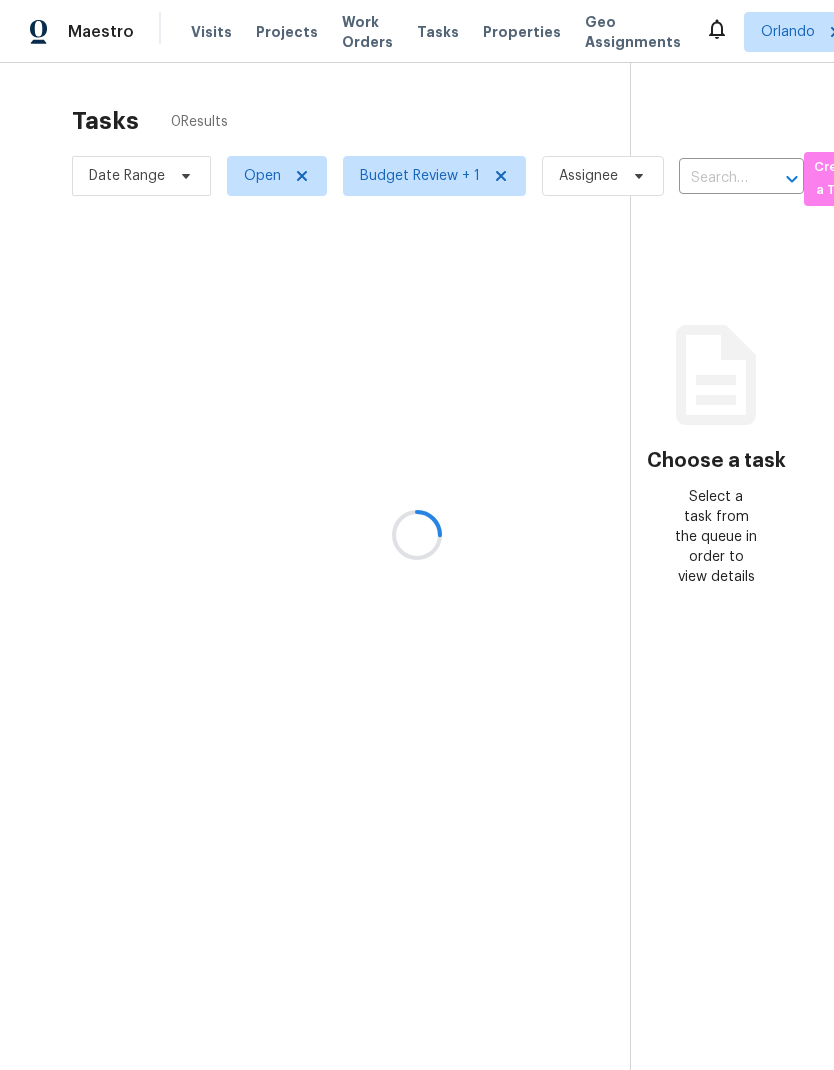 scroll, scrollTop: 0, scrollLeft: 0, axis: both 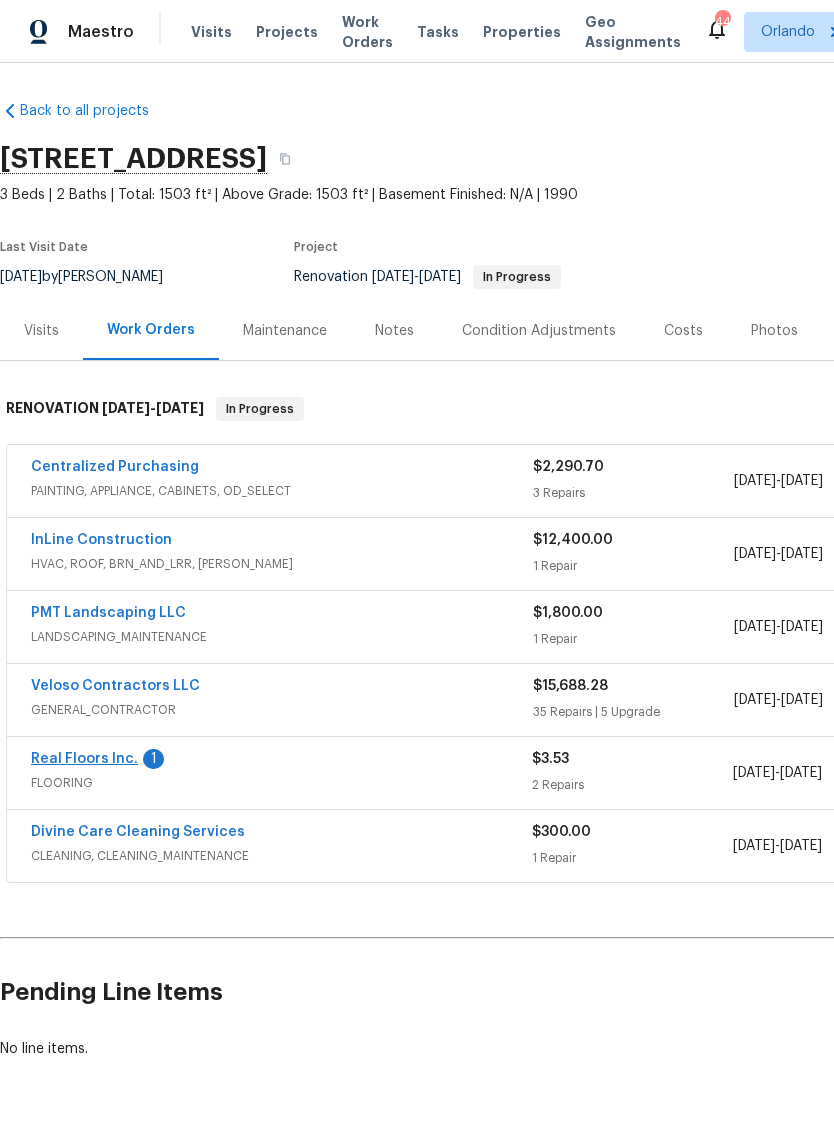 click on "Real Floors Inc." at bounding box center (84, 759) 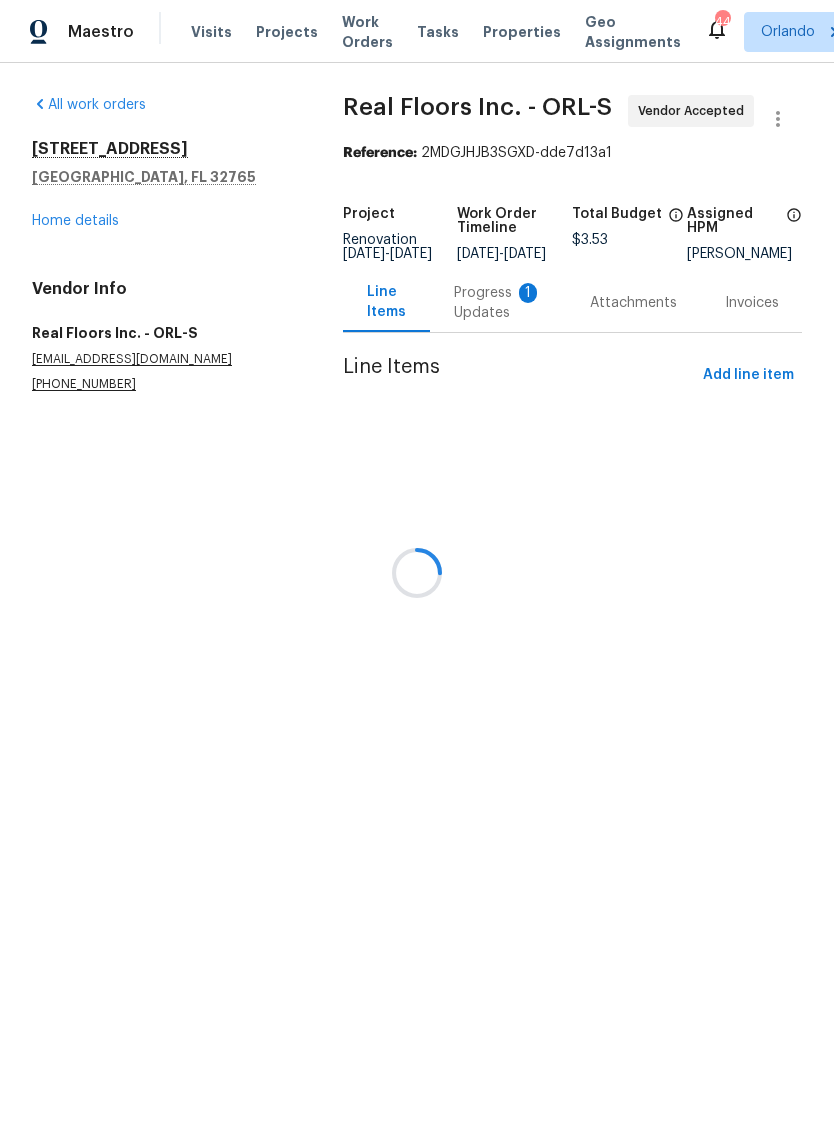 click at bounding box center (417, 572) 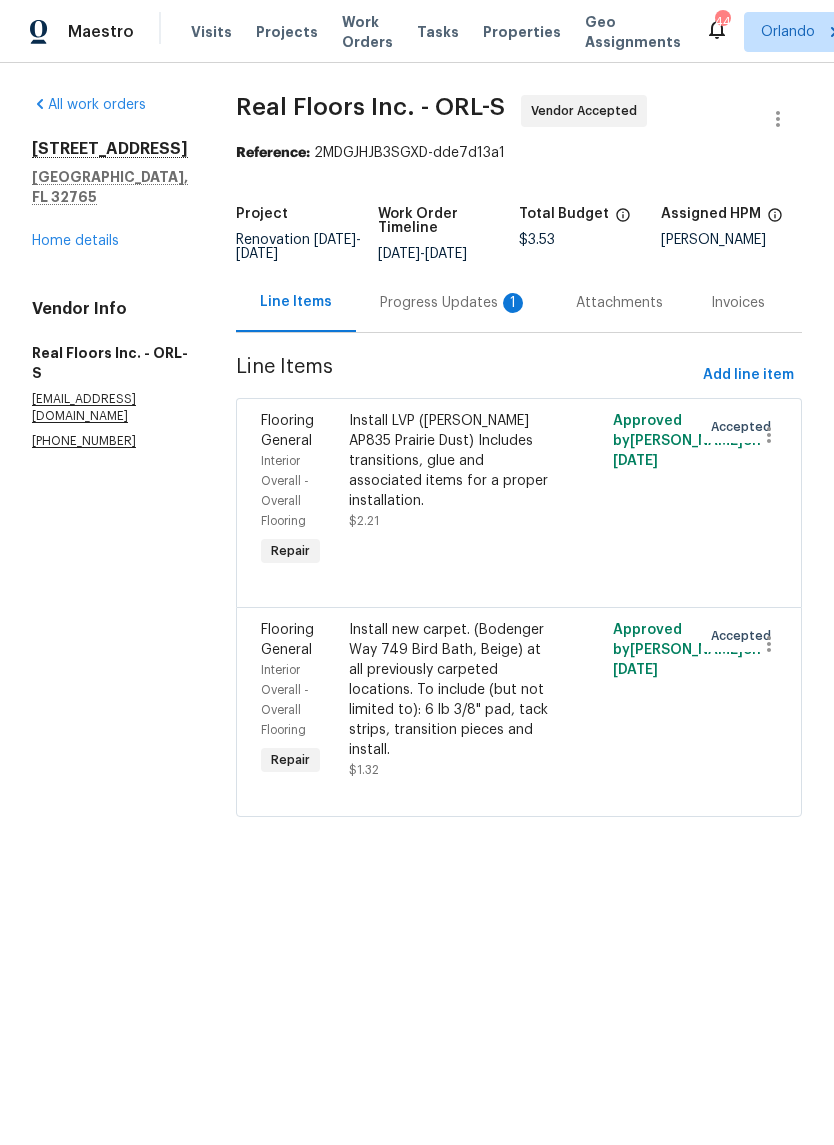 click on "1" at bounding box center [513, 303] 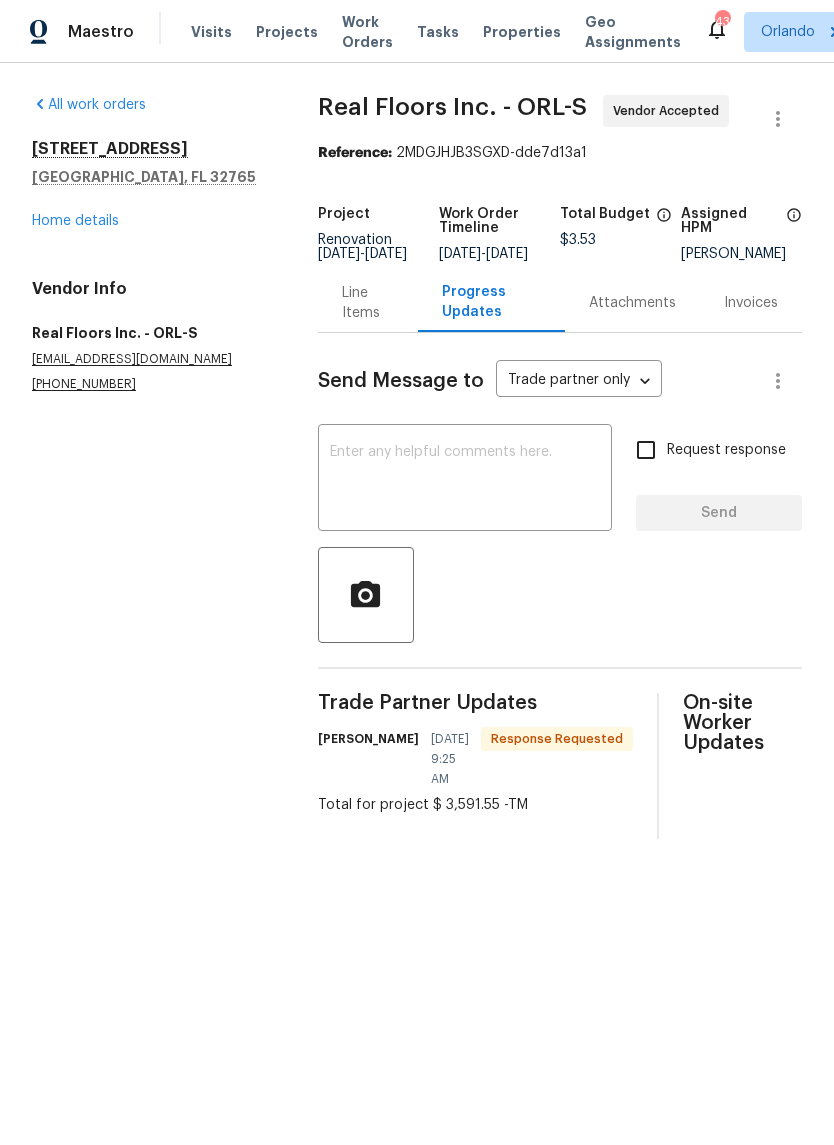 click on "Line Items" at bounding box center [368, 303] 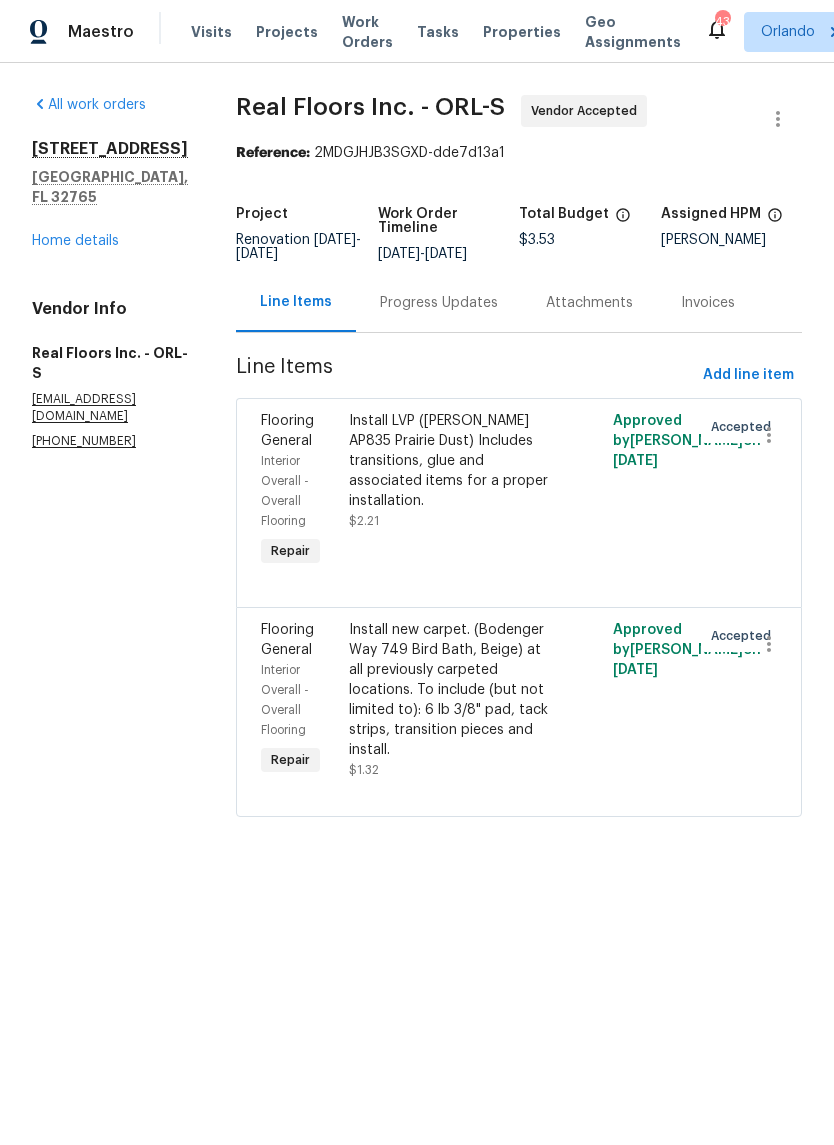 click on "Progress Updates" at bounding box center (439, 303) 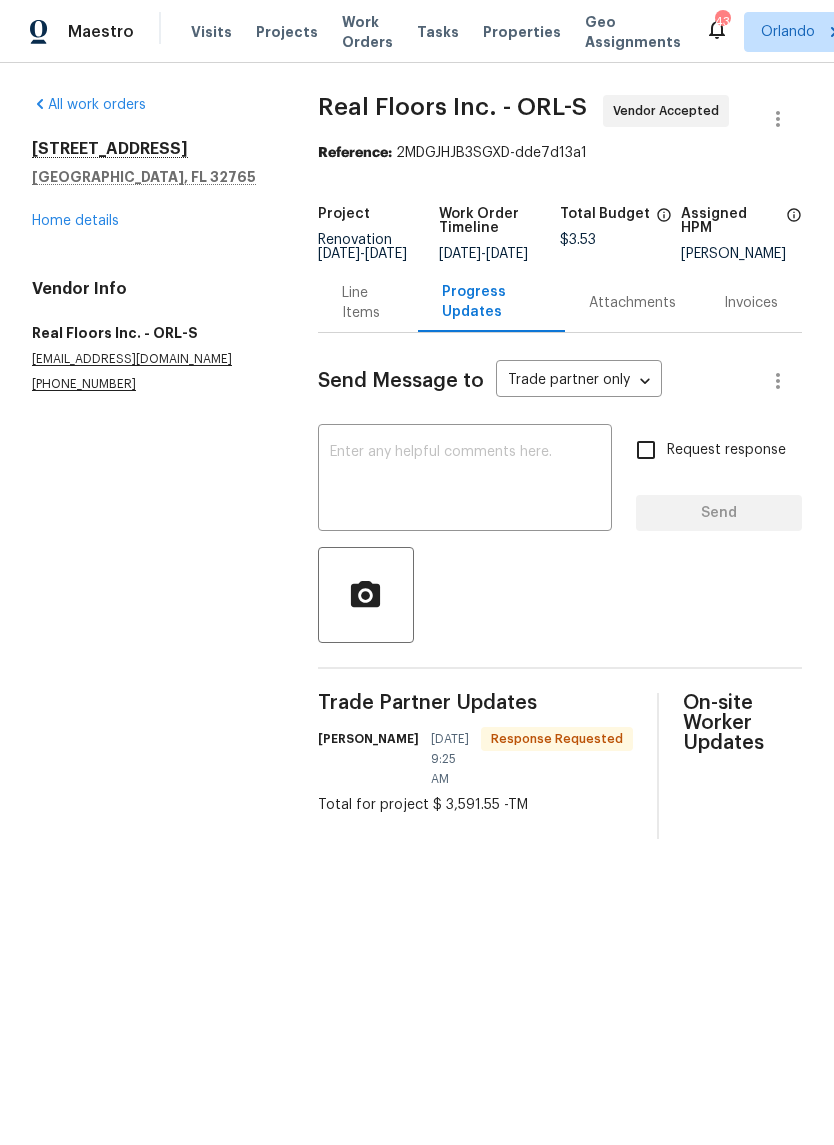 click on "Line Items" at bounding box center (368, 303) 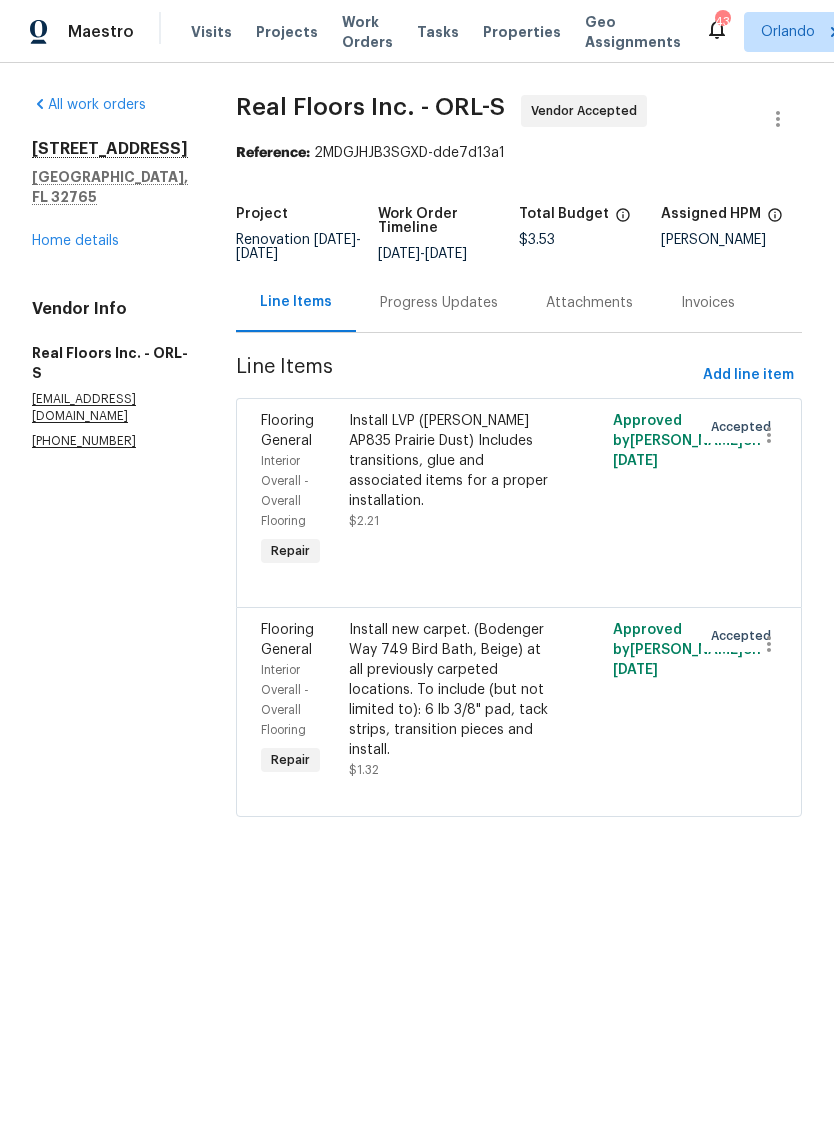 click on "Progress Updates" at bounding box center (439, 303) 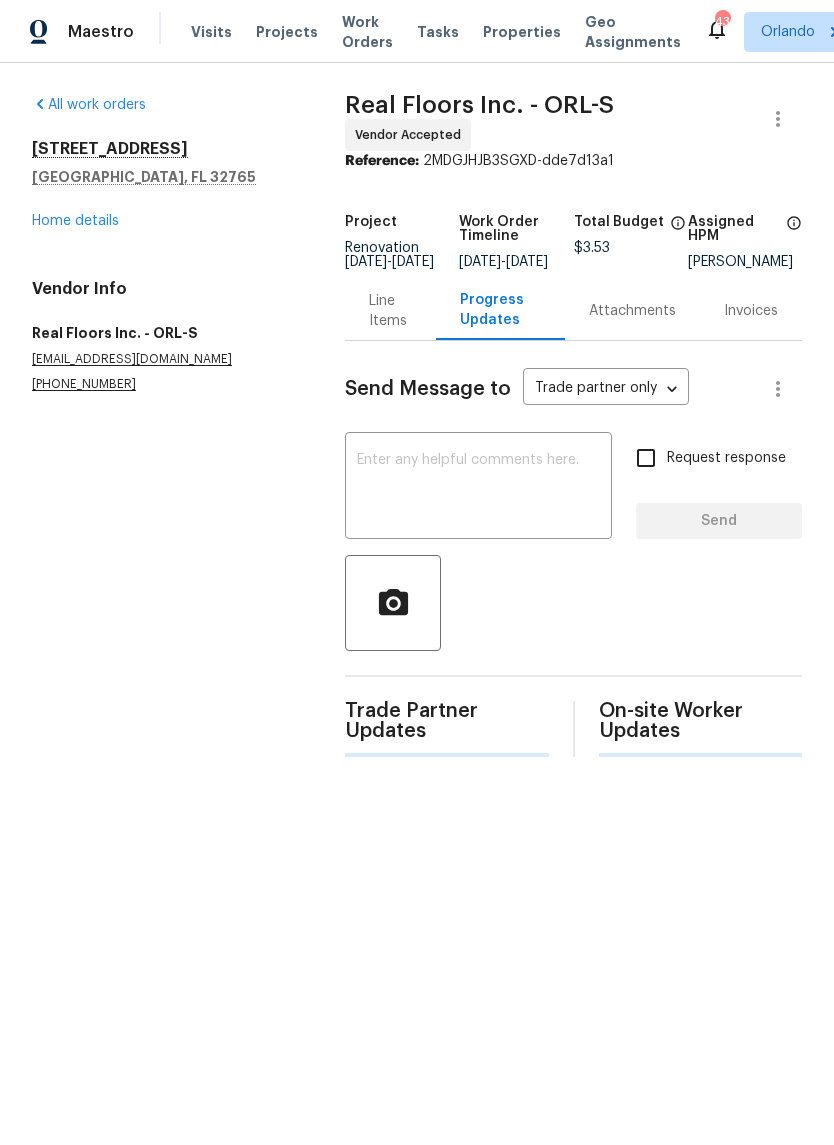 click on "Line Items" at bounding box center (390, 311) 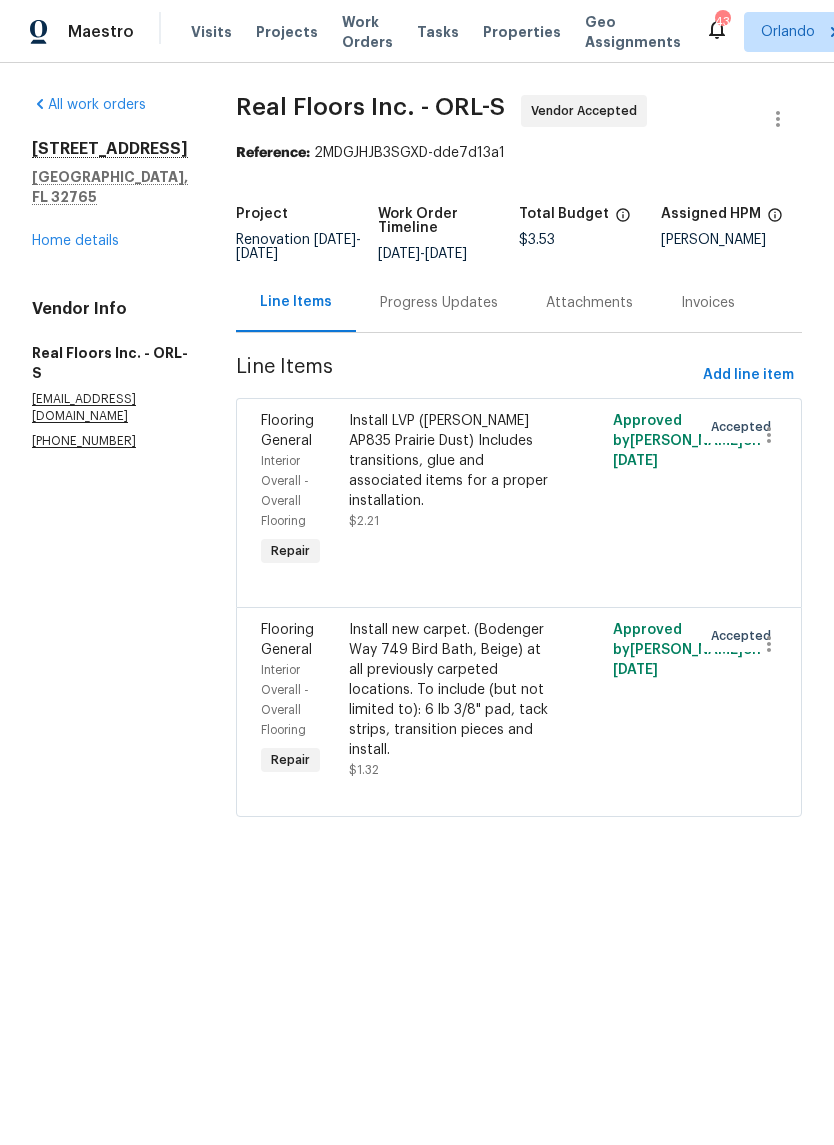 click on "Install LVP (Knighton AP835 Prairie Dust) Includes transitions, glue and associated items for a proper installation." at bounding box center (453, 461) 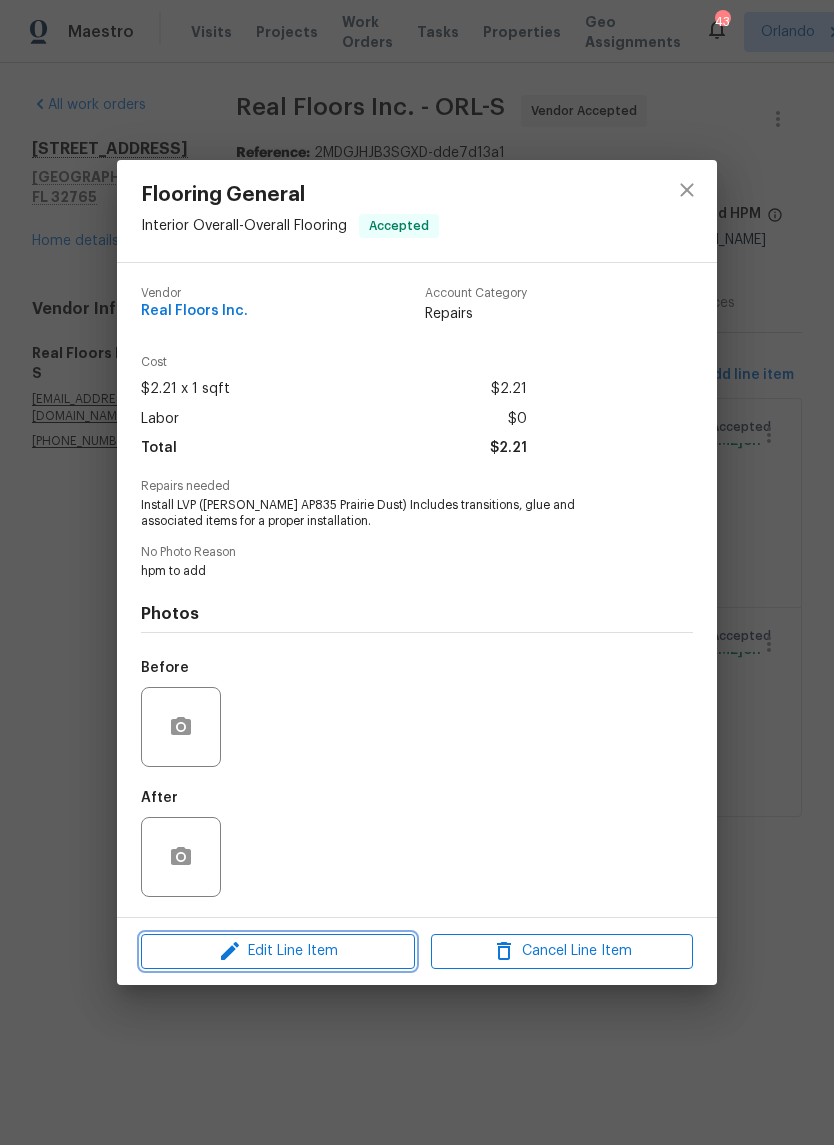 click on "Edit Line Item" at bounding box center (278, 951) 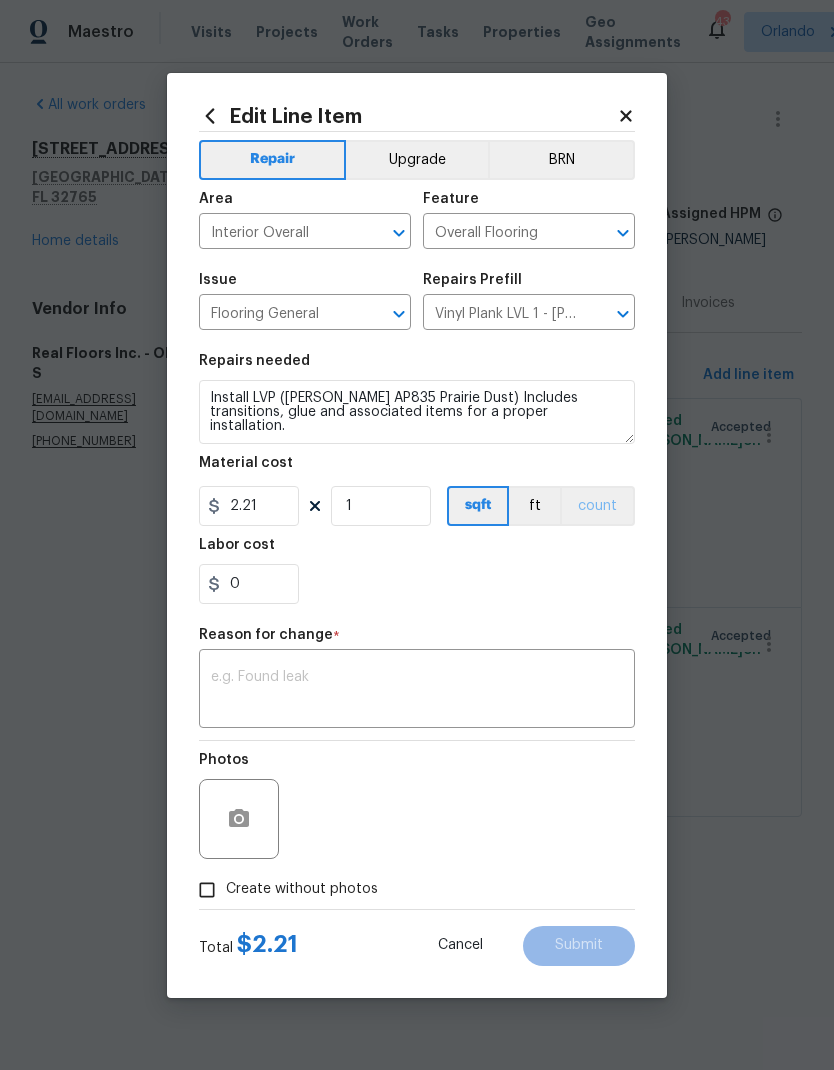 click on "count" at bounding box center (597, 506) 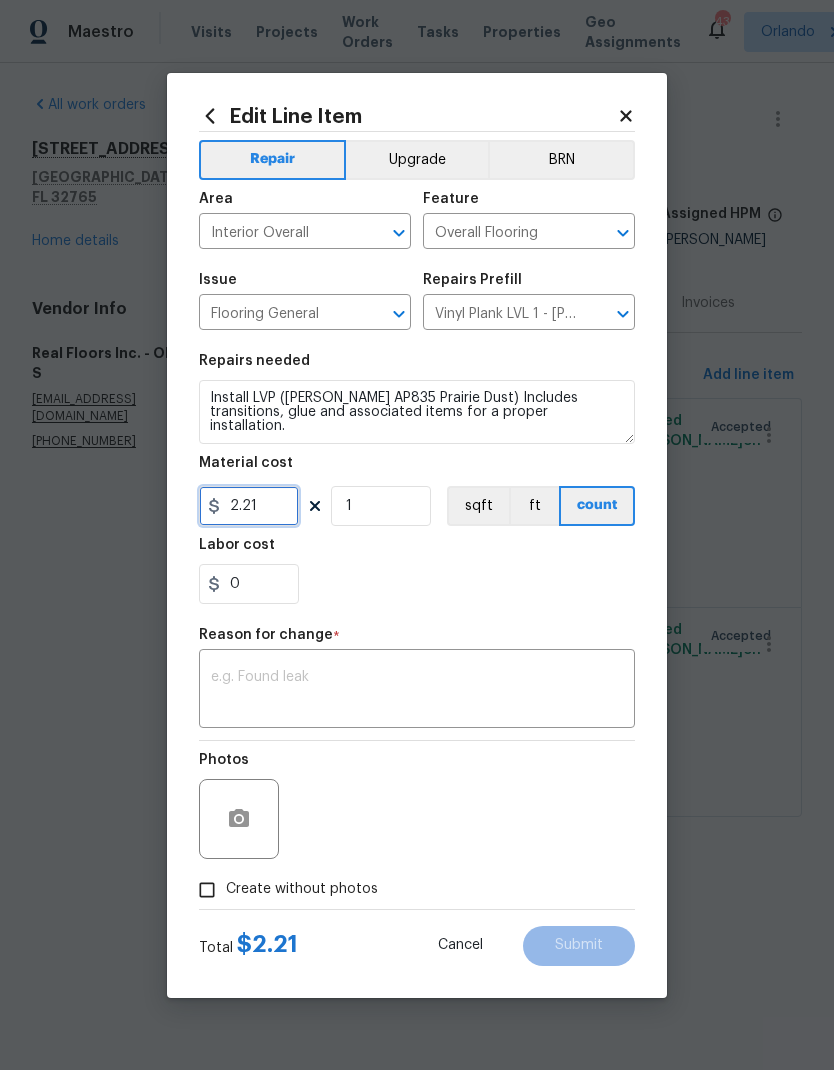 click on "2.21" at bounding box center (249, 506) 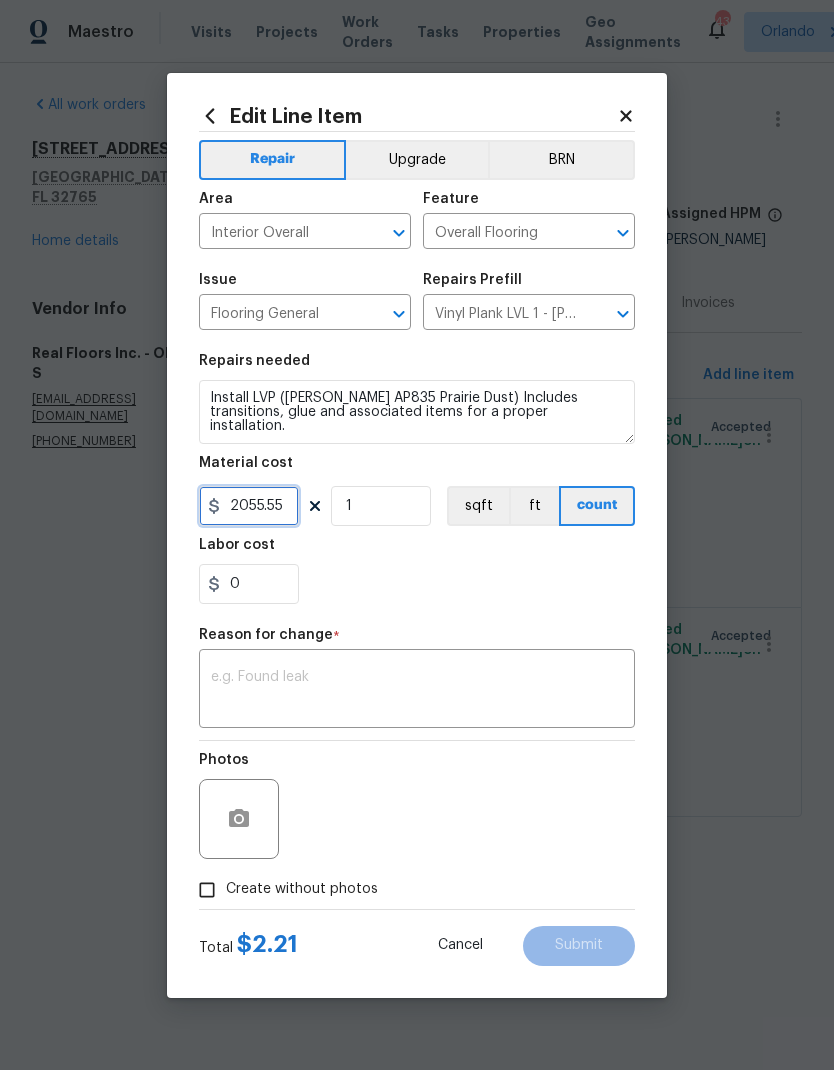 type on "2055.55" 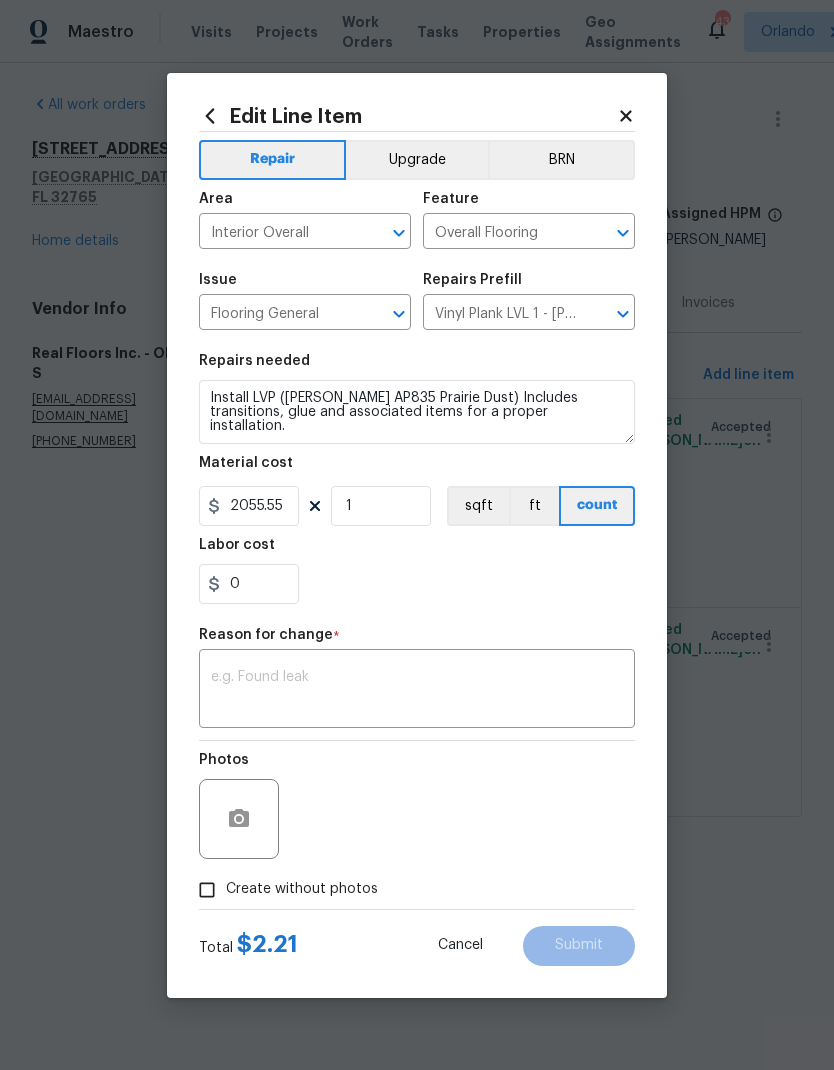 click on "Reason for change *" at bounding box center (417, 641) 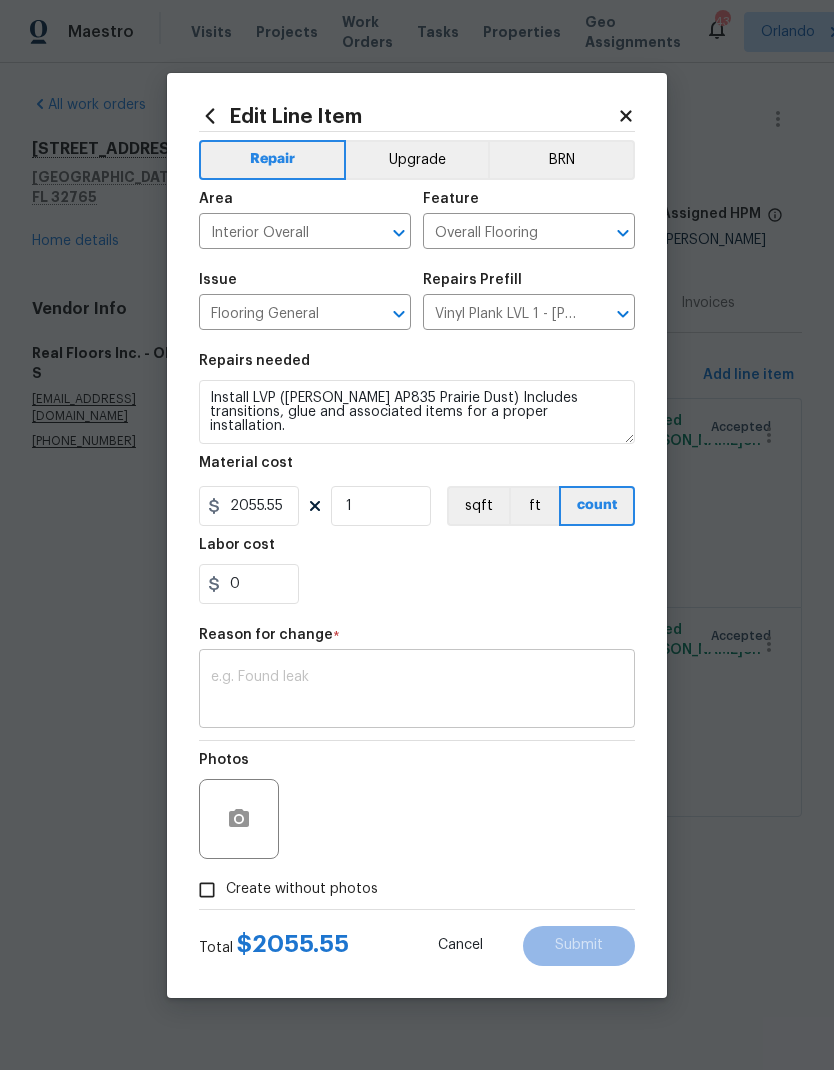 click at bounding box center [417, 691] 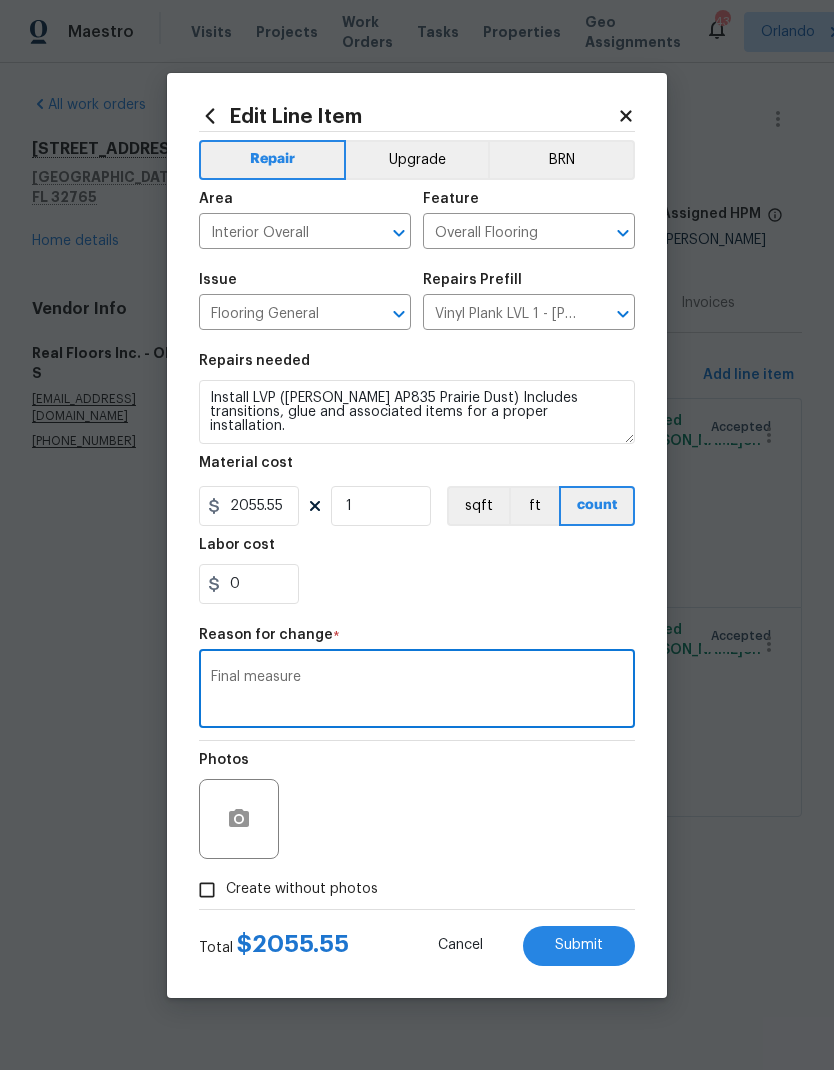 type on "Final measure" 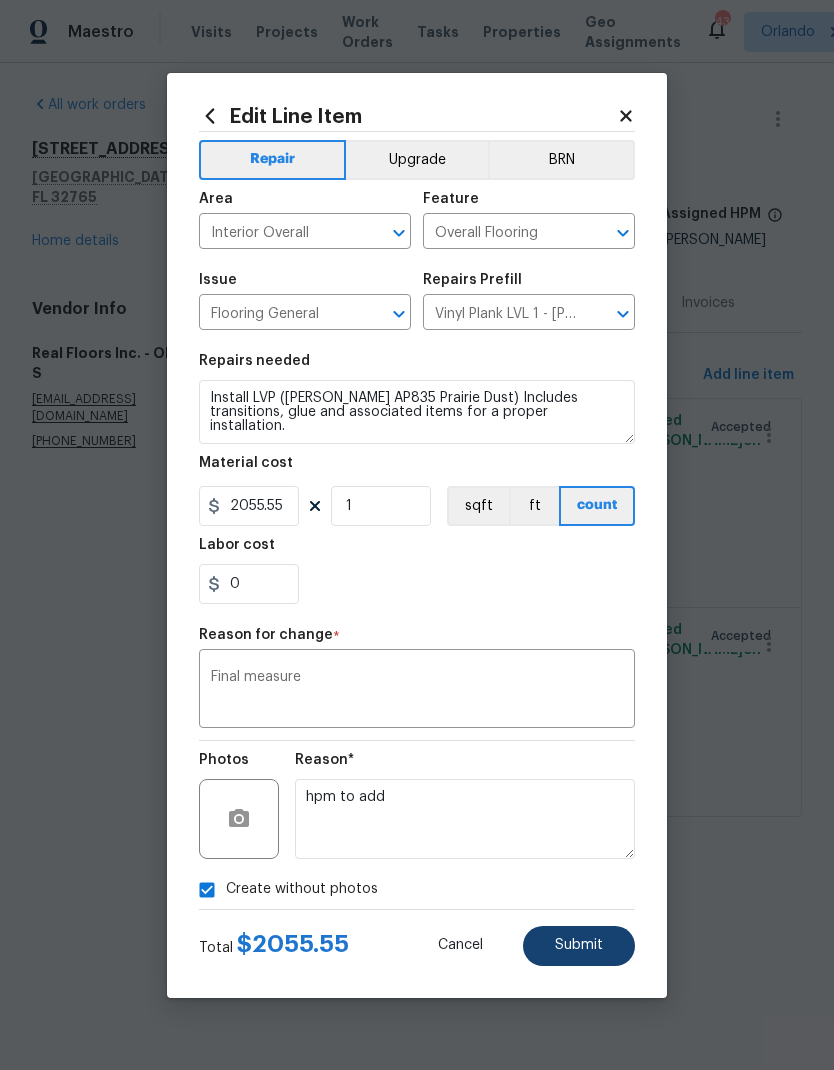 click on "Submit" at bounding box center (579, 945) 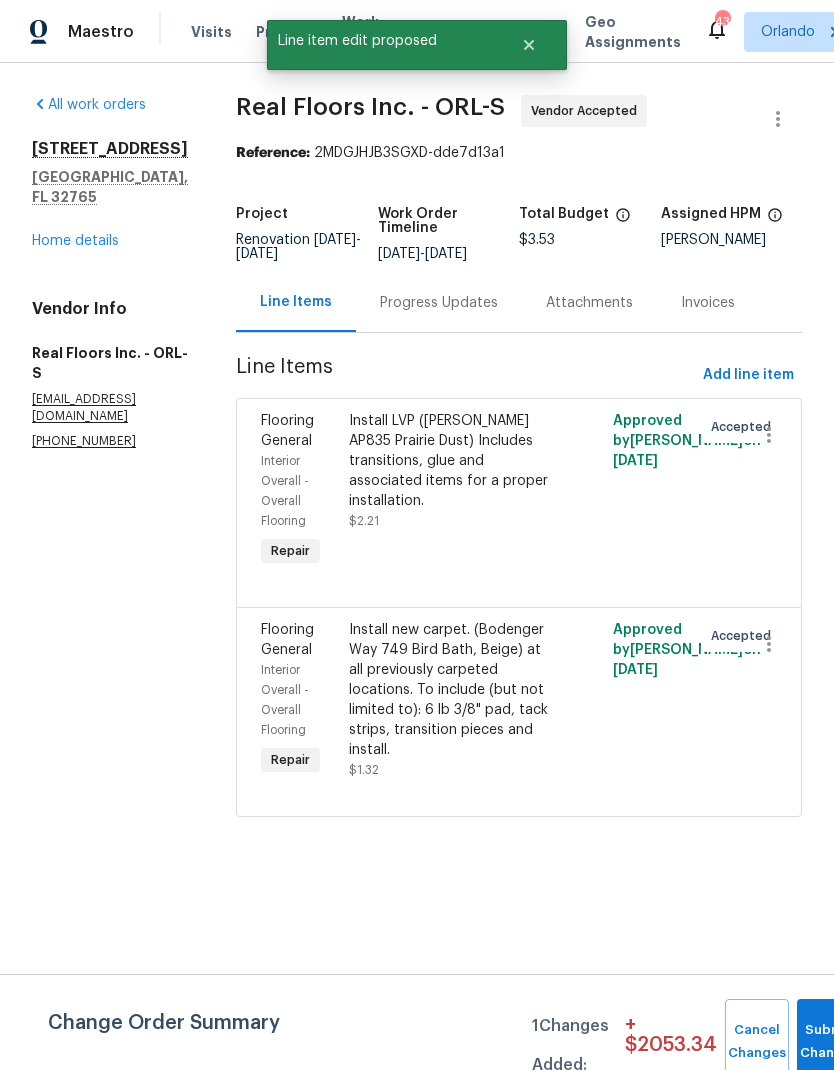 click on "Install new carpet. (Bodenger Way 749 Bird Bath, Beige) at all previously carpeted locations. To include (but not limited to): 6 lb 3/8" pad, tack strips, transition pieces and install." at bounding box center [453, 690] 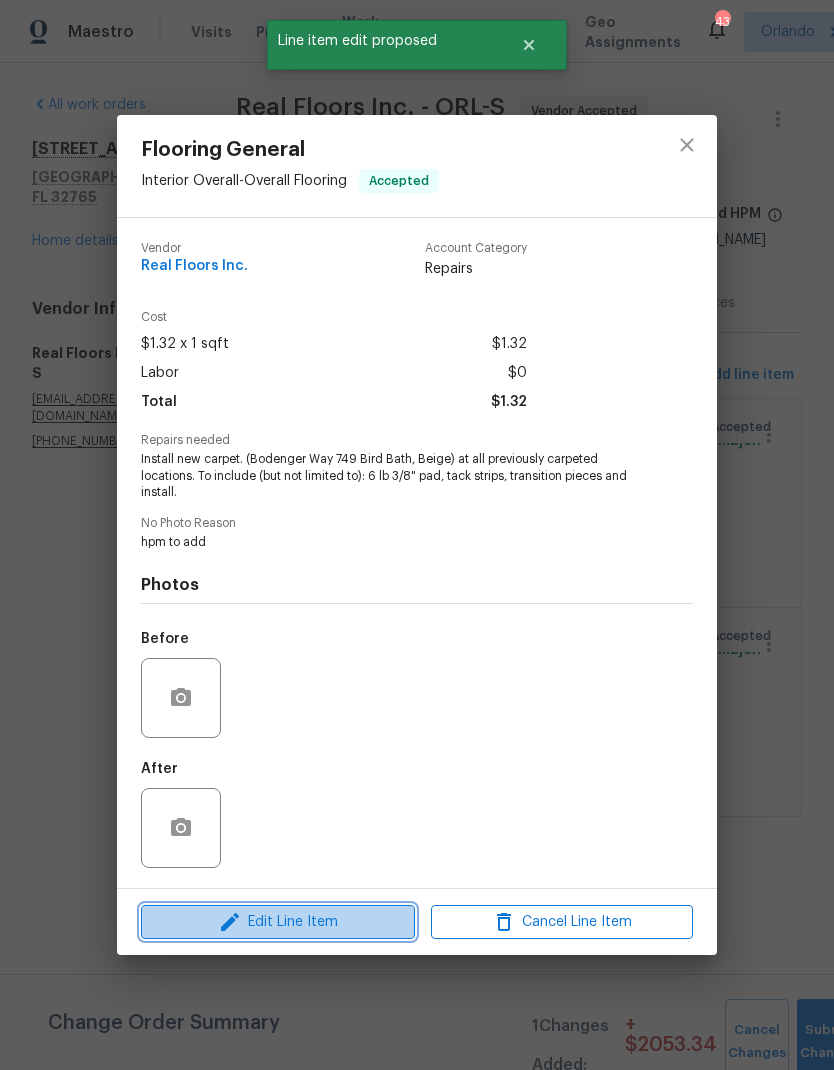 click on "Edit Line Item" at bounding box center (278, 922) 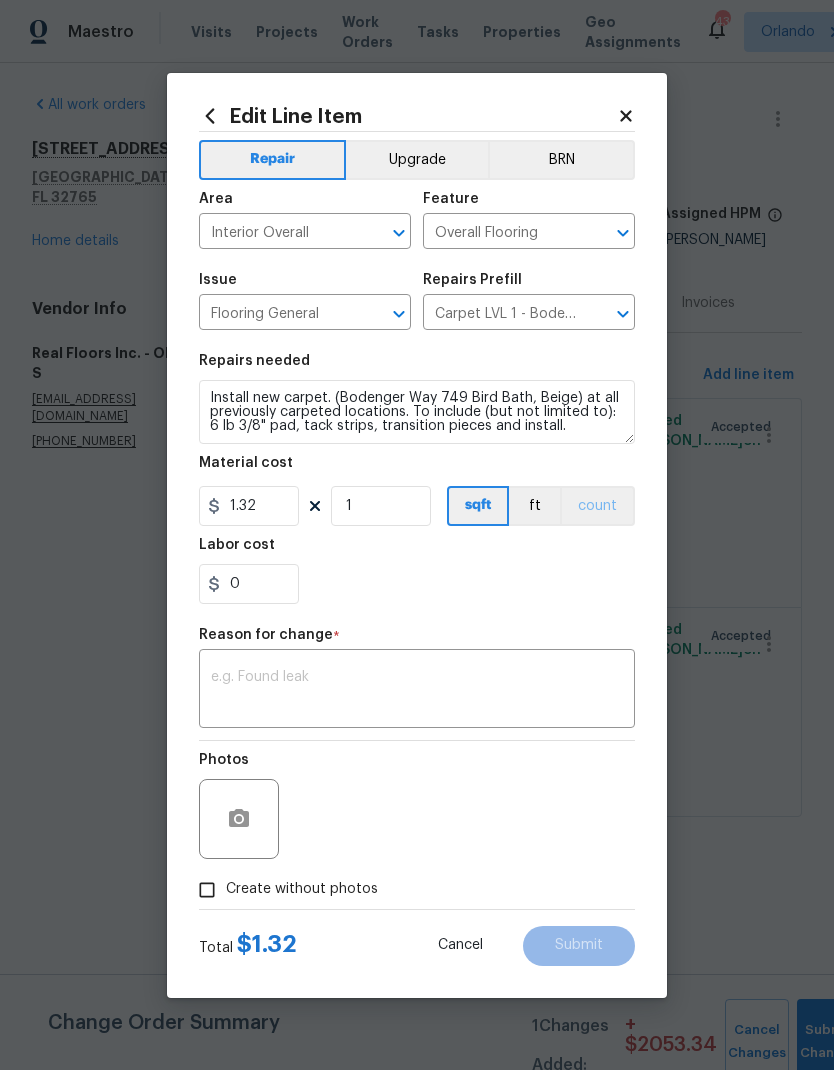 click on "count" at bounding box center [597, 506] 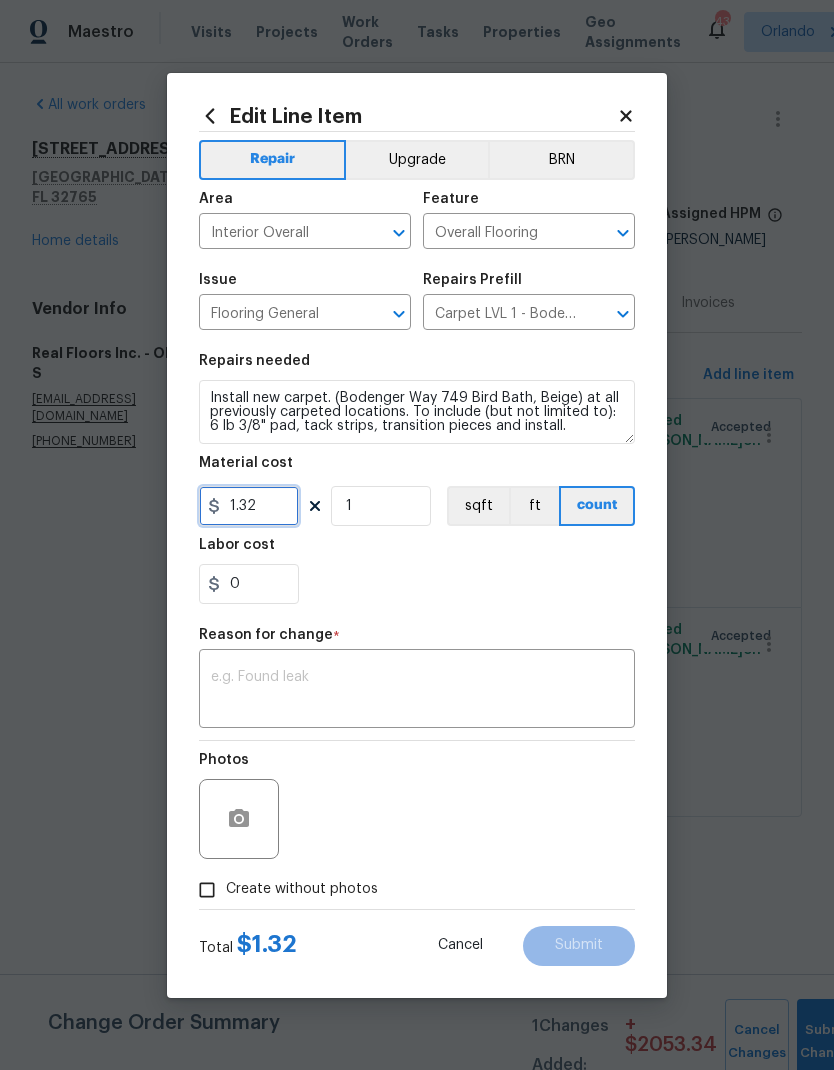 click on "1.32" at bounding box center [249, 506] 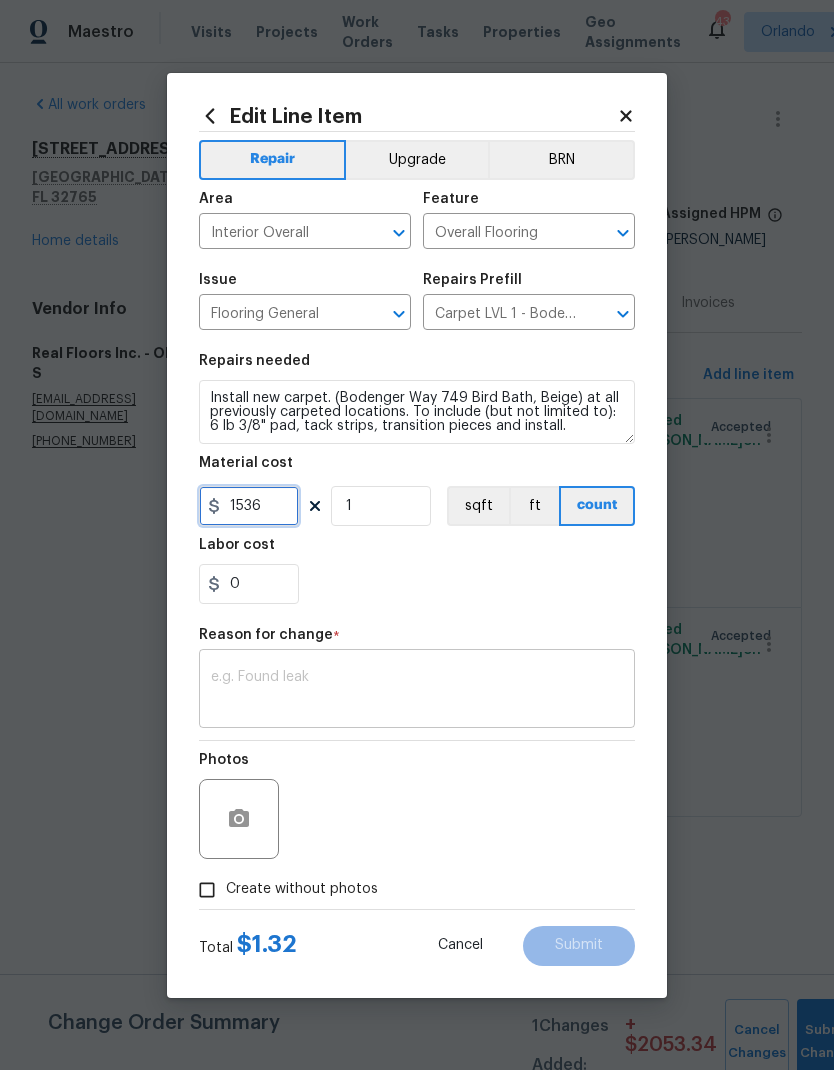 type on "1536" 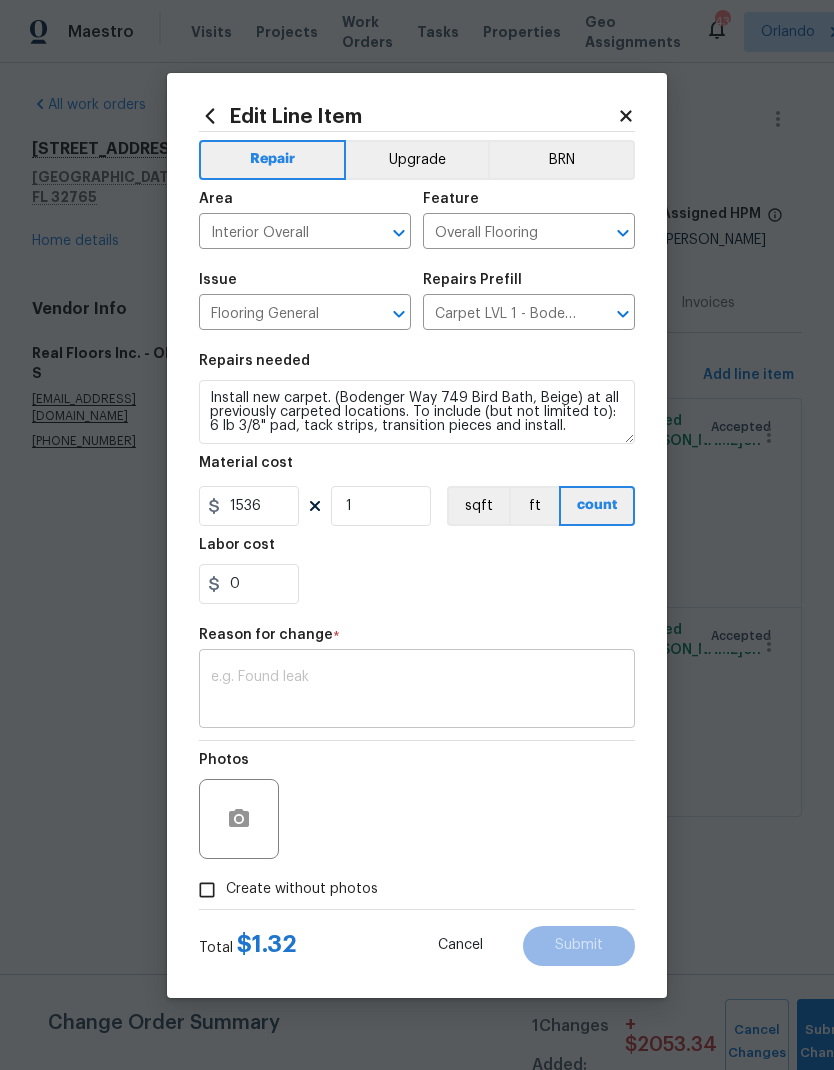 click on "x ​" at bounding box center [417, 691] 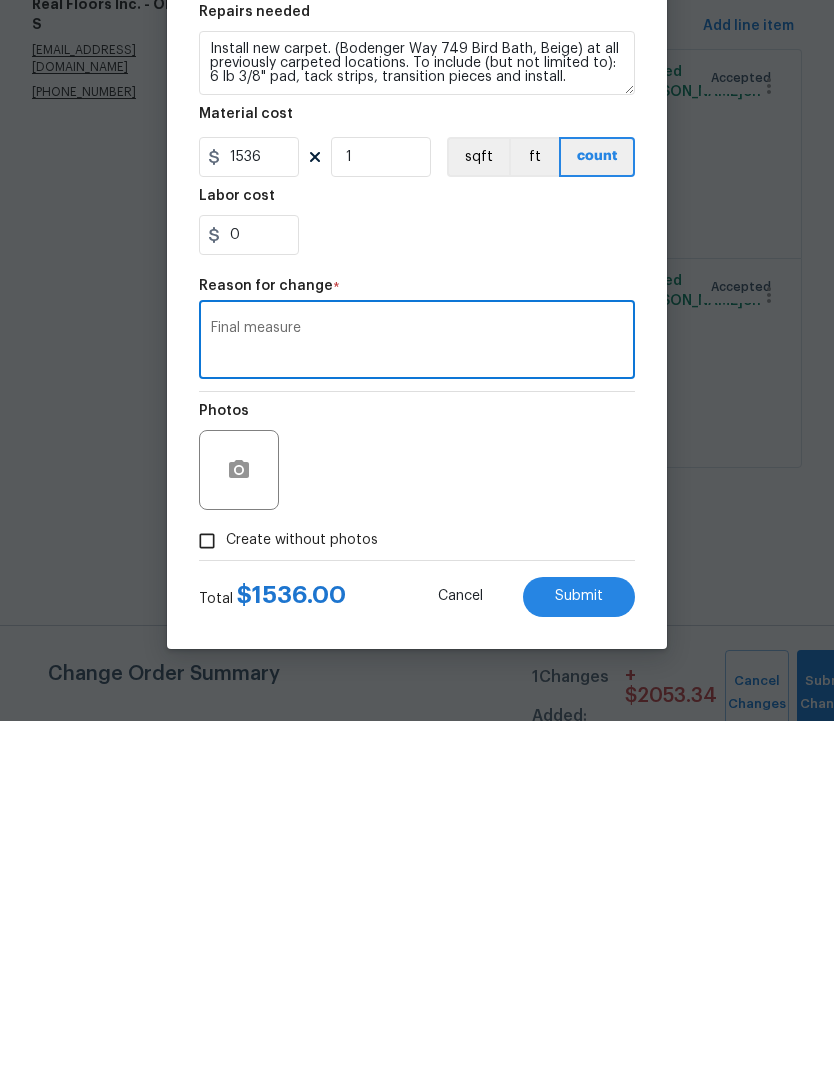 type on "Final measure" 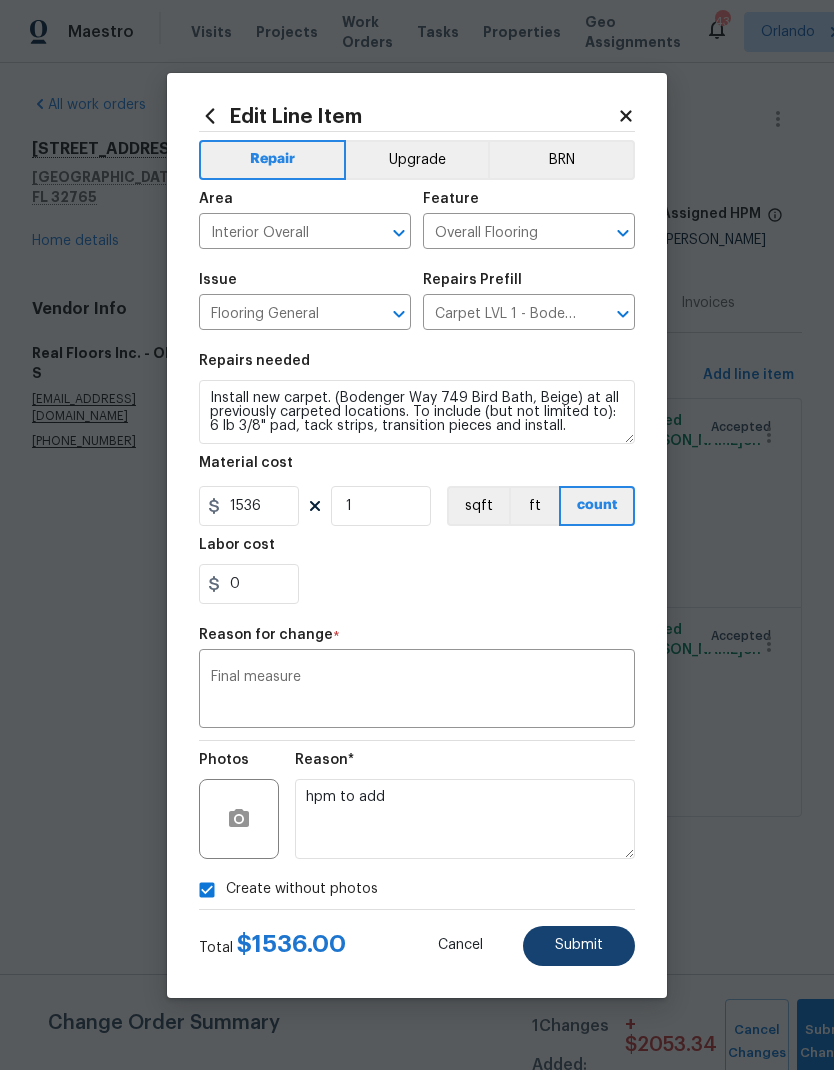 click on "Submit" at bounding box center [579, 946] 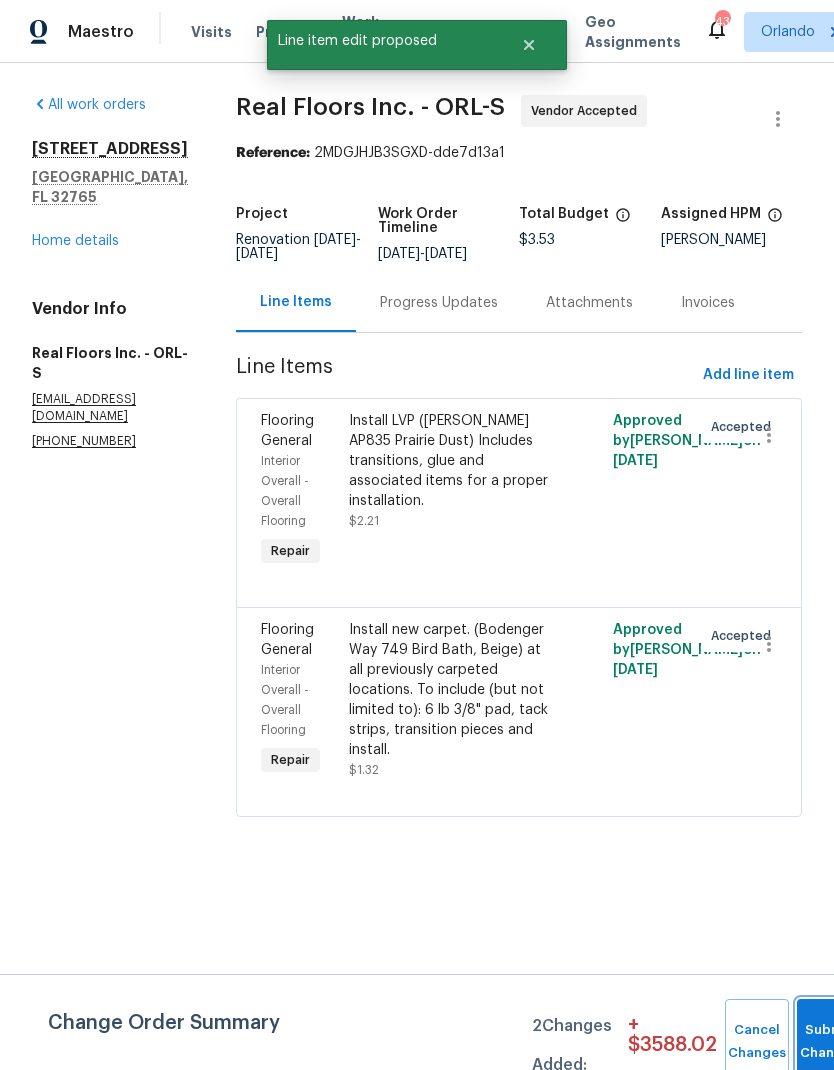 click on "Submit Changes" at bounding box center [829, 1042] 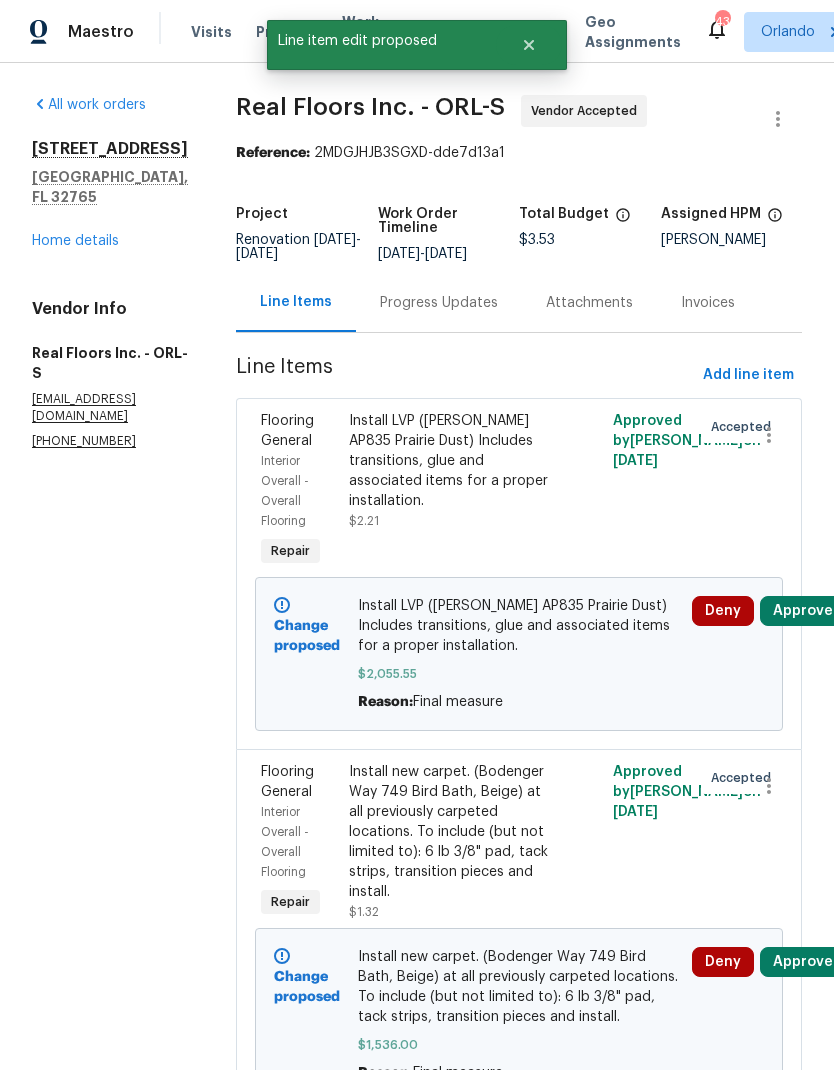 click on "Approve" at bounding box center (803, 611) 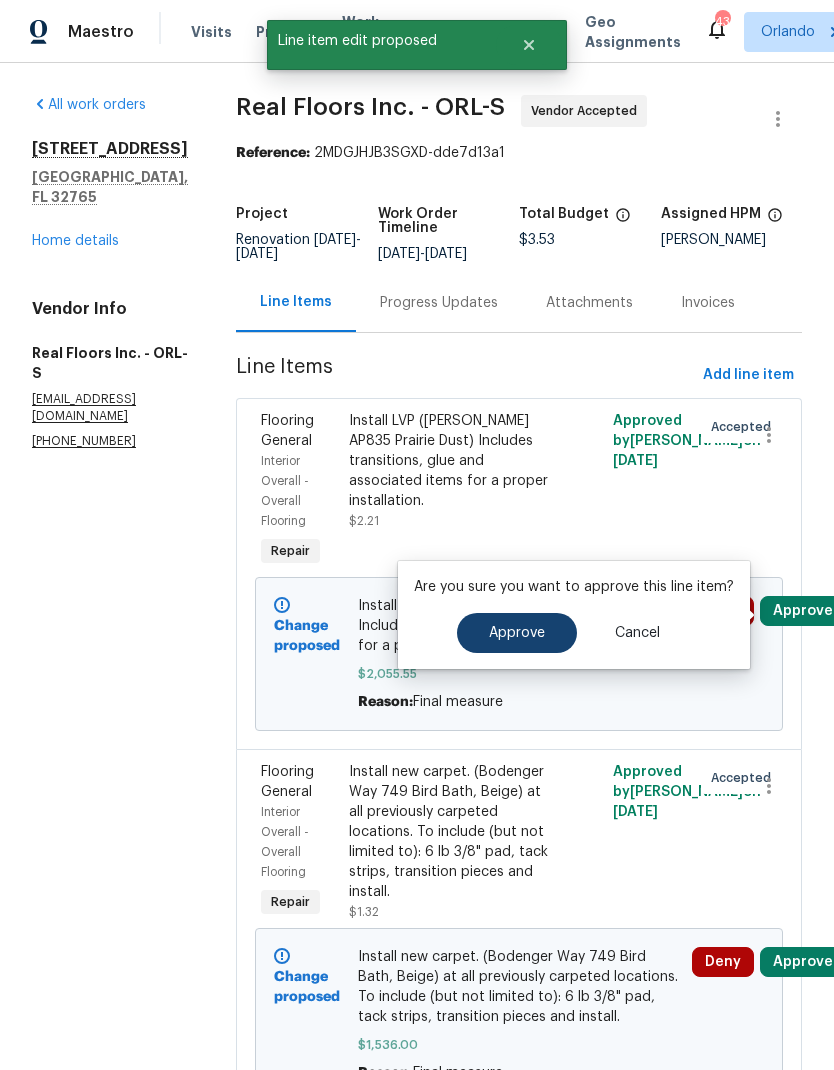 click on "Approve" at bounding box center (517, 633) 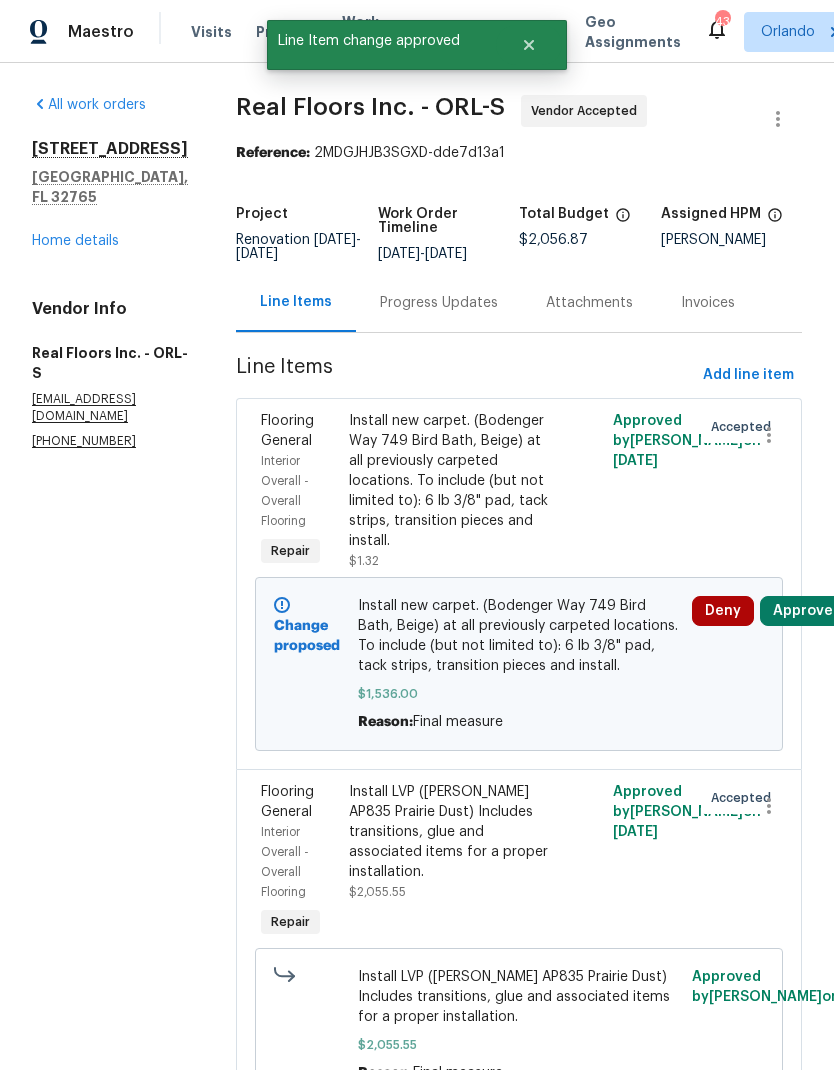 click on "Approve" at bounding box center [803, 611] 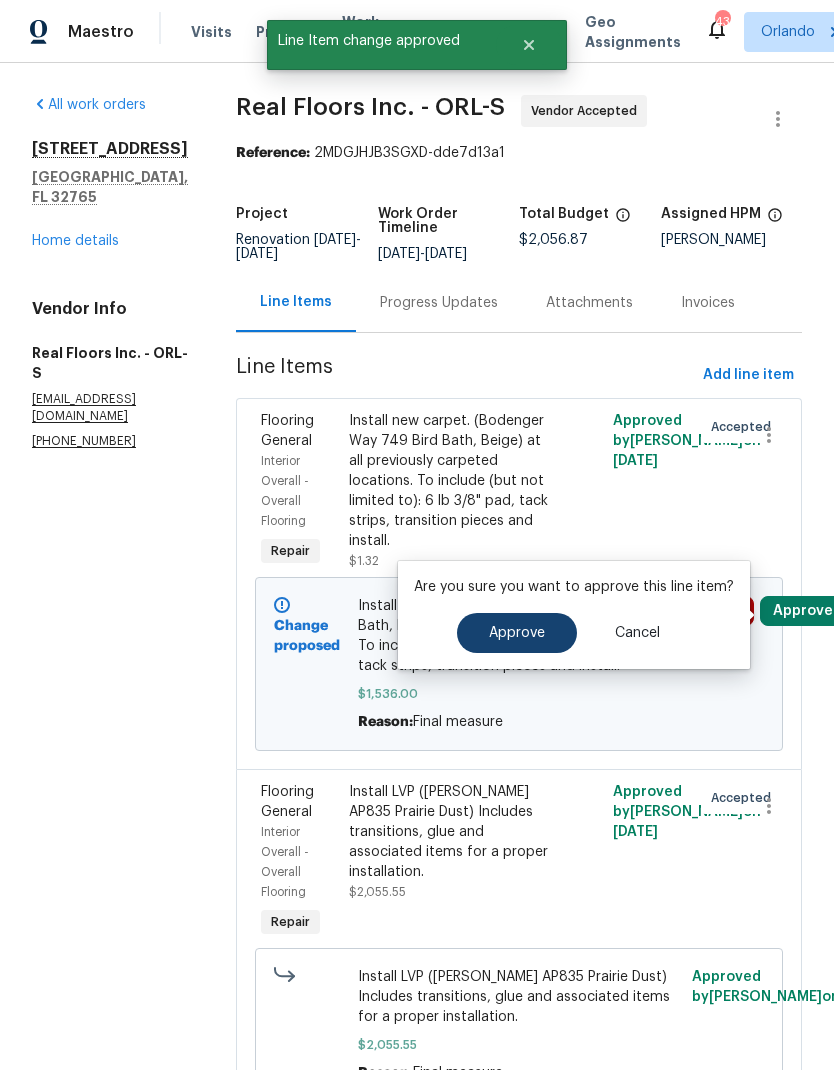 click on "Approve" at bounding box center (517, 633) 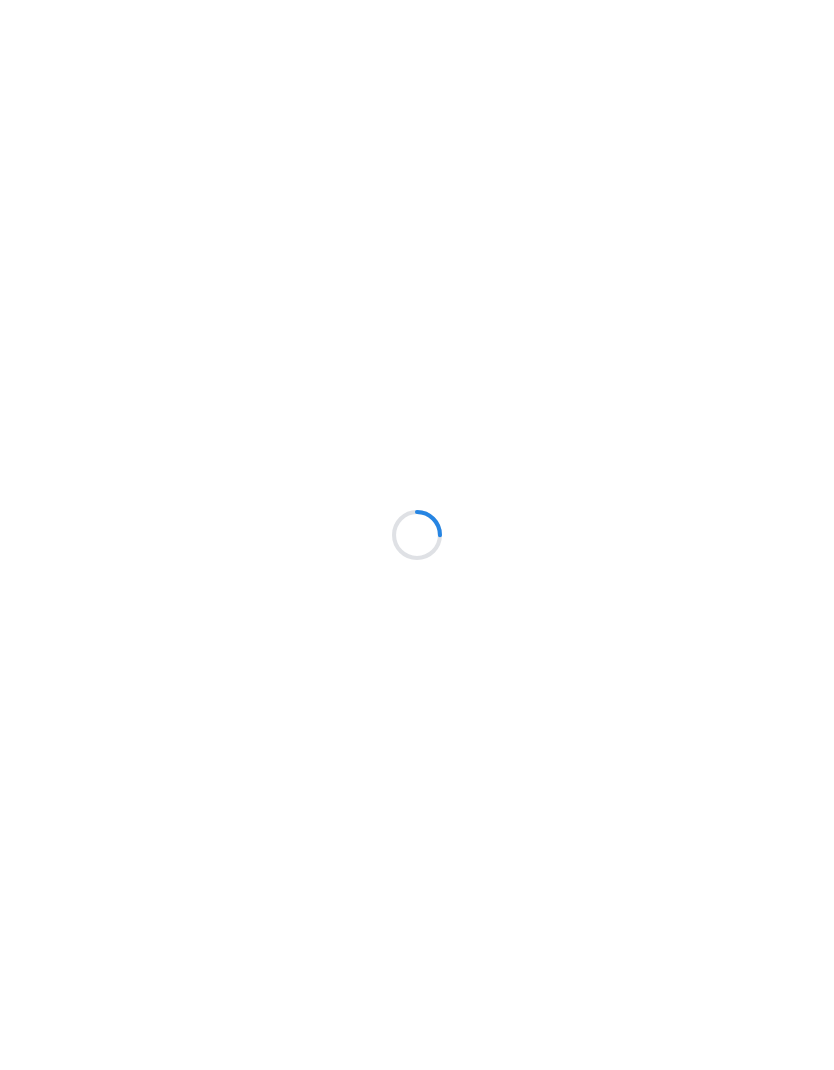 scroll, scrollTop: 0, scrollLeft: 0, axis: both 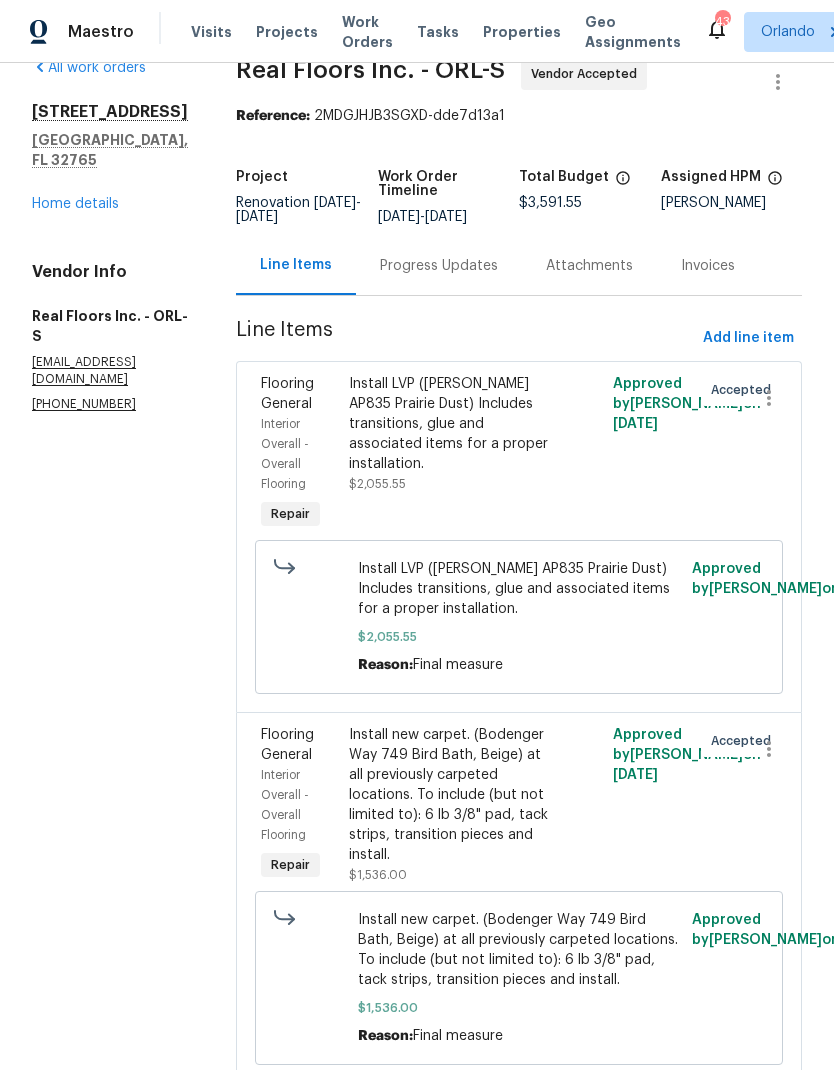 click on "Progress Updates" at bounding box center (439, 266) 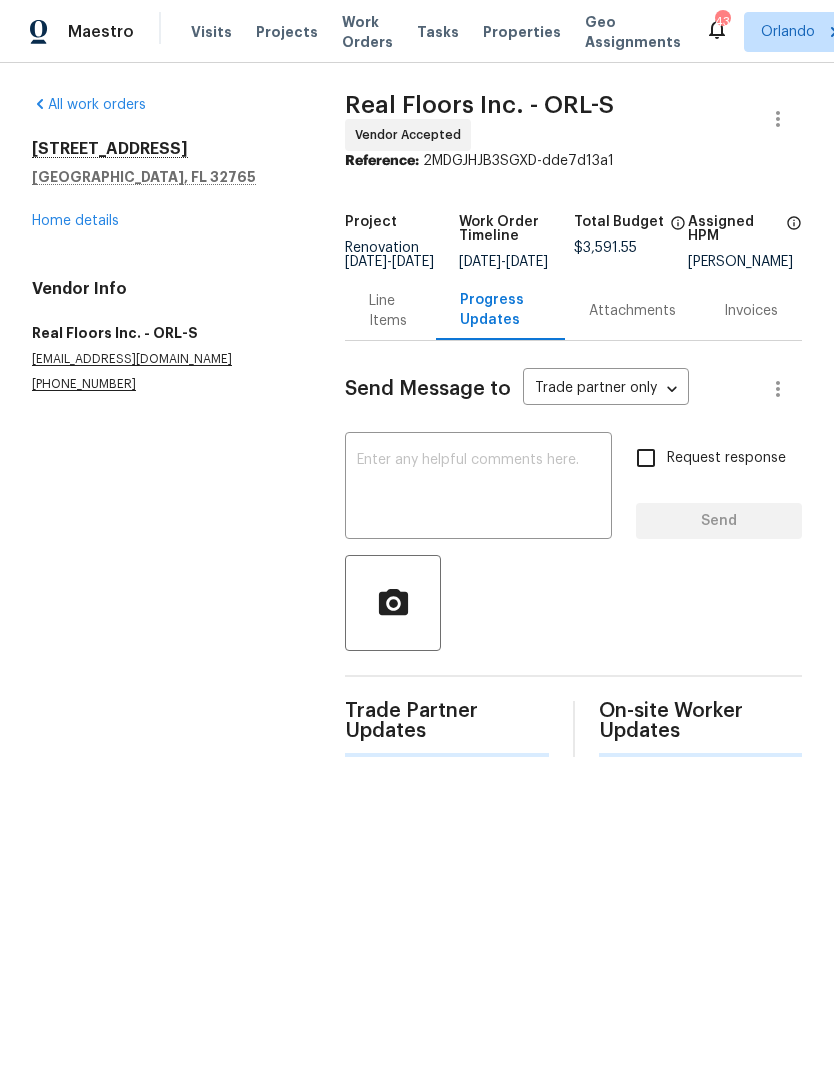 scroll, scrollTop: 0, scrollLeft: 0, axis: both 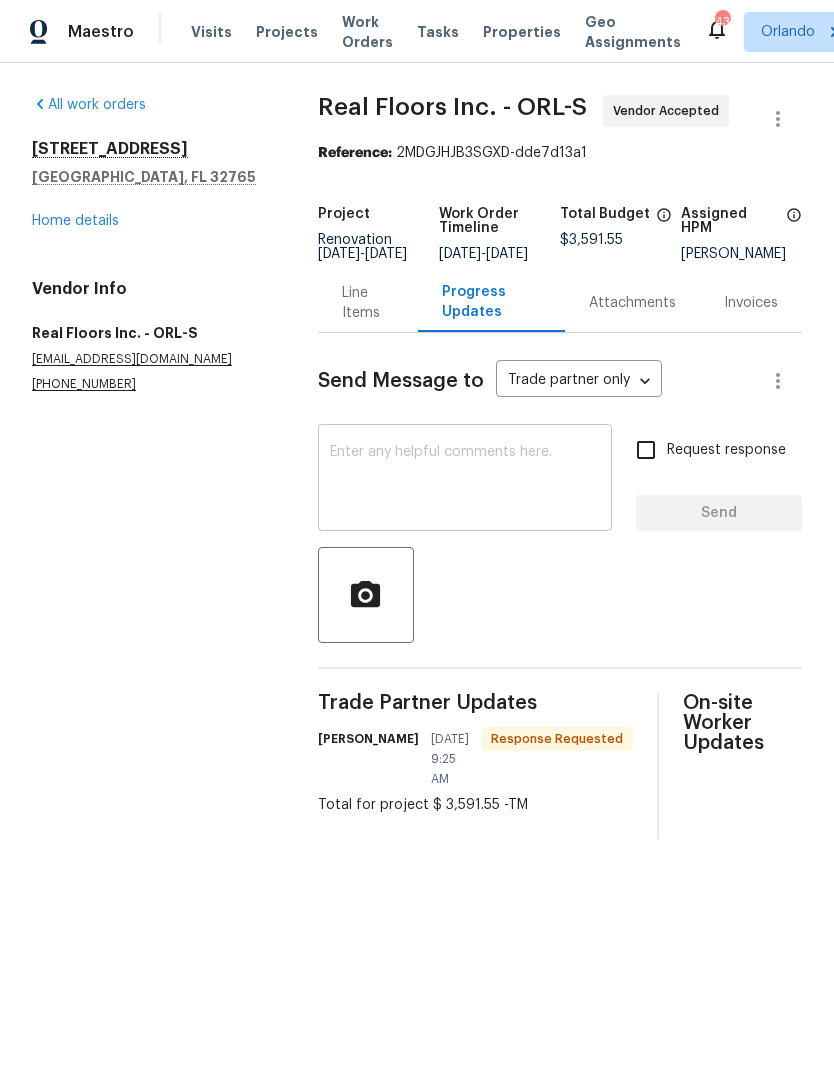 click at bounding box center [465, 480] 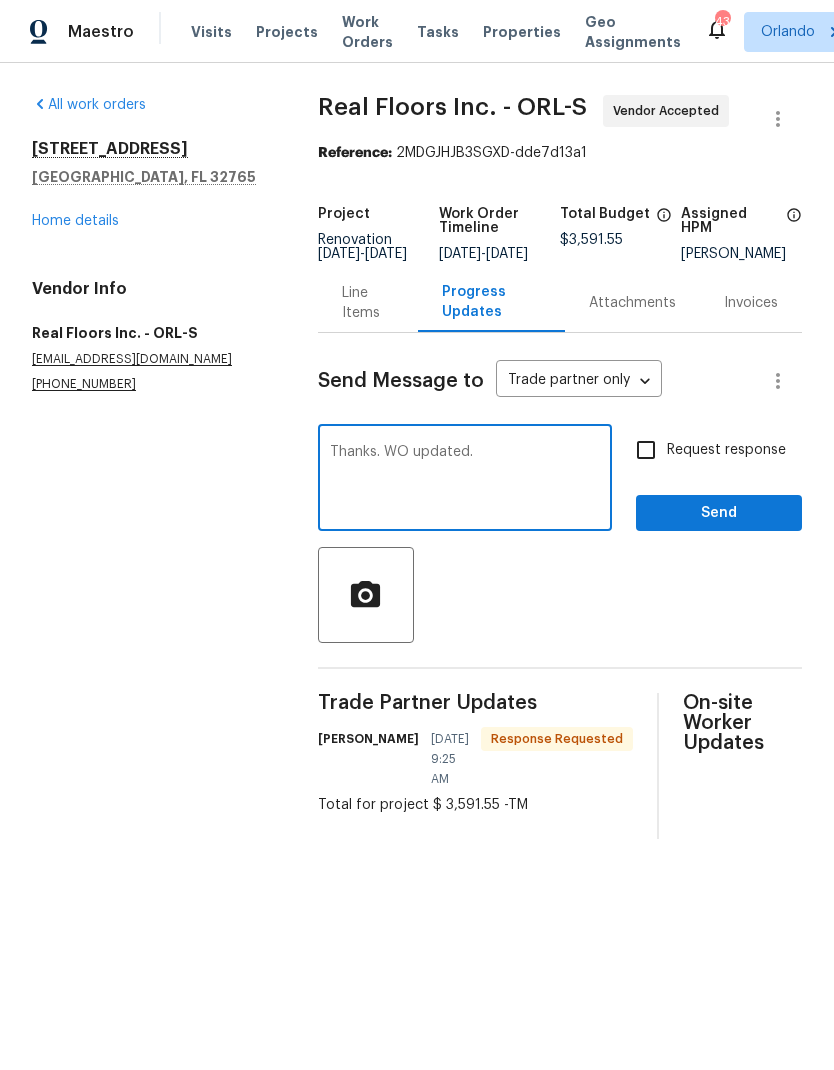 type on "Thanks. WO updated." 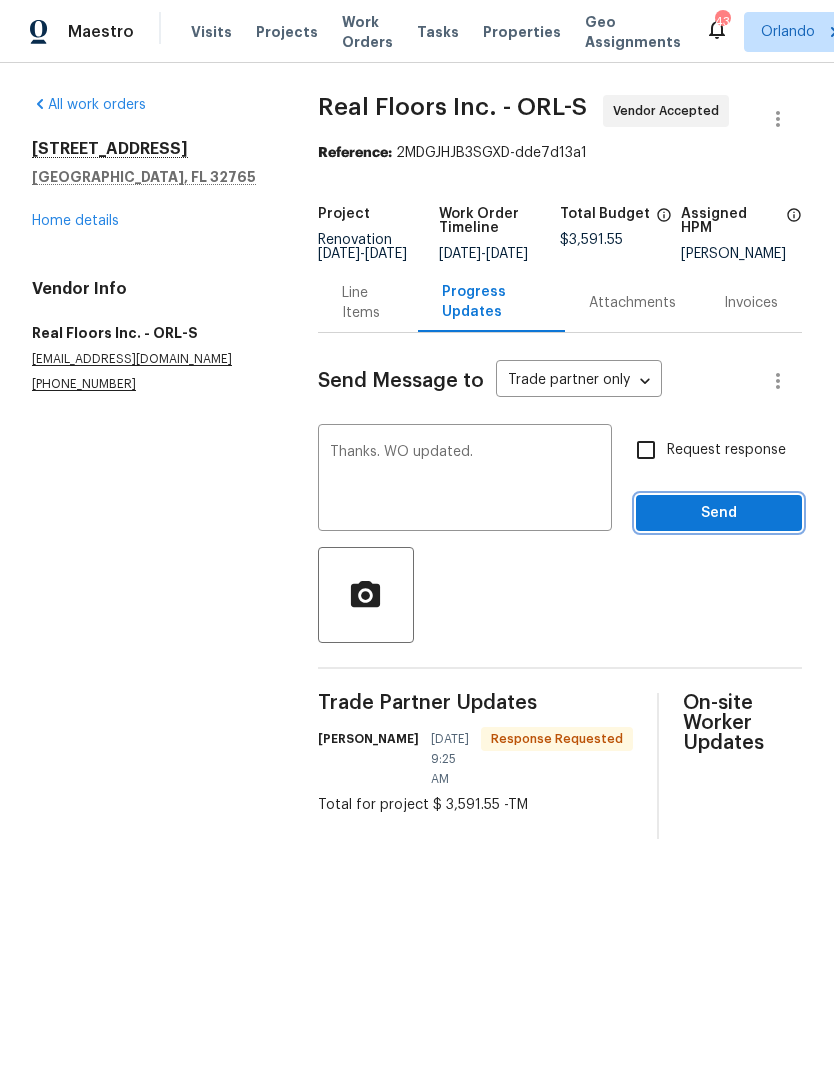click on "Send" at bounding box center [719, 513] 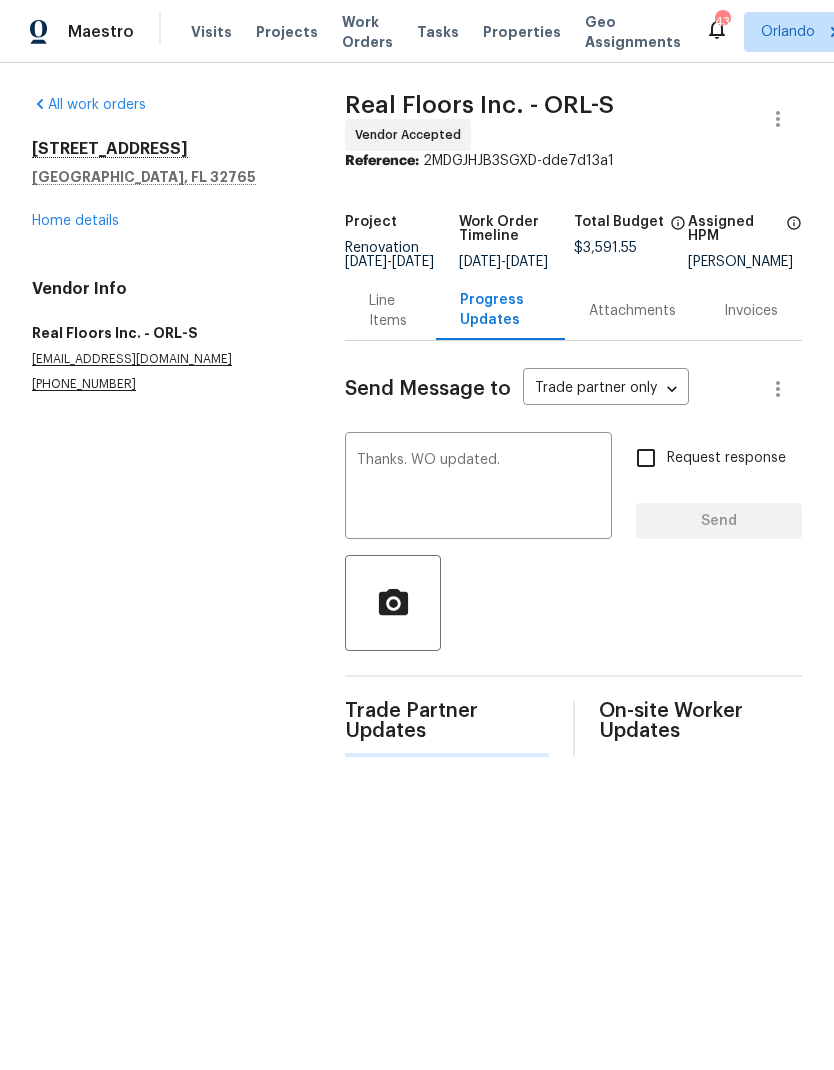 type 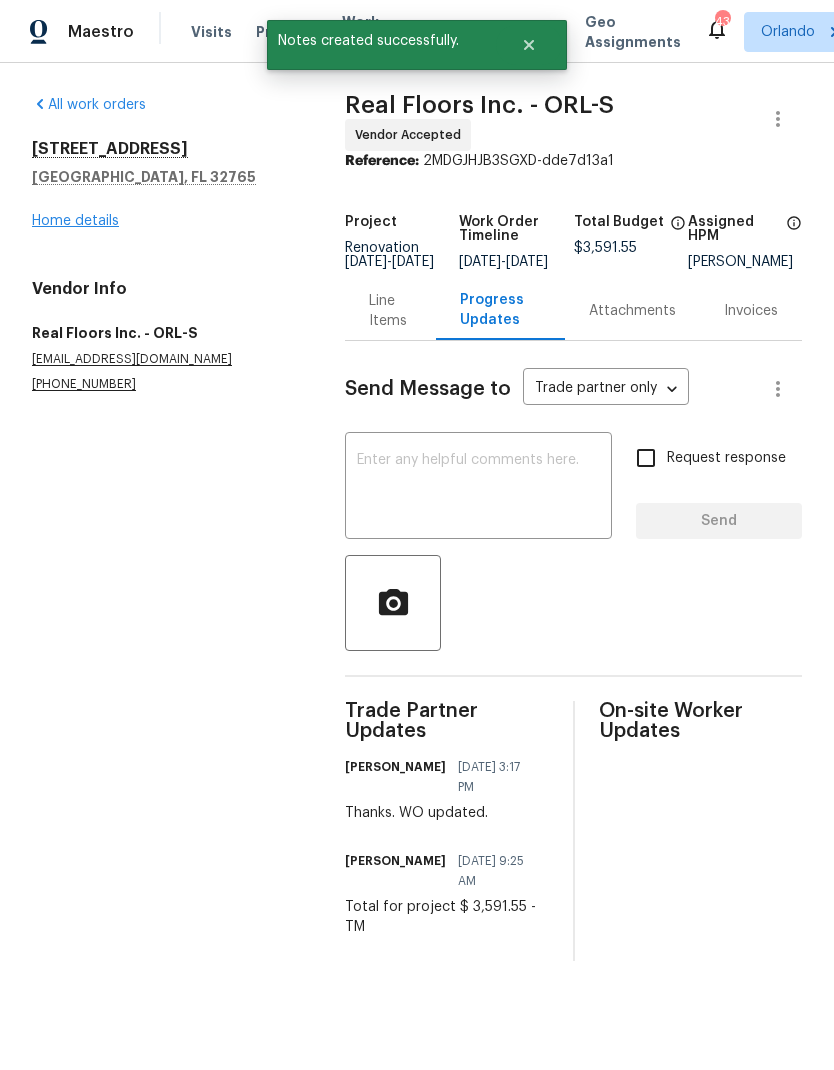 click on "Home details" at bounding box center [75, 221] 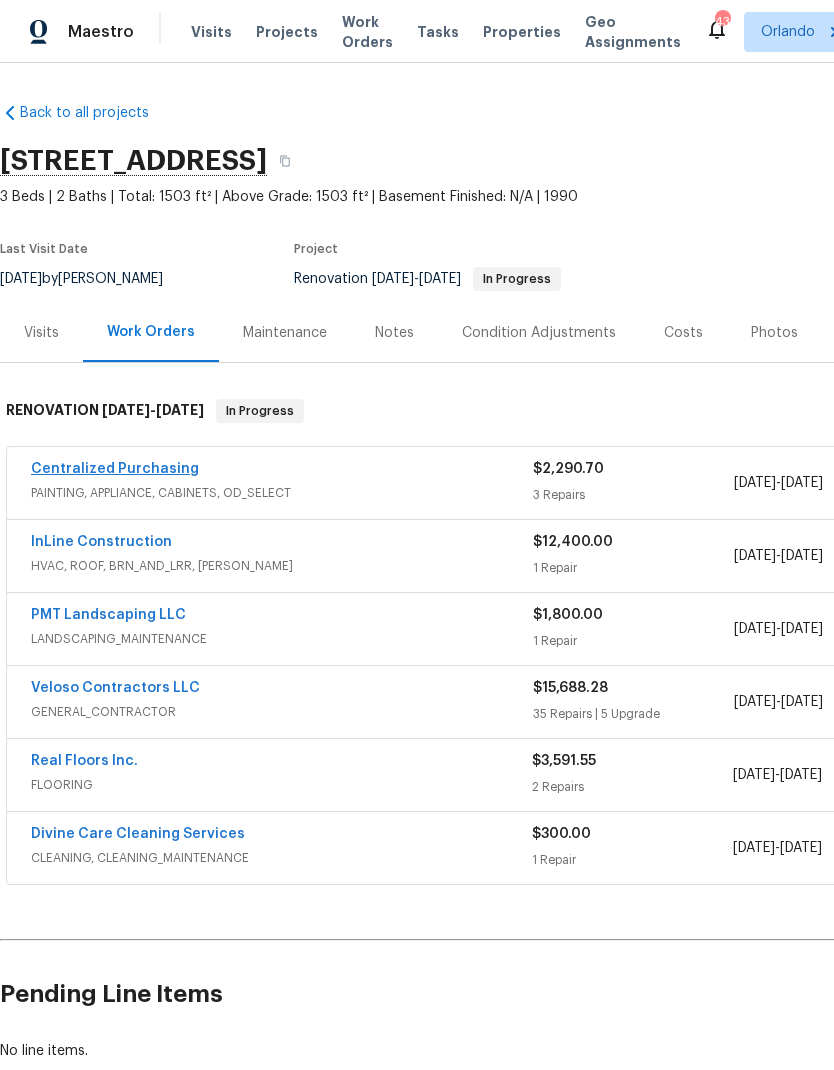 click on "Centralized Purchasing" at bounding box center [115, 469] 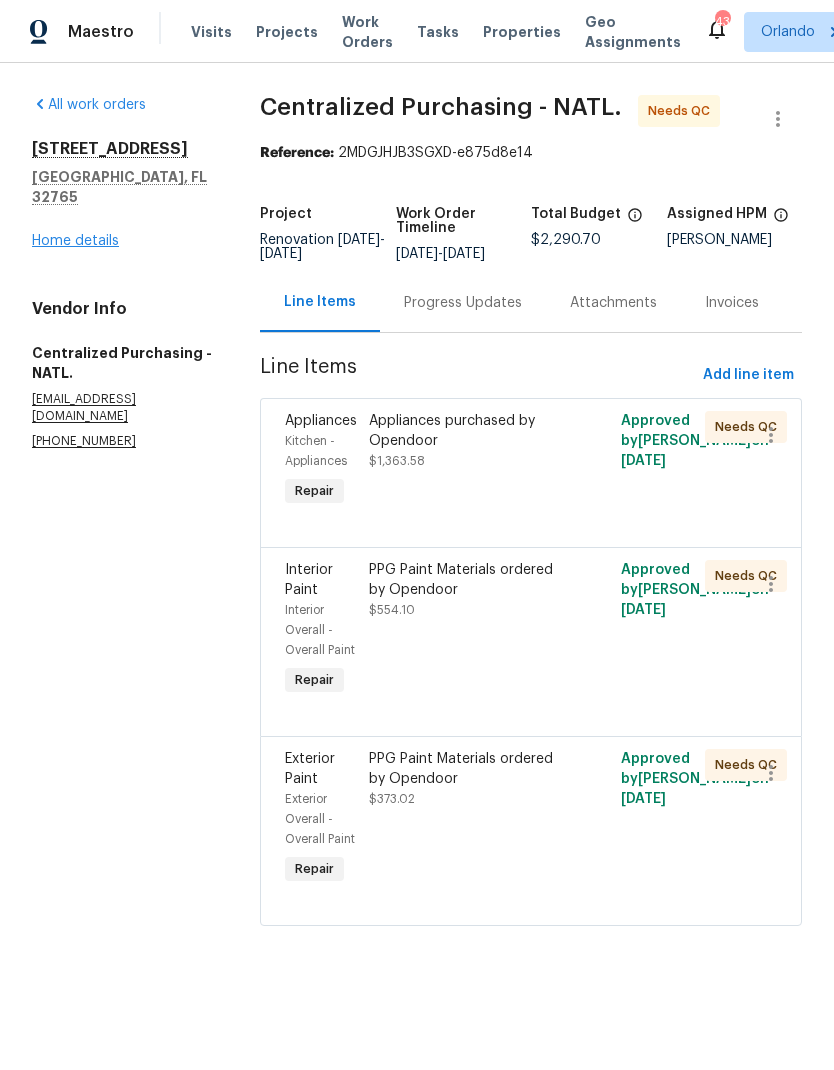 click on "Home details" at bounding box center (75, 241) 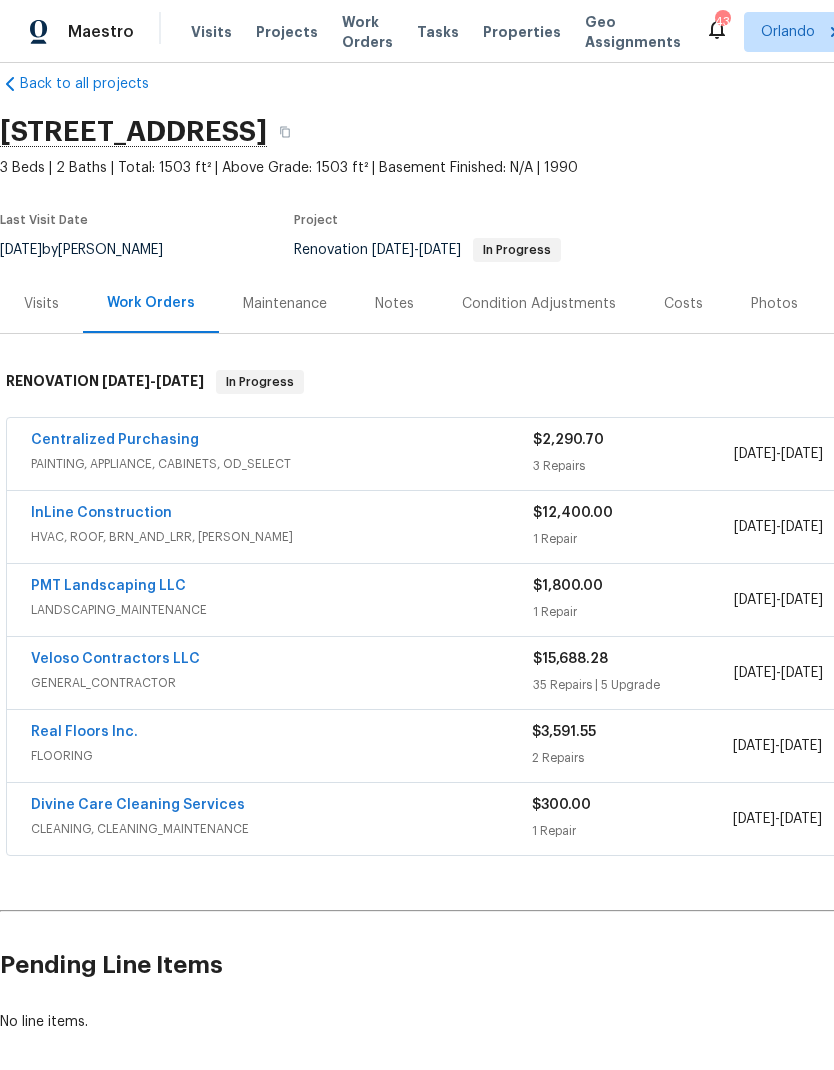 scroll, scrollTop: 29, scrollLeft: 0, axis: vertical 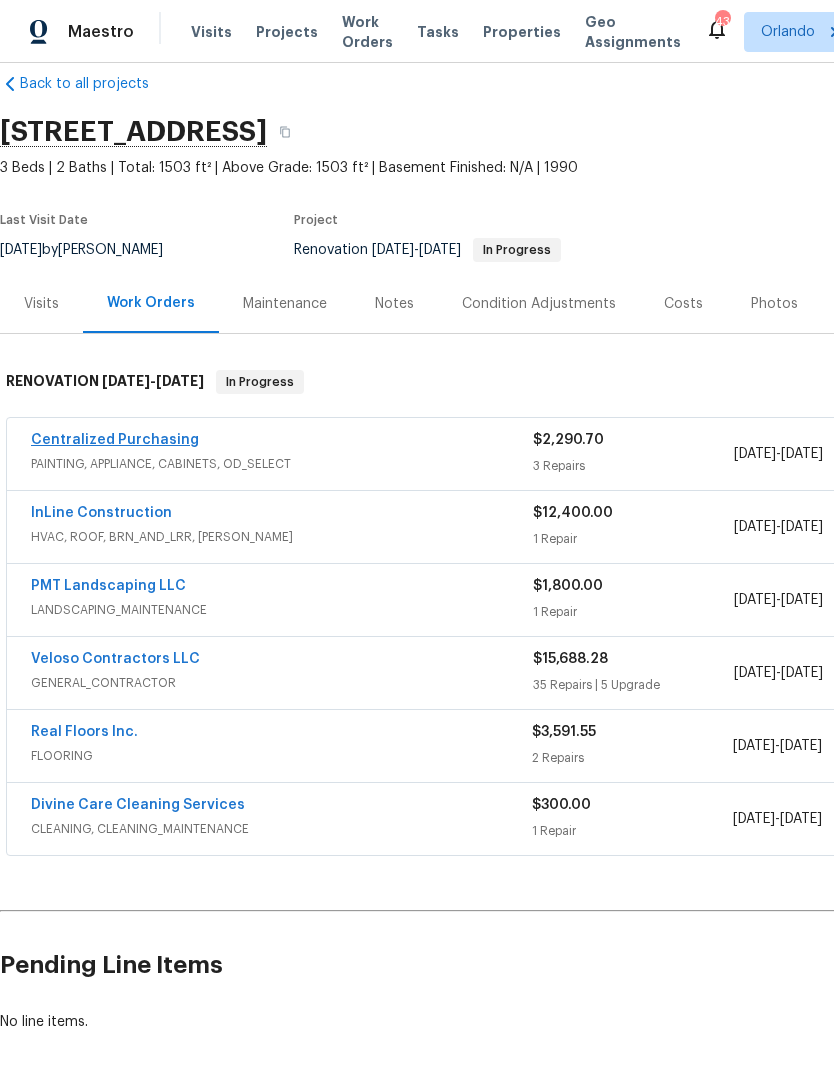click on "Centralized Purchasing" at bounding box center [115, 440] 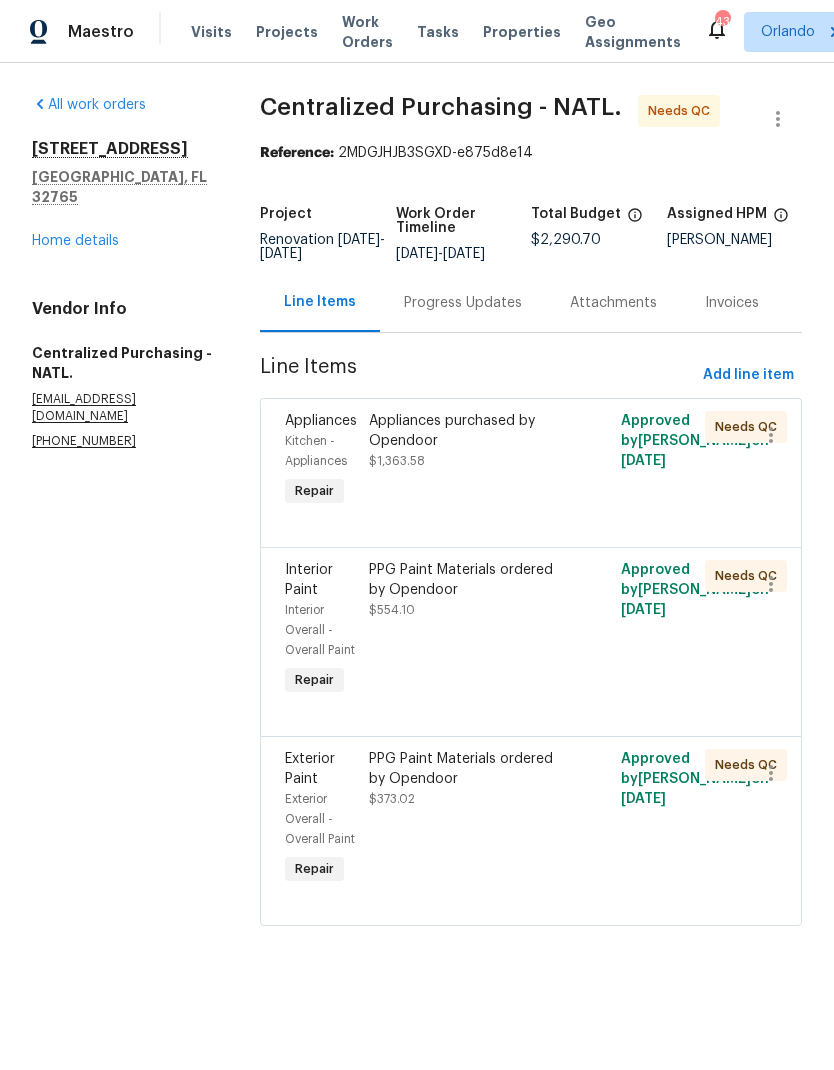 click on "Appliances purchased by Opendoor" at bounding box center [468, 431] 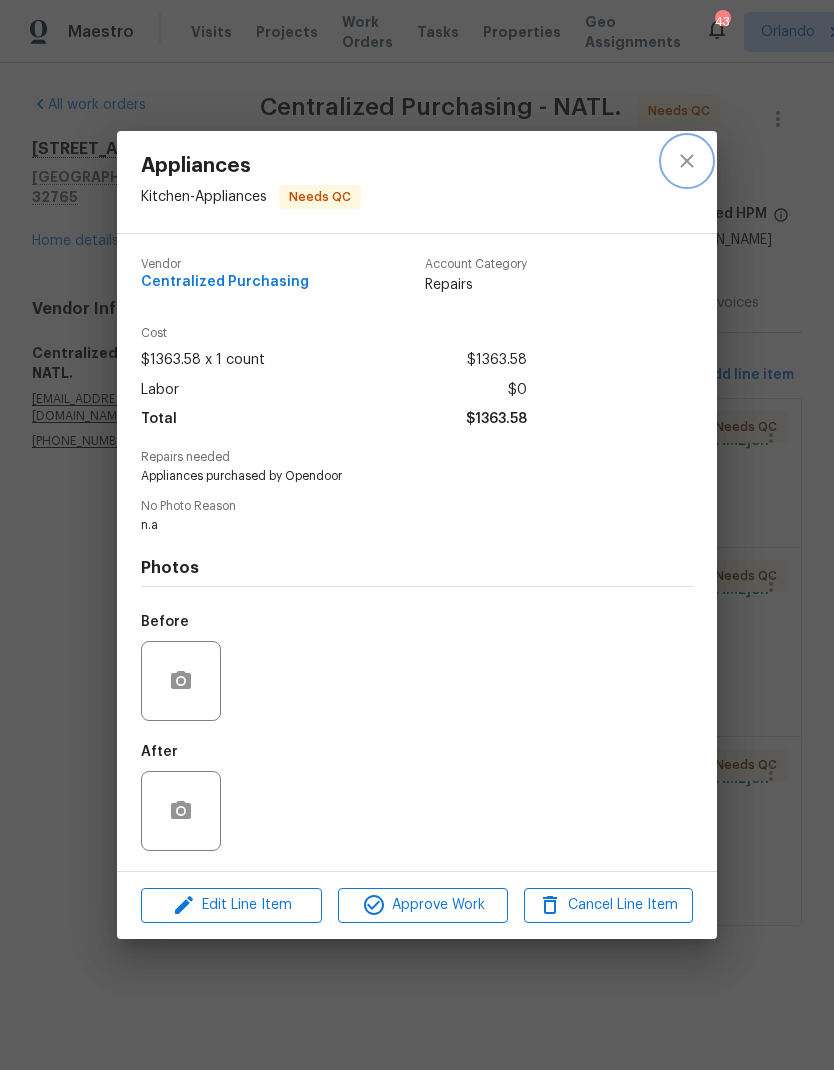 click 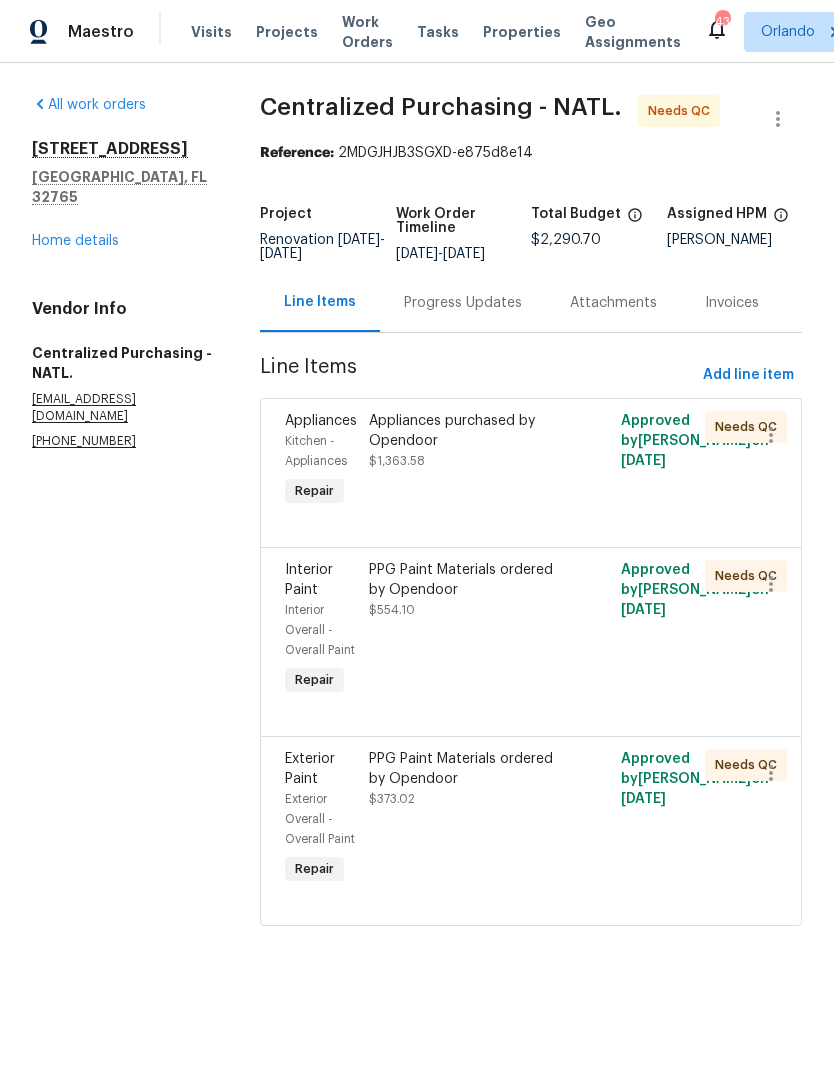 click on "Appliances purchased by Opendoor $1,363.58" at bounding box center [468, 441] 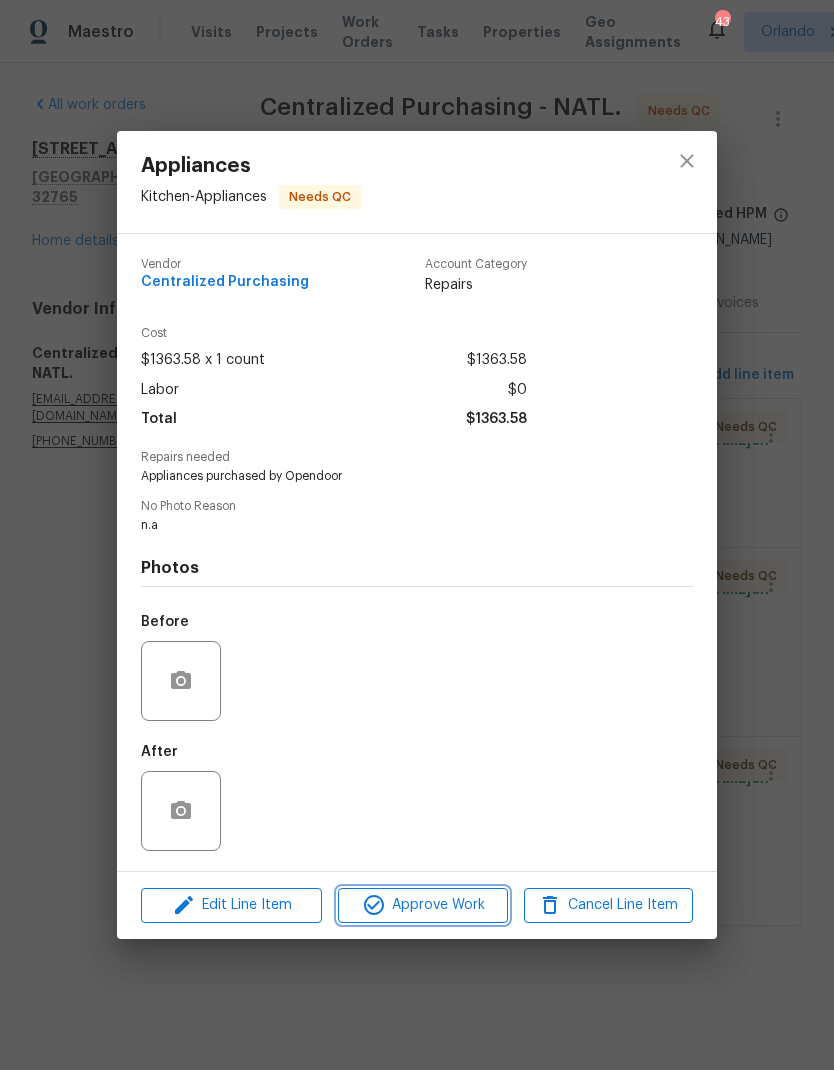 click on "Approve Work" at bounding box center [422, 905] 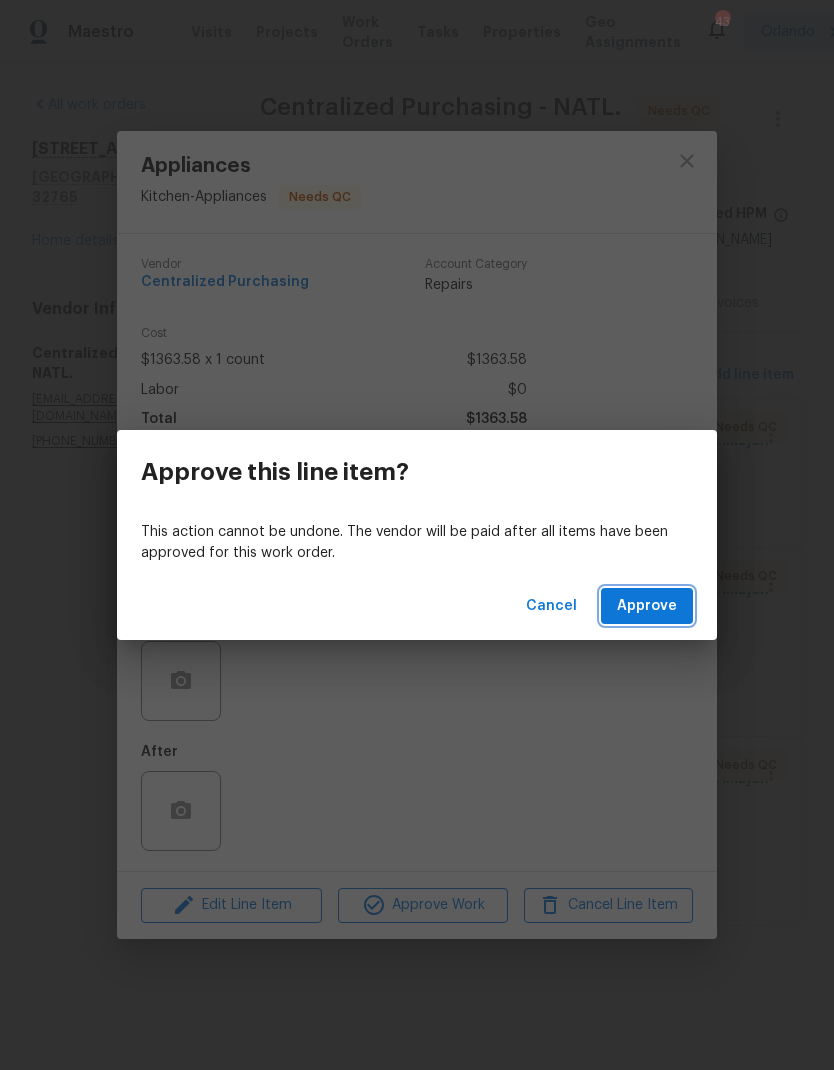 click on "Approve" at bounding box center [647, 606] 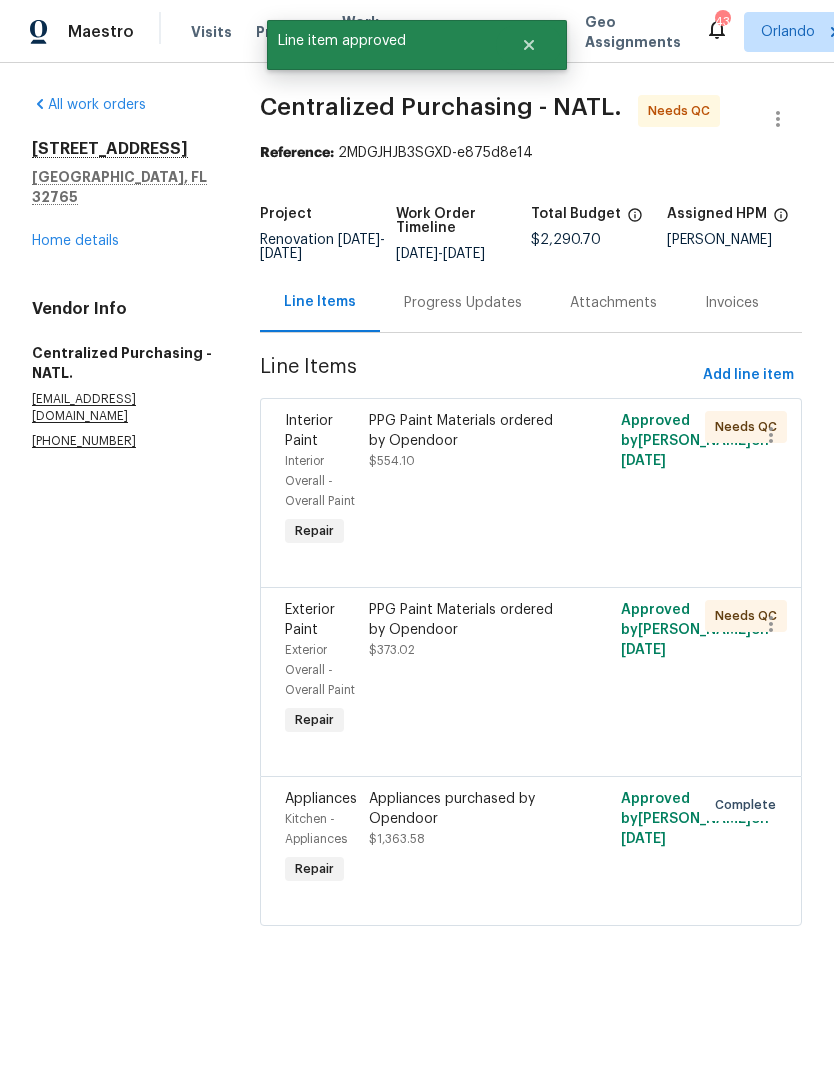 click on "PPG Paint Materials ordered by Opendoor $554.10" at bounding box center (468, 481) 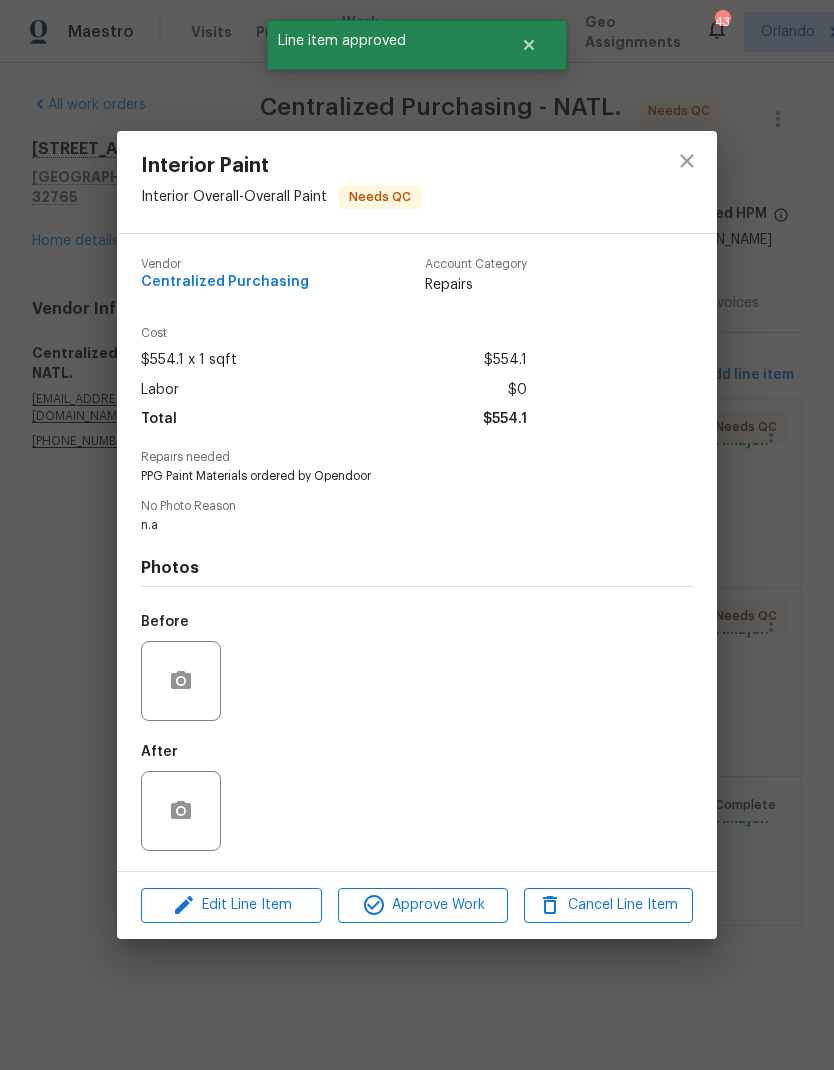 click on "Approve Work" at bounding box center [422, 905] 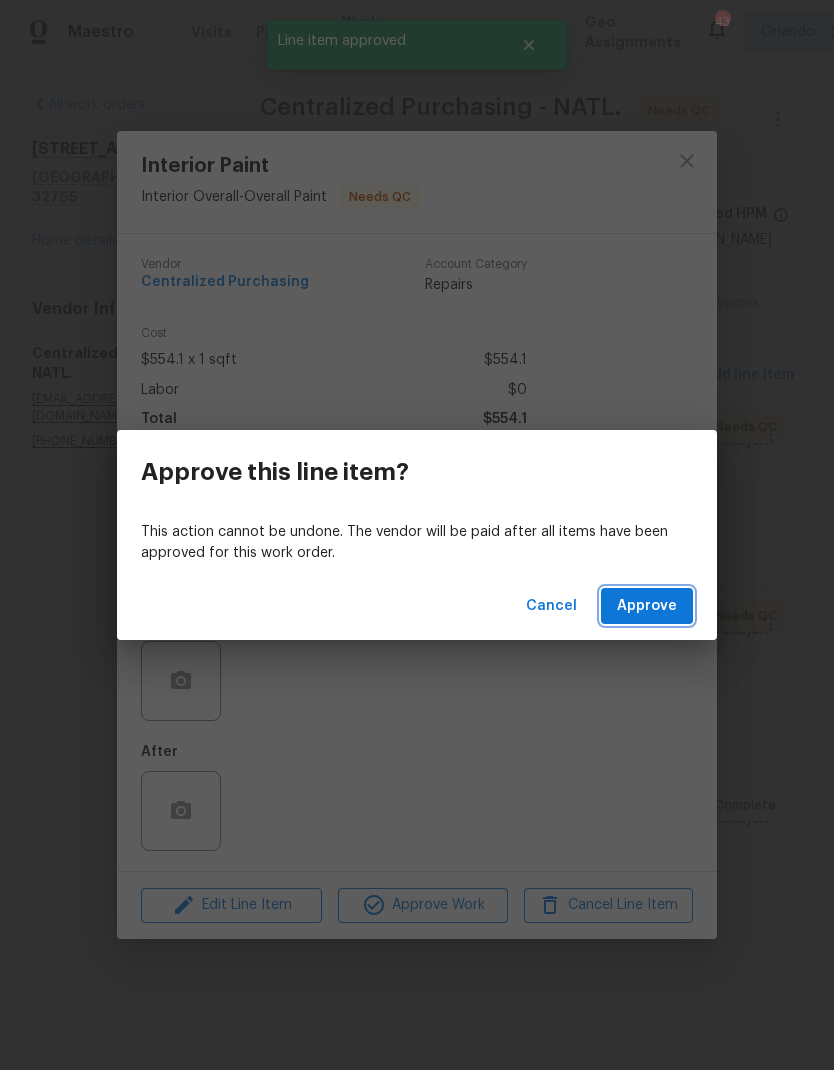 click on "Approve" at bounding box center (647, 606) 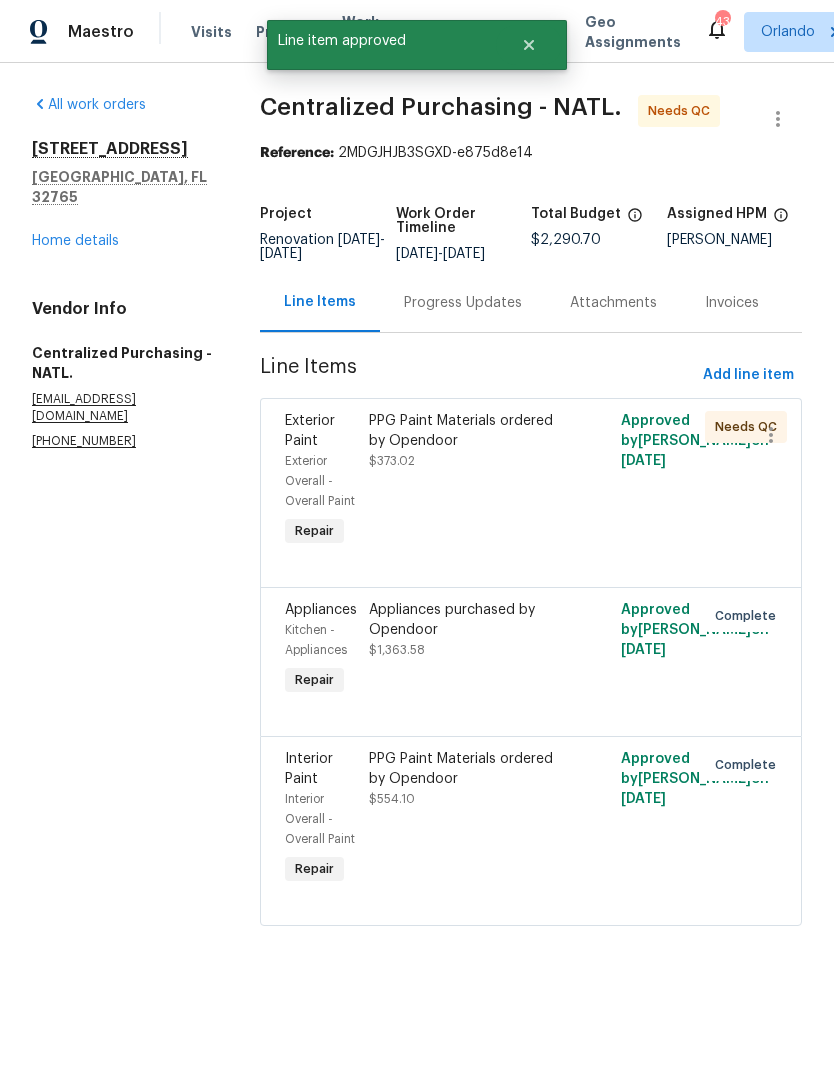 click on "PPG Paint Materials ordered by Opendoor $373.02" at bounding box center (468, 481) 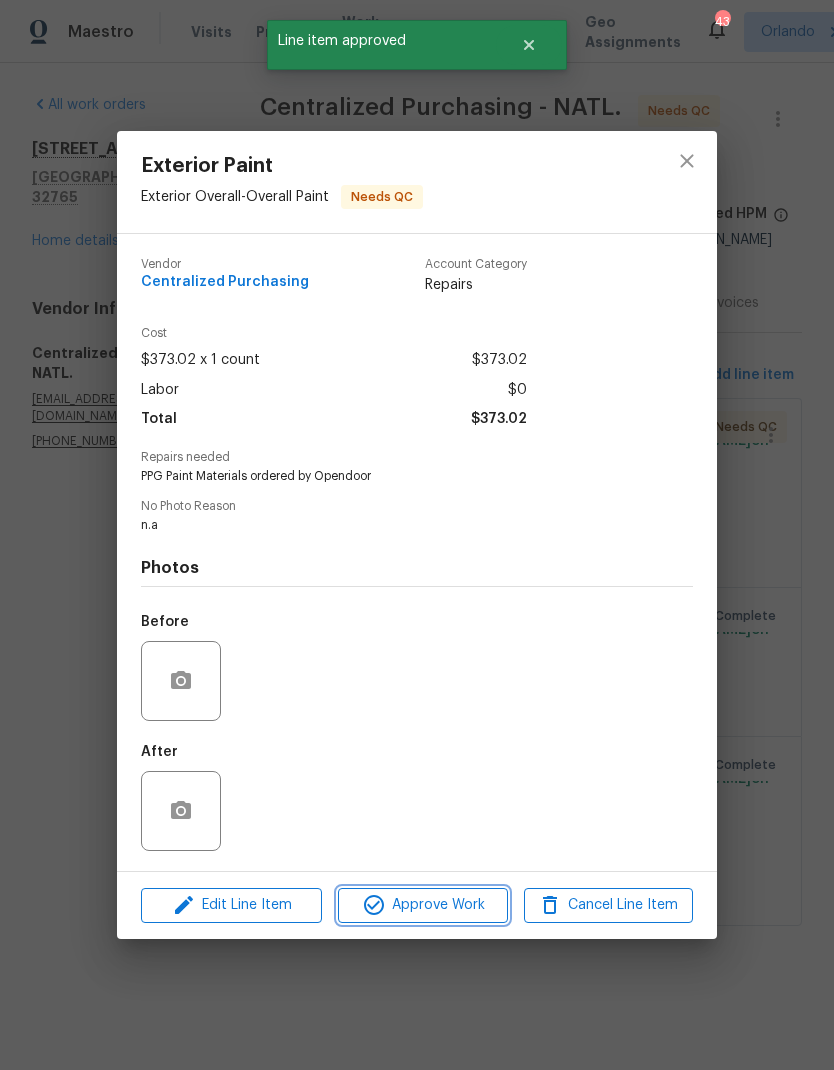 click on "Approve Work" at bounding box center (422, 905) 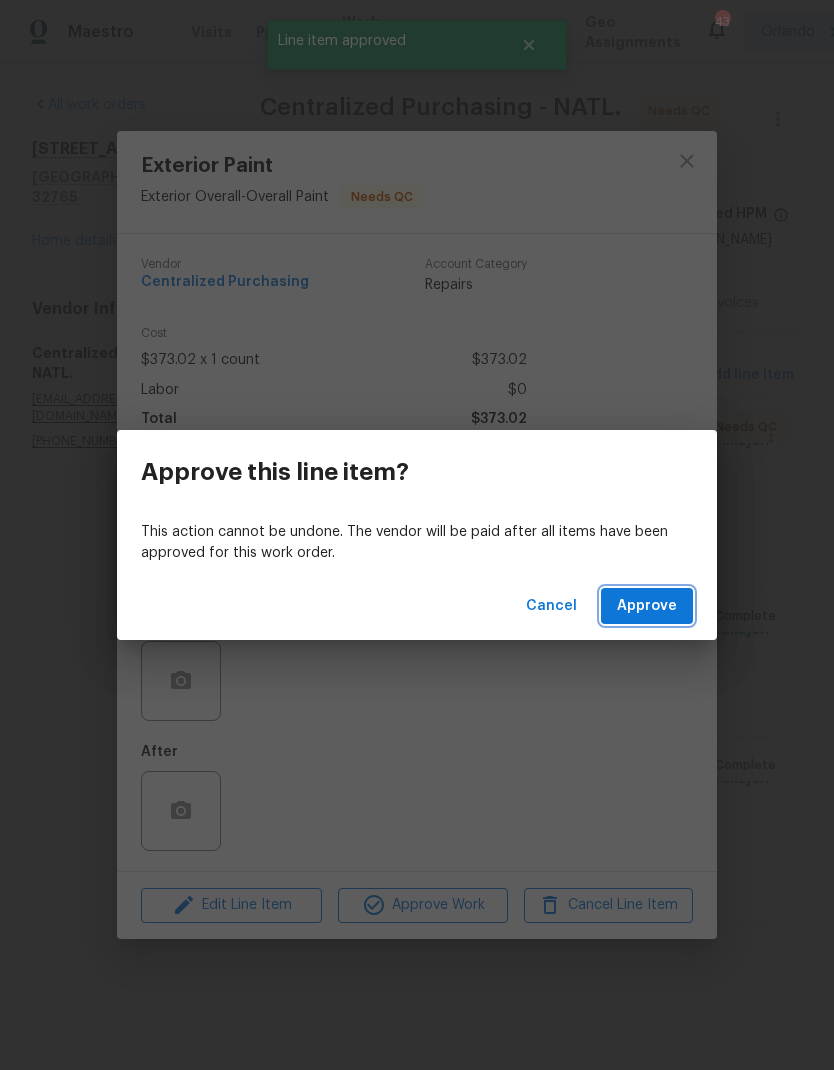 click on "Approve" at bounding box center [647, 606] 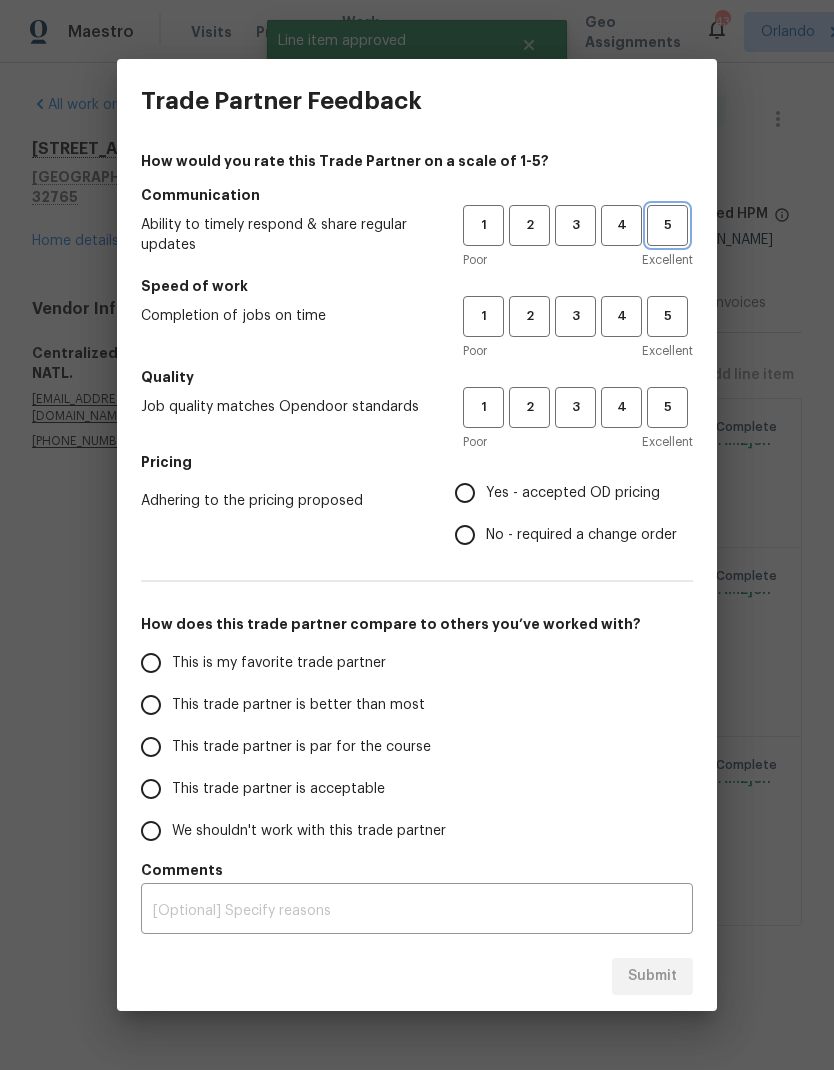 click on "5" at bounding box center [667, 225] 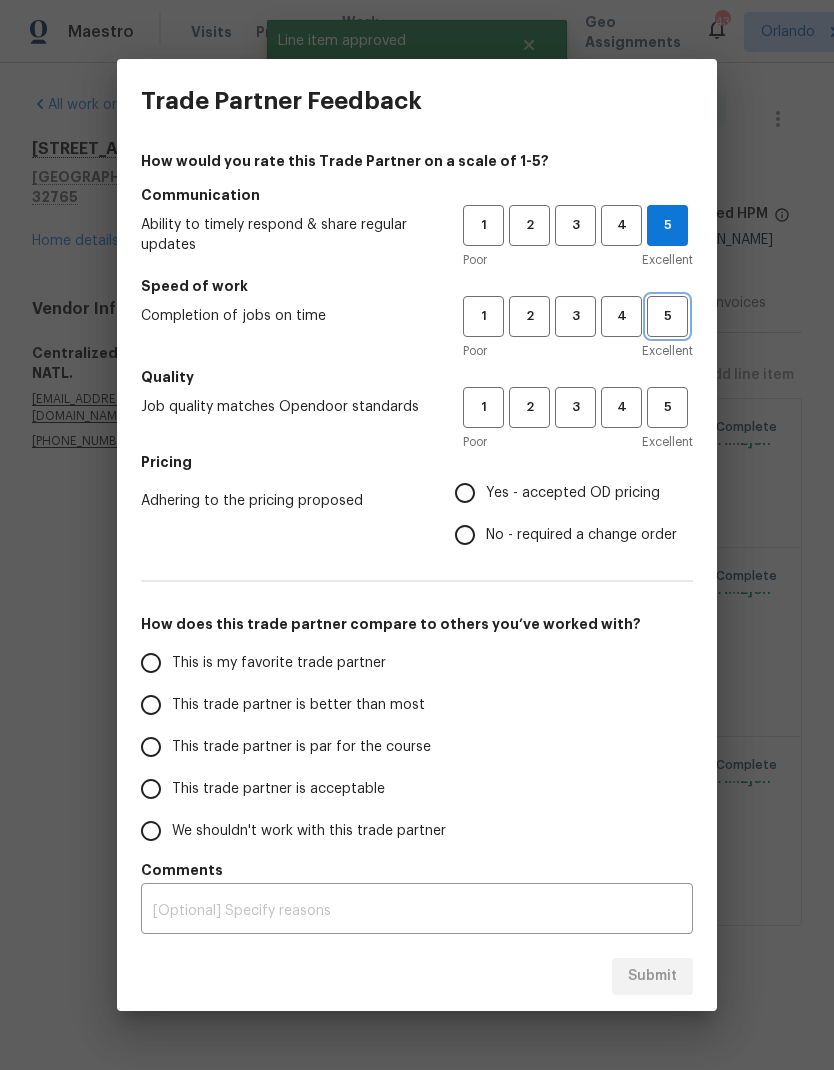 click on "5" at bounding box center (667, 316) 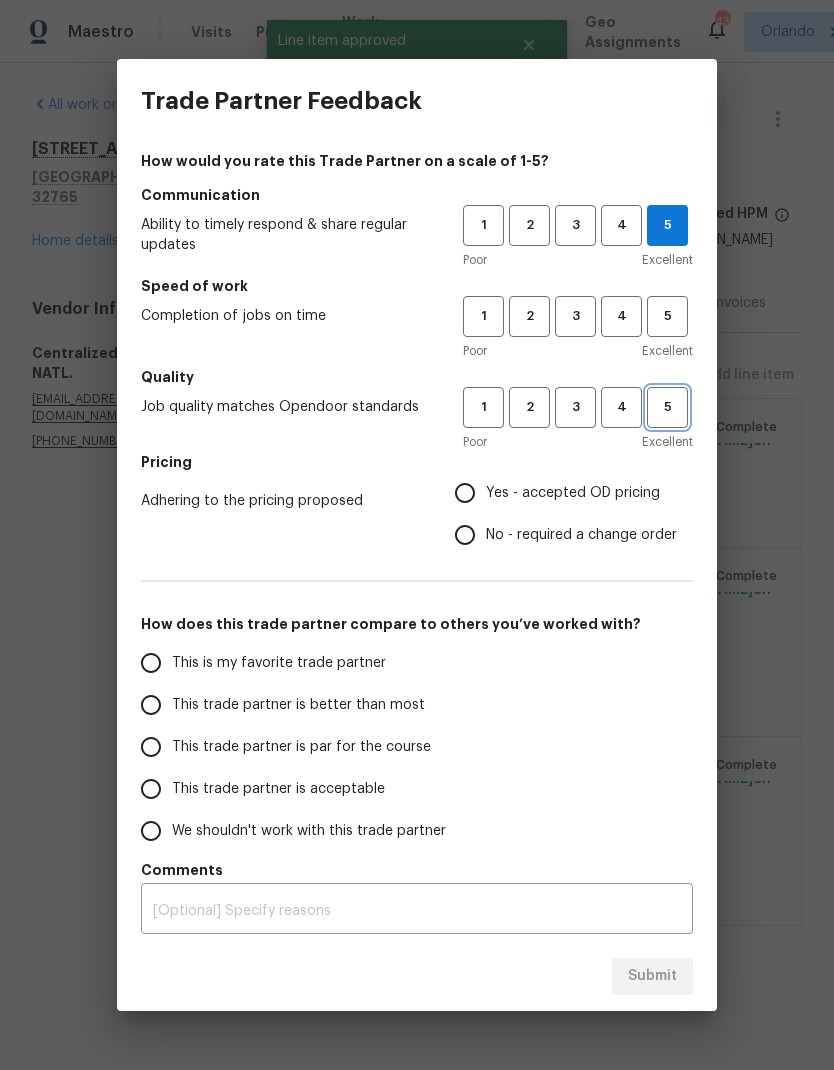 click on "5" at bounding box center [667, 407] 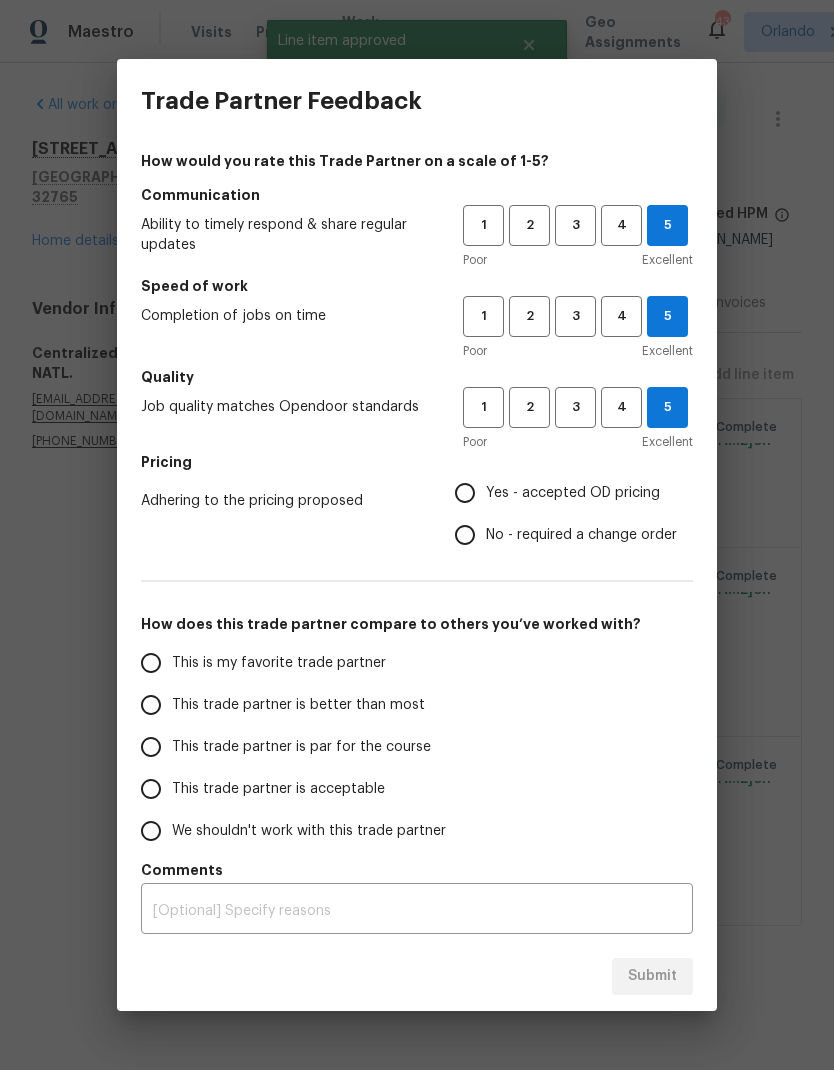 click on "Yes - accepted OD pricing" at bounding box center [465, 493] 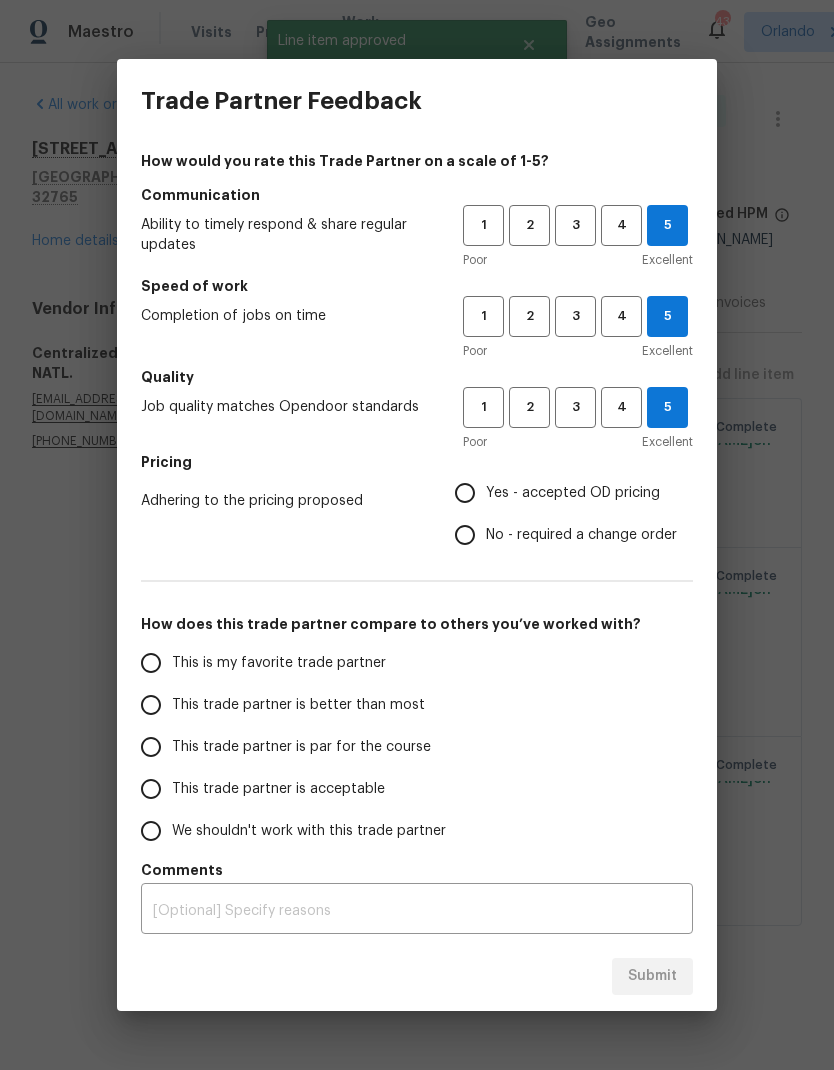 radio on "true" 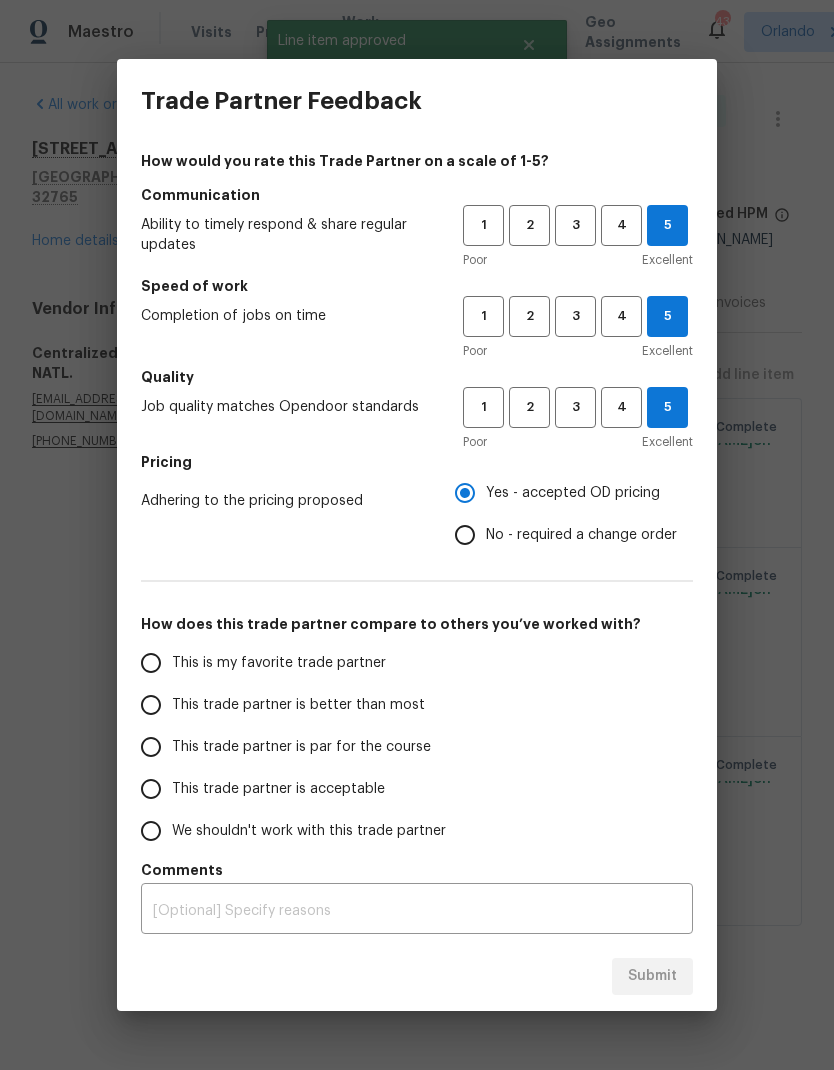 click on "This is my favorite trade partner" at bounding box center (288, 663) 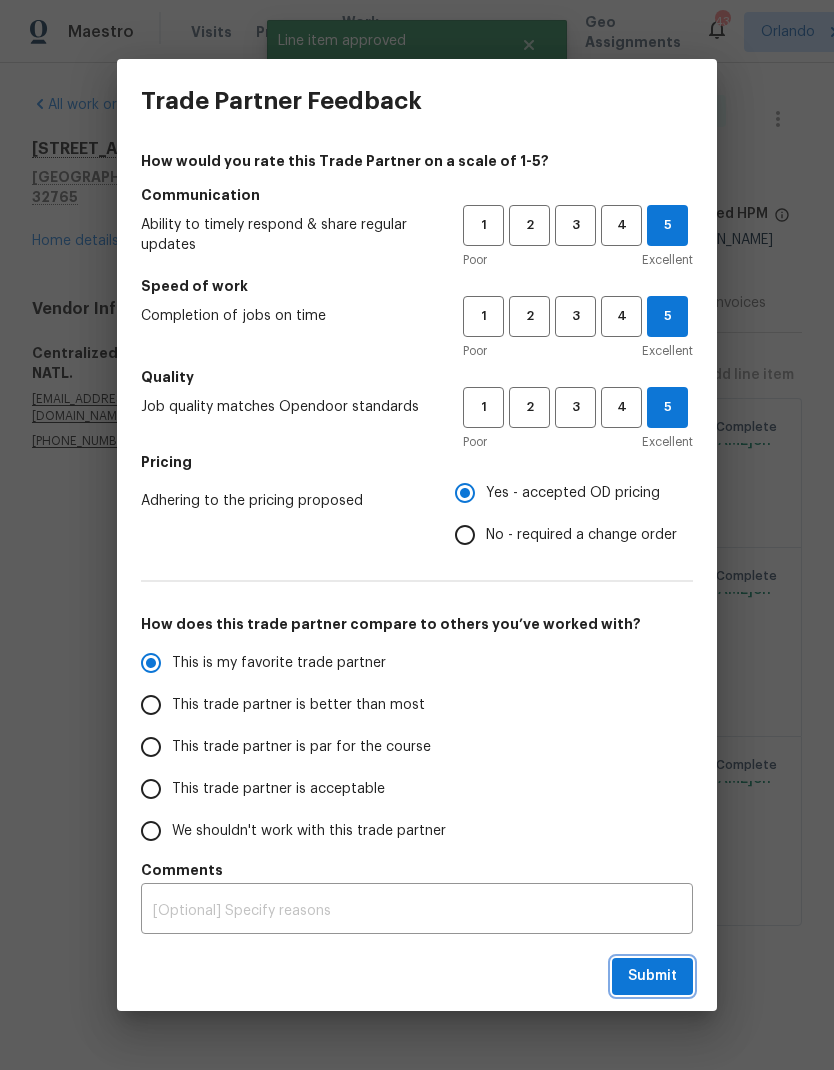 click on "Submit" at bounding box center [652, 976] 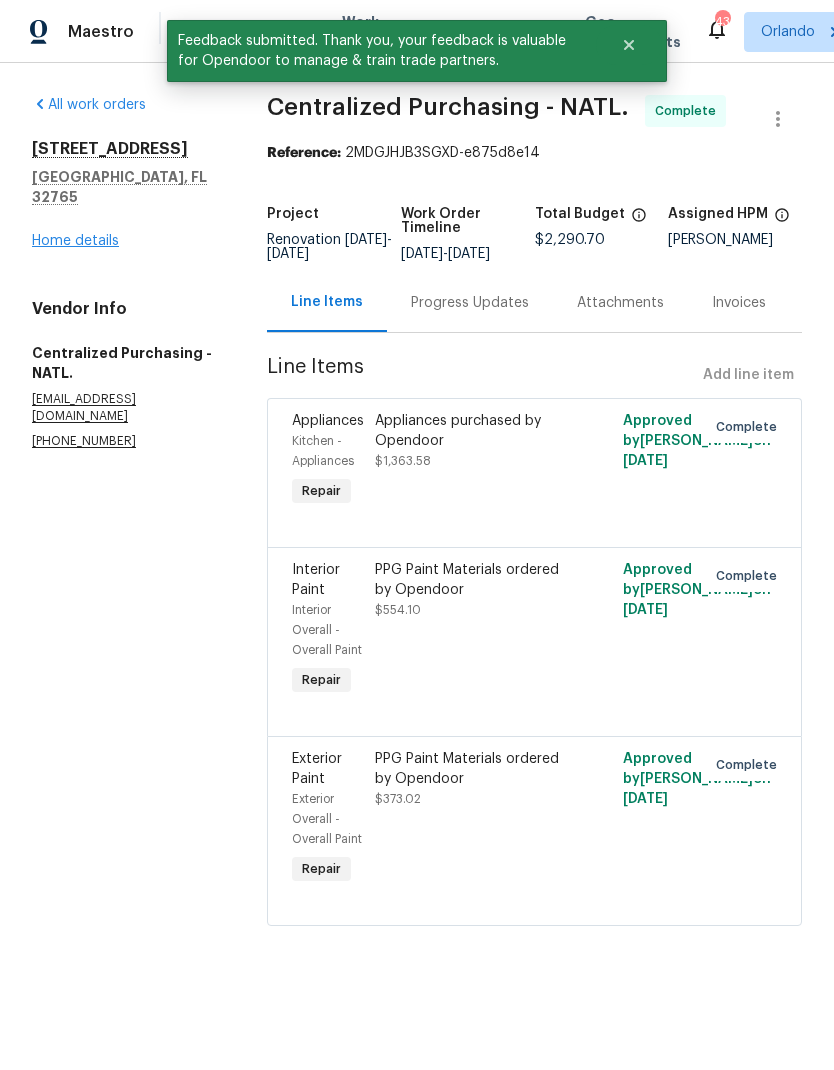 click on "Home details" at bounding box center [75, 241] 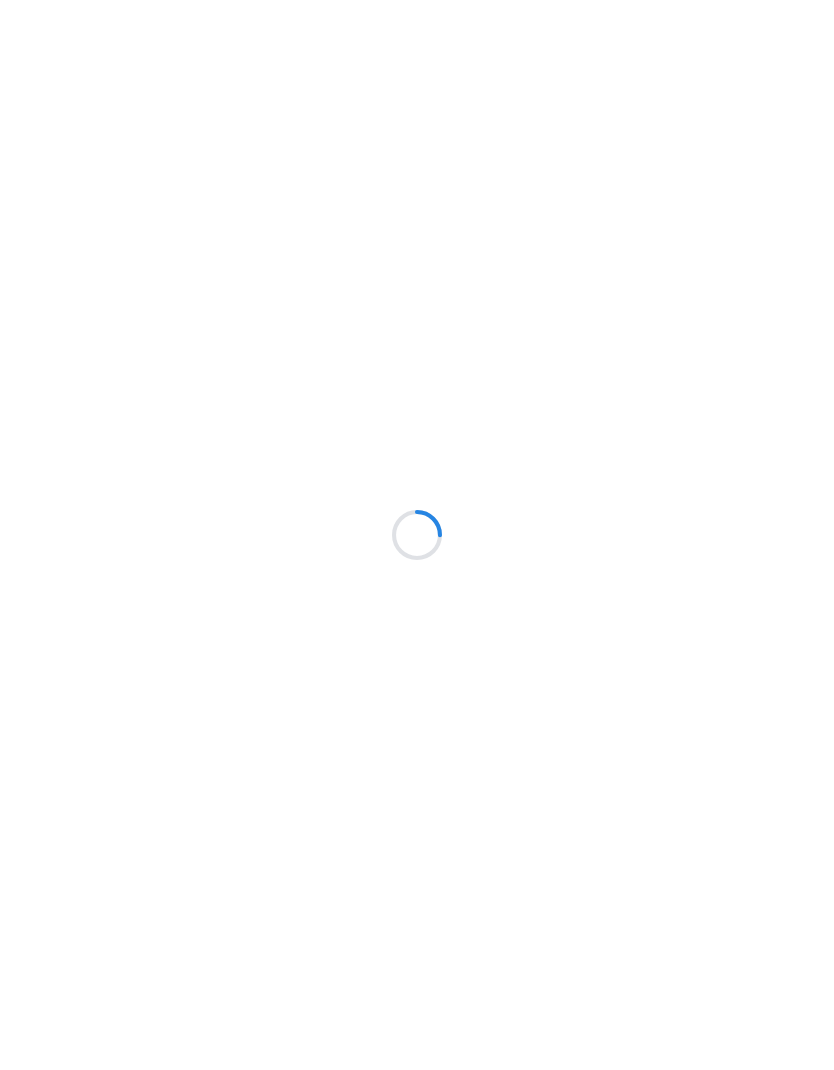 scroll, scrollTop: 0, scrollLeft: 0, axis: both 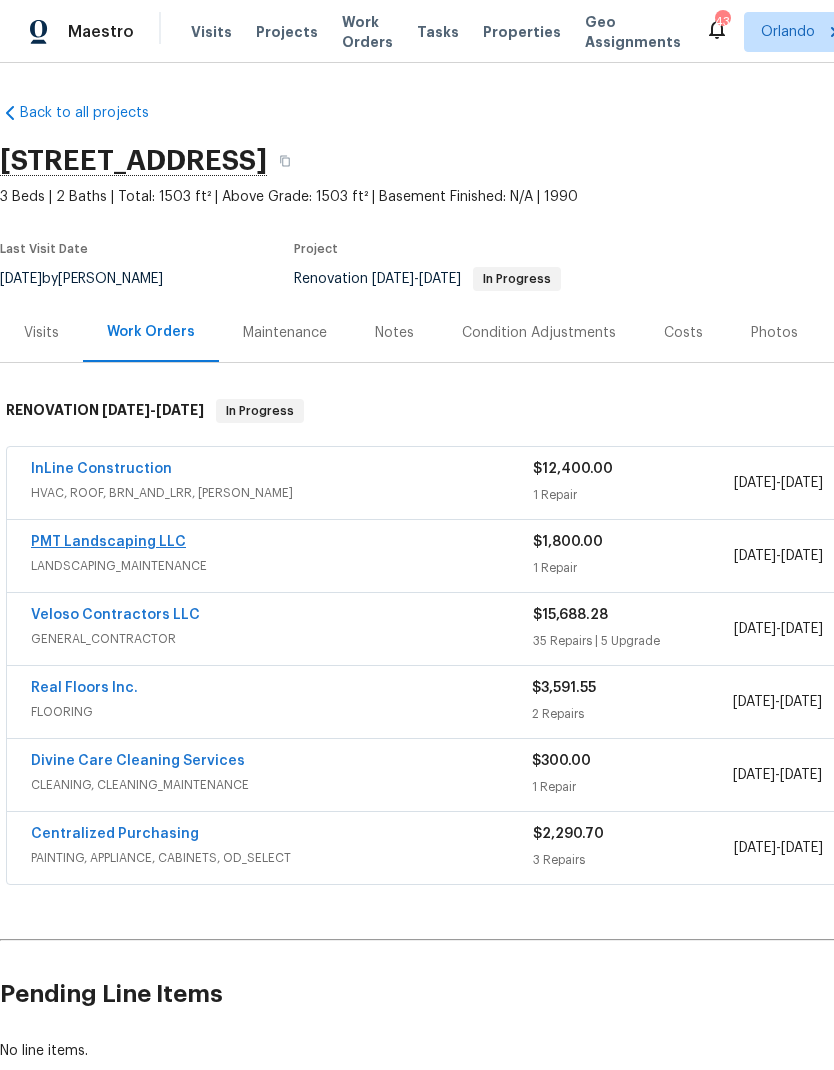 click on "PMT Landscaping LLC" at bounding box center (108, 542) 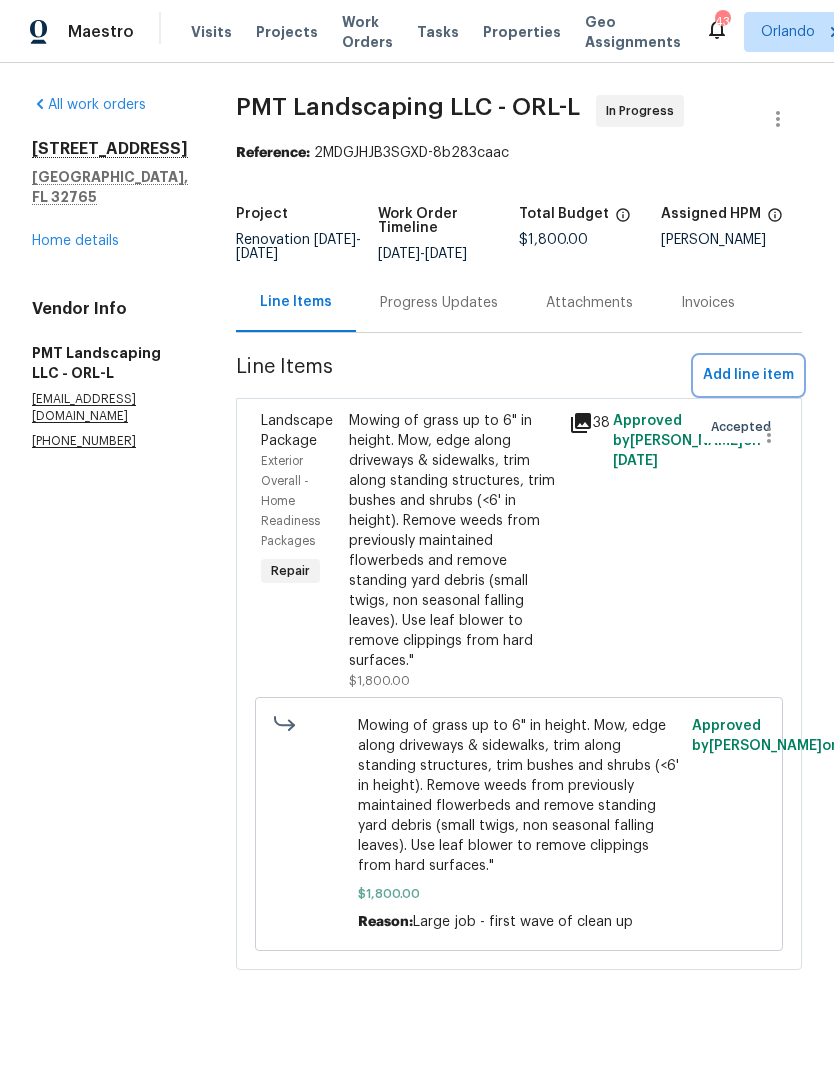 click on "Add line item" at bounding box center [748, 375] 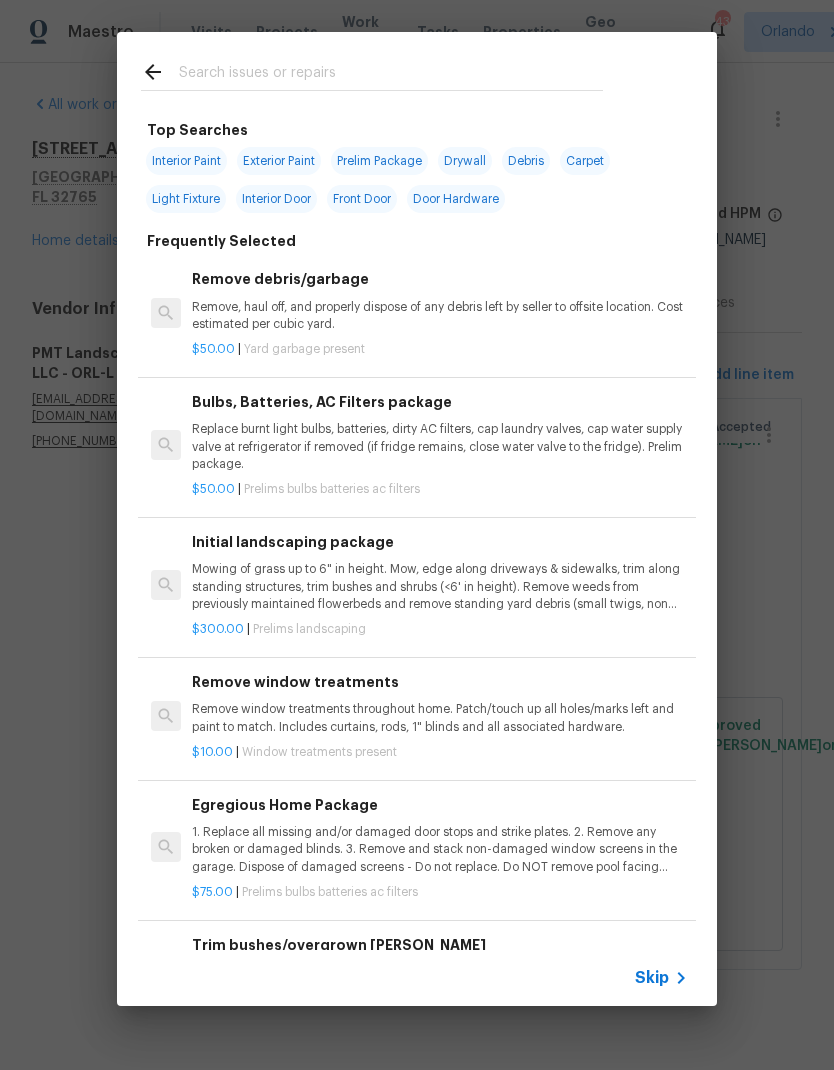 click on "Mowing of grass up to 6" in height. Mow, edge along driveways & sidewalks, trim along standing structures, trim bushes and shrubs (<6' in height). Remove weeds from previously maintained flowerbeds and remove standing yard debris (small twigs, non seasonal falling leaves).  Use leaf blower to remove clippings from hard surfaces."" at bounding box center [440, 586] 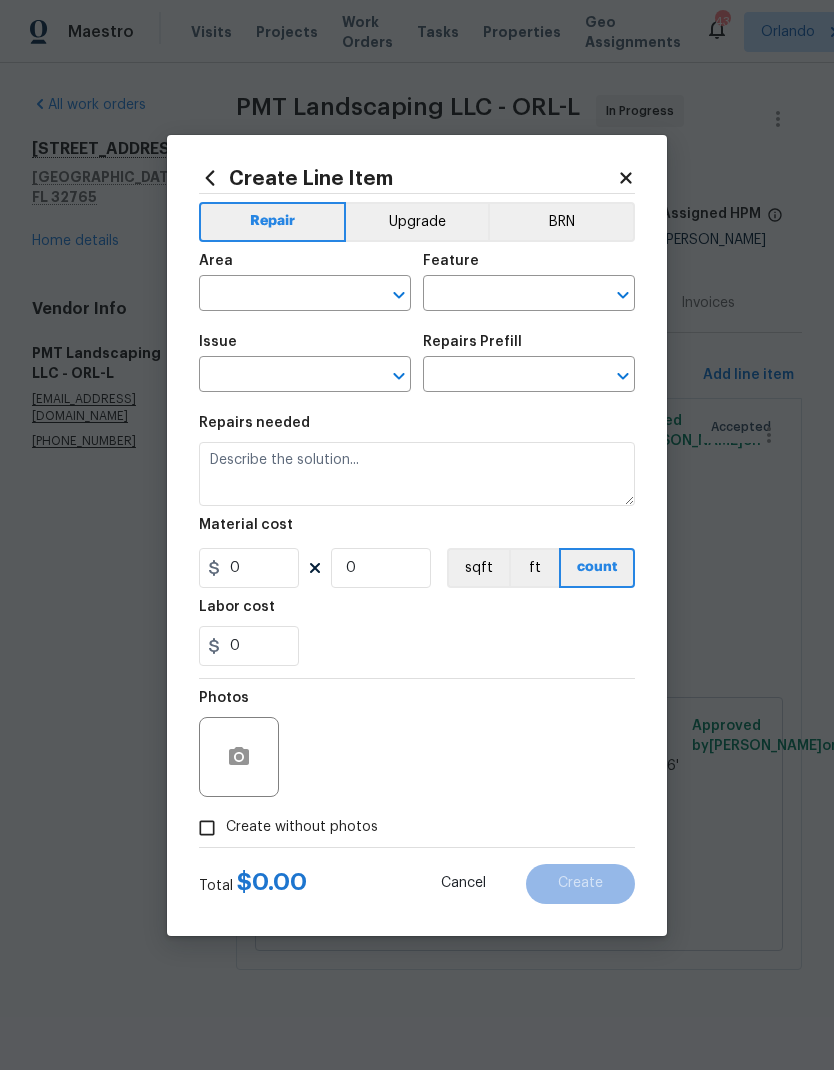 type on "Home Readiness Packages" 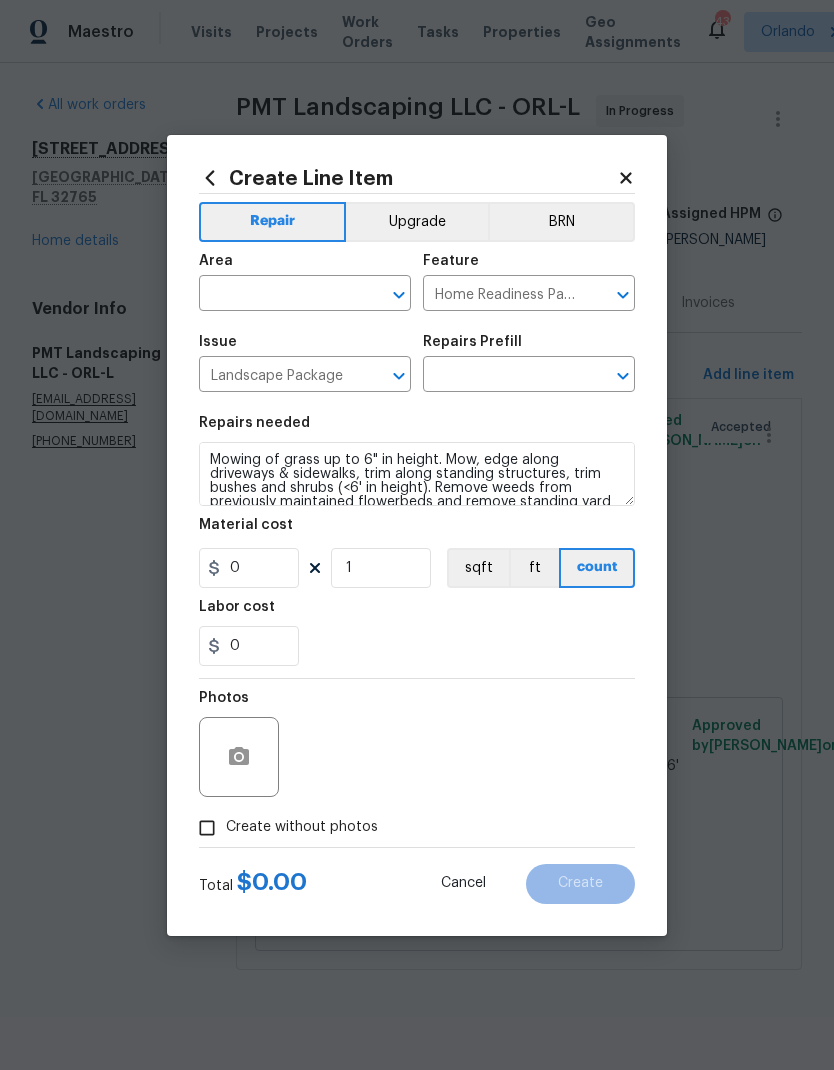 type on "Initial landscaping package $300.00" 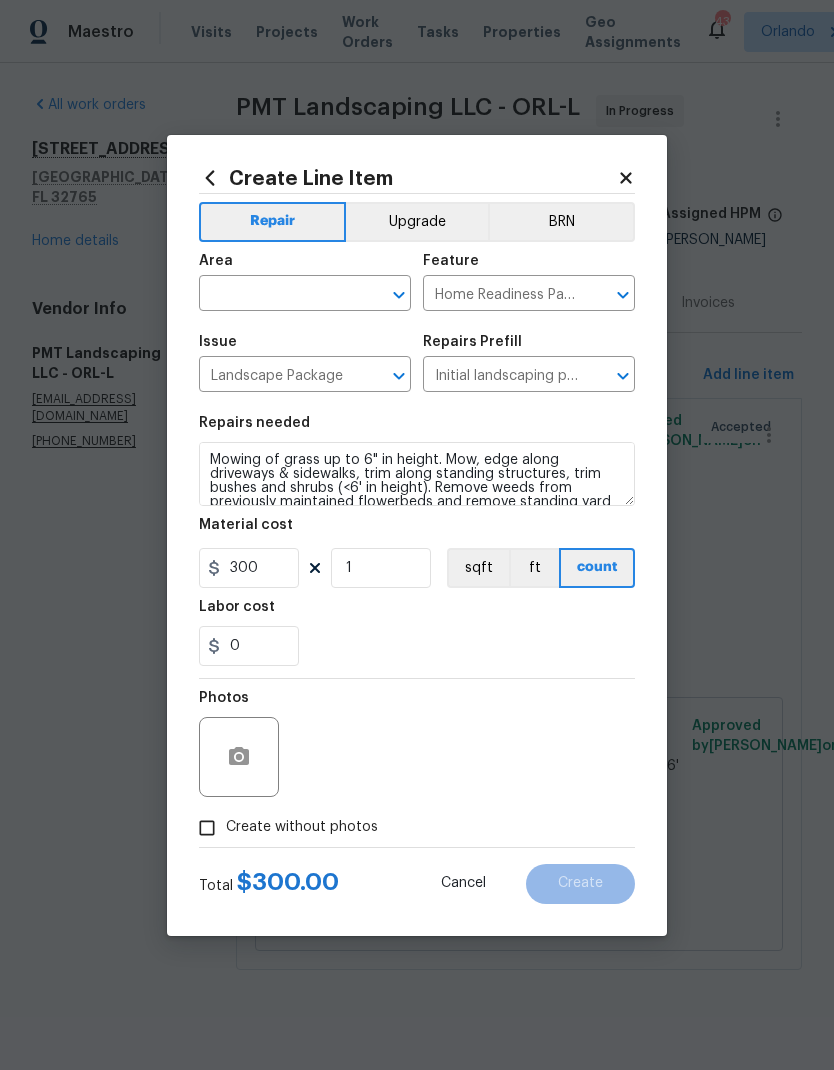click 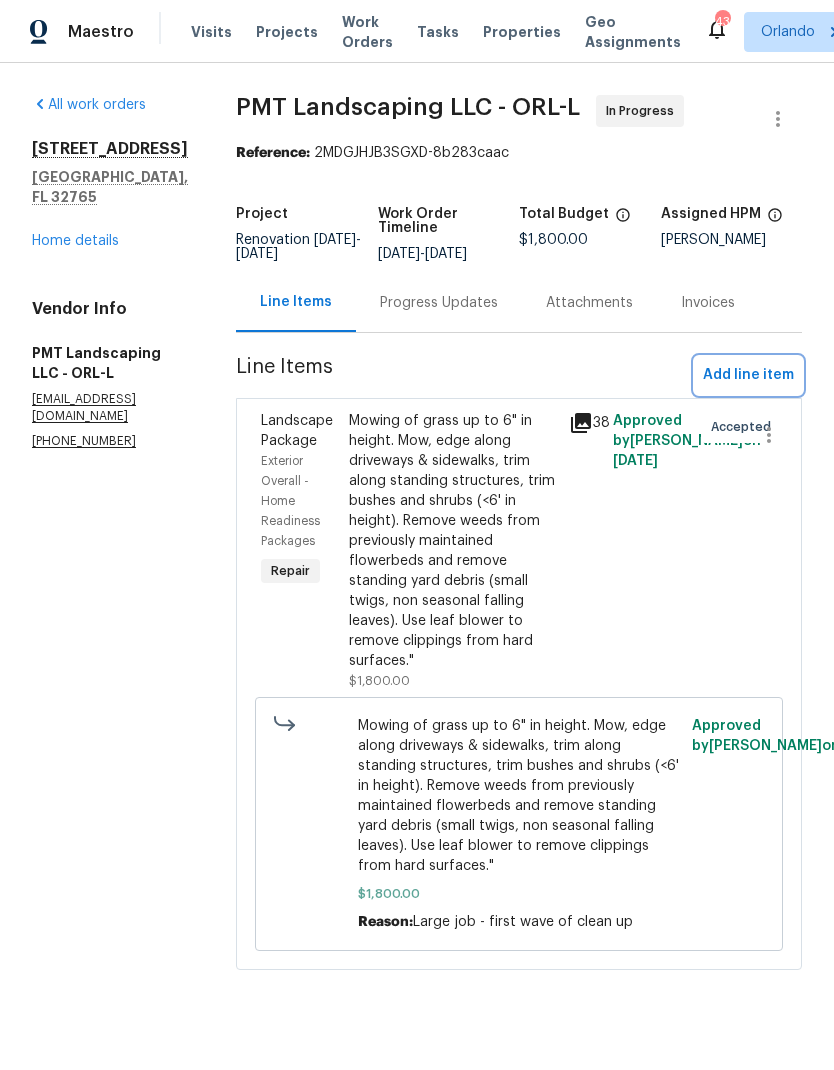 click on "Add line item" at bounding box center (748, 375) 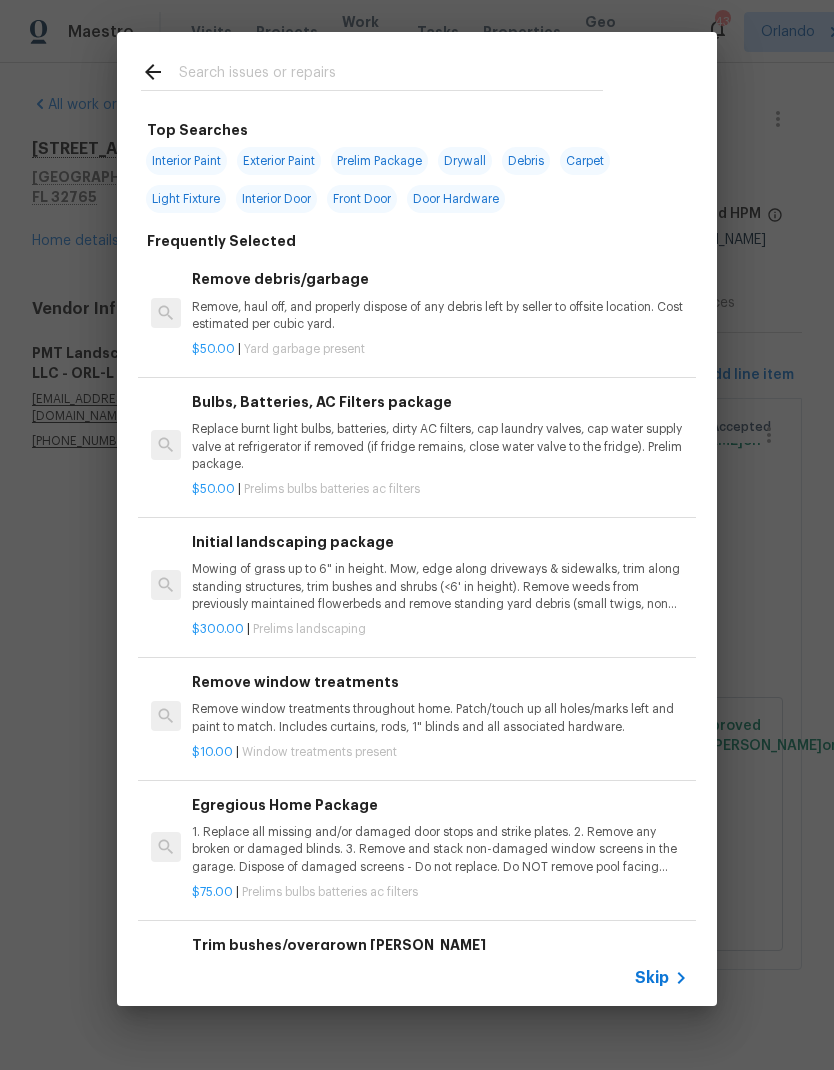 click at bounding box center (391, 75) 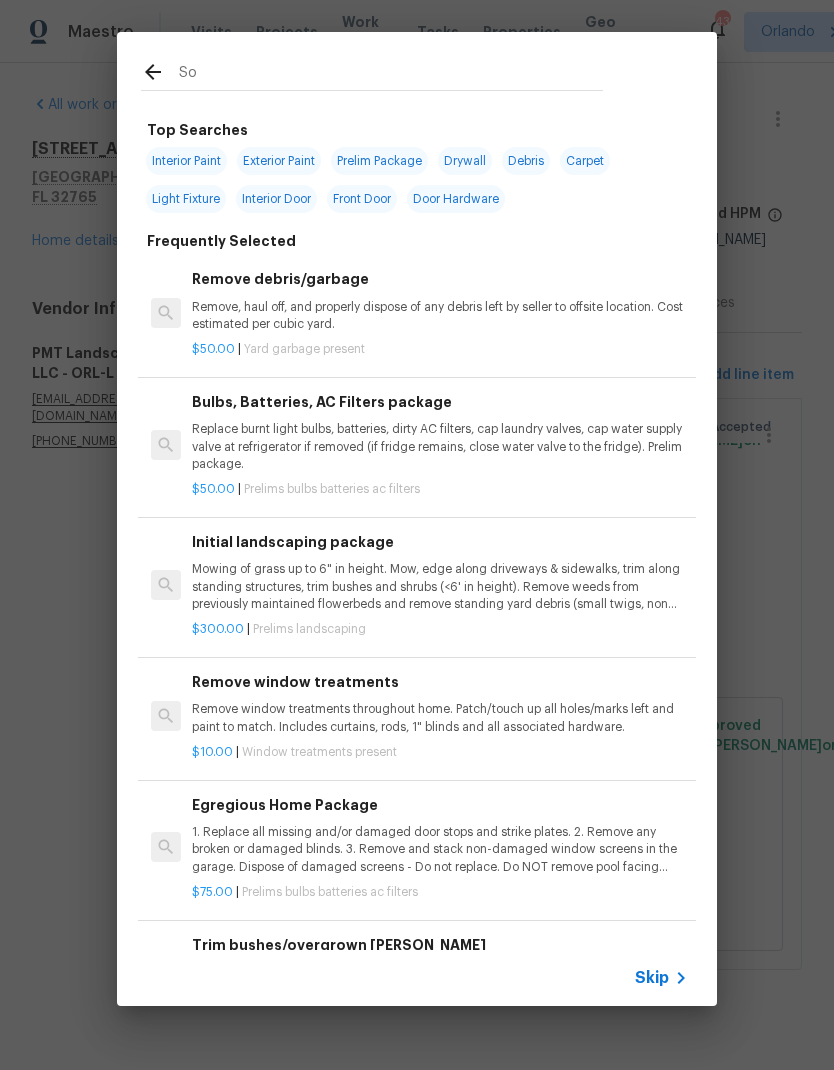 type on "Sod" 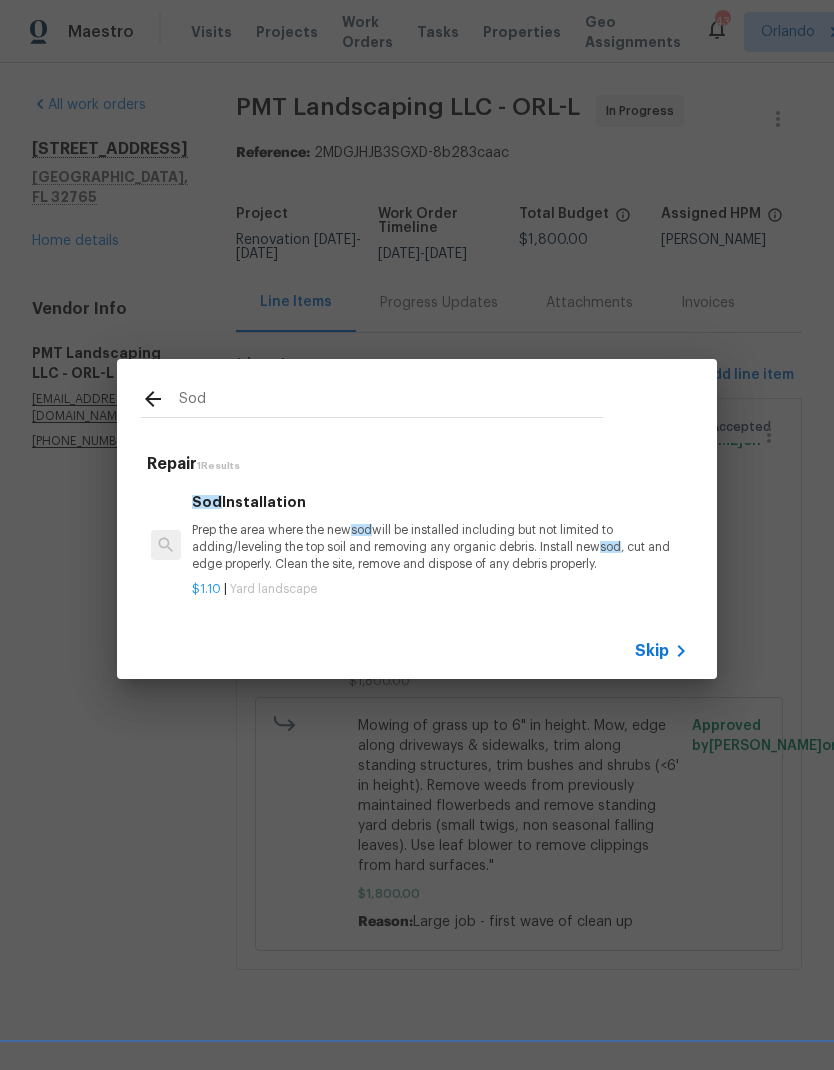 click on "Prep the area where the new  sod  will be installed including but not limited to adding/leveling the top soil and removing any organic debris. Install new  sod , cut and edge properly. Clean the site, remove and dispose of any debris properly." at bounding box center [440, 547] 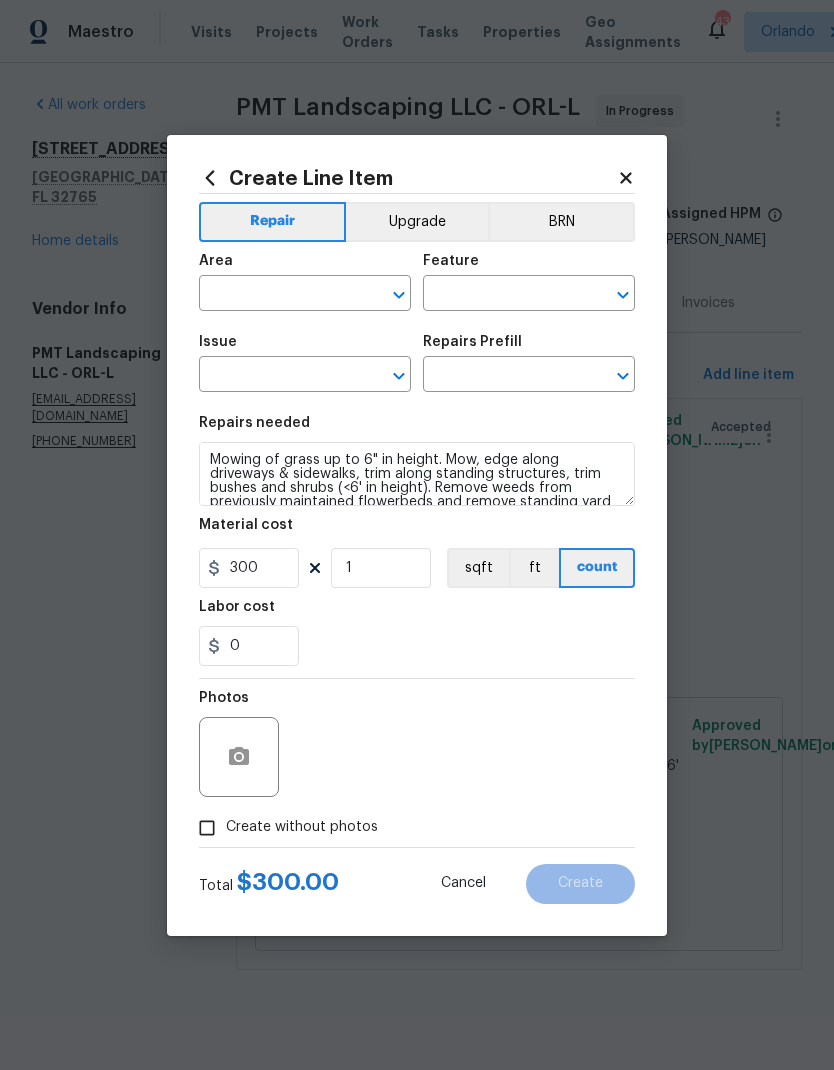 type on "Home Readiness Packages" 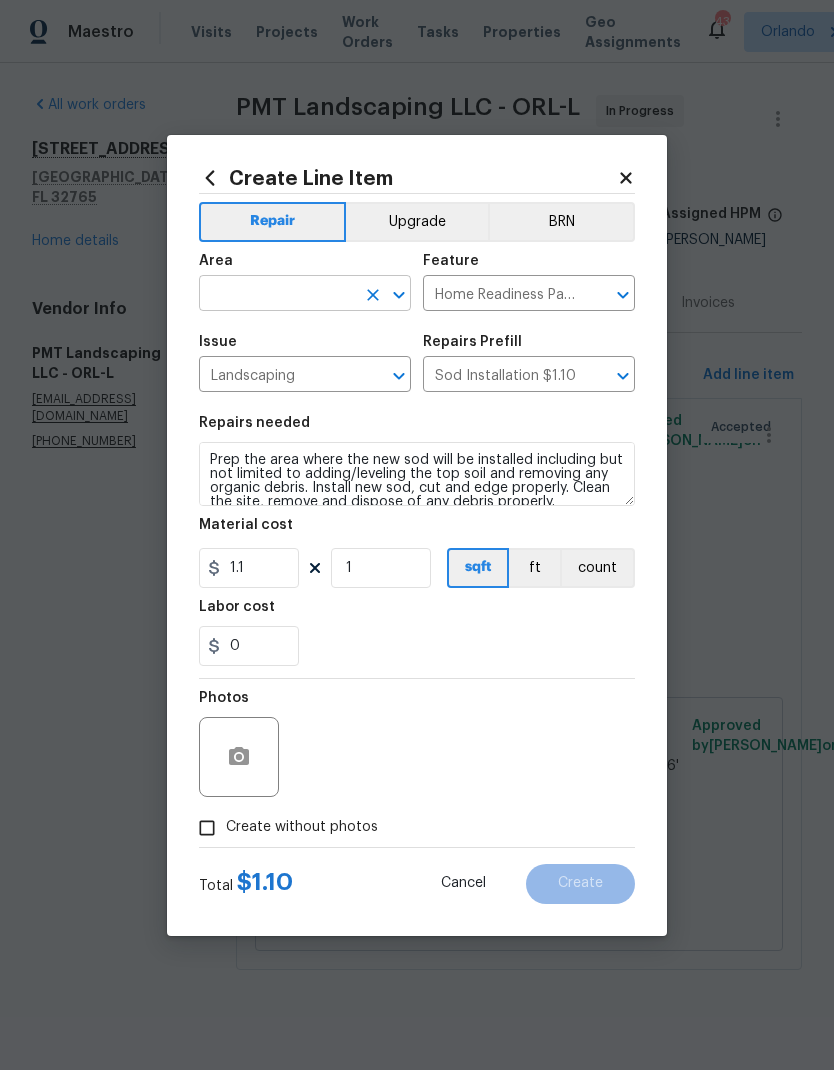 click at bounding box center (277, 295) 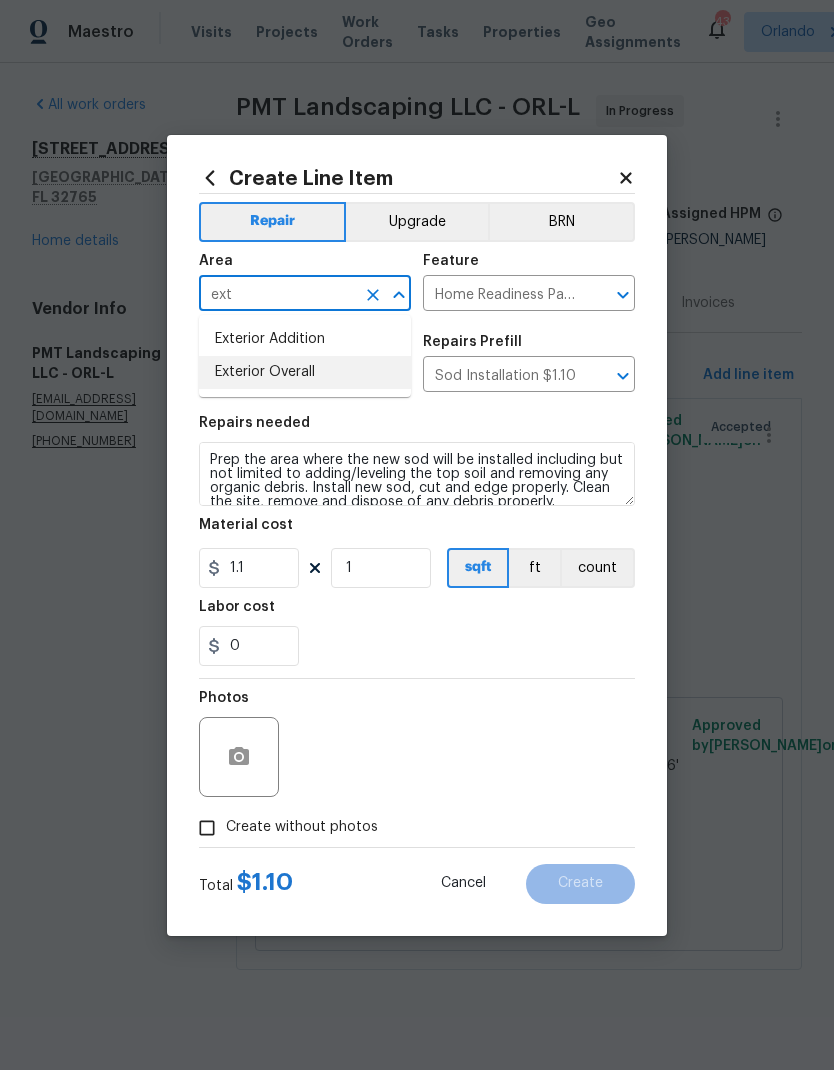 click on "Exterior Overall" at bounding box center (305, 372) 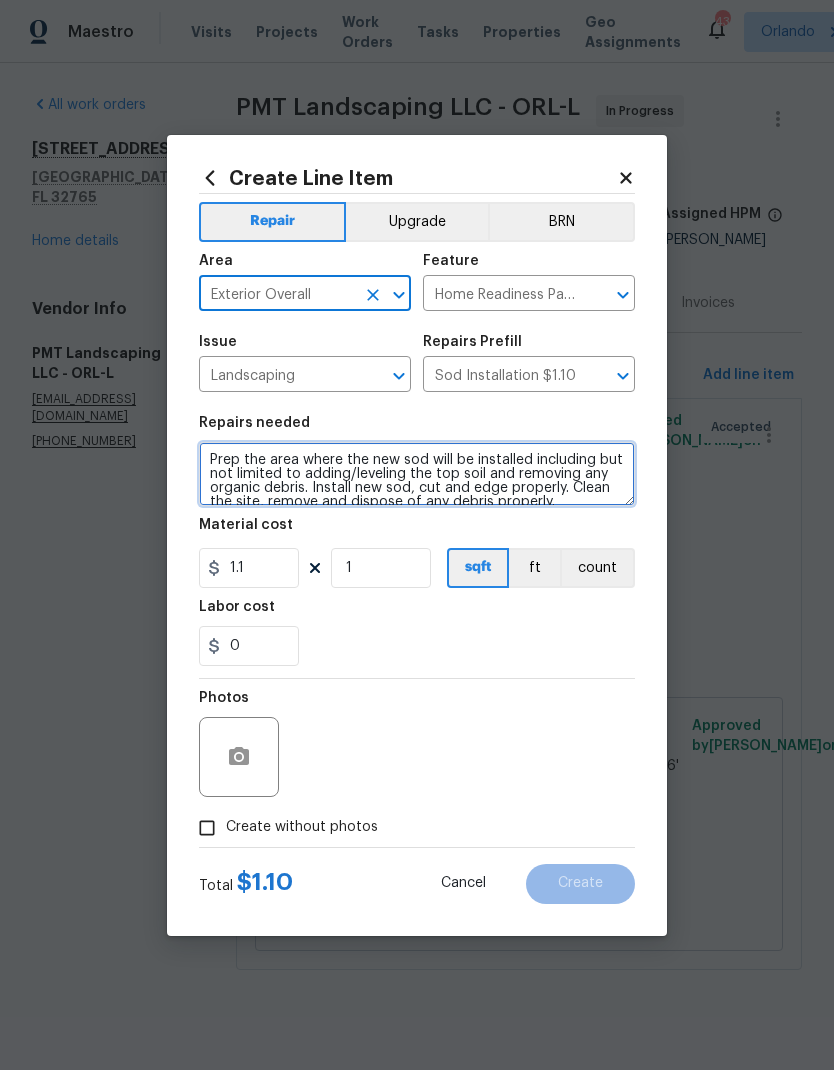 click on "Prep the area where the new sod will be installed including but not limited to adding/leveling the top soil and removing any organic debris. Install new sod, cut and edge properly. Clean the site, remove and dispose of any debris properly." at bounding box center (417, 474) 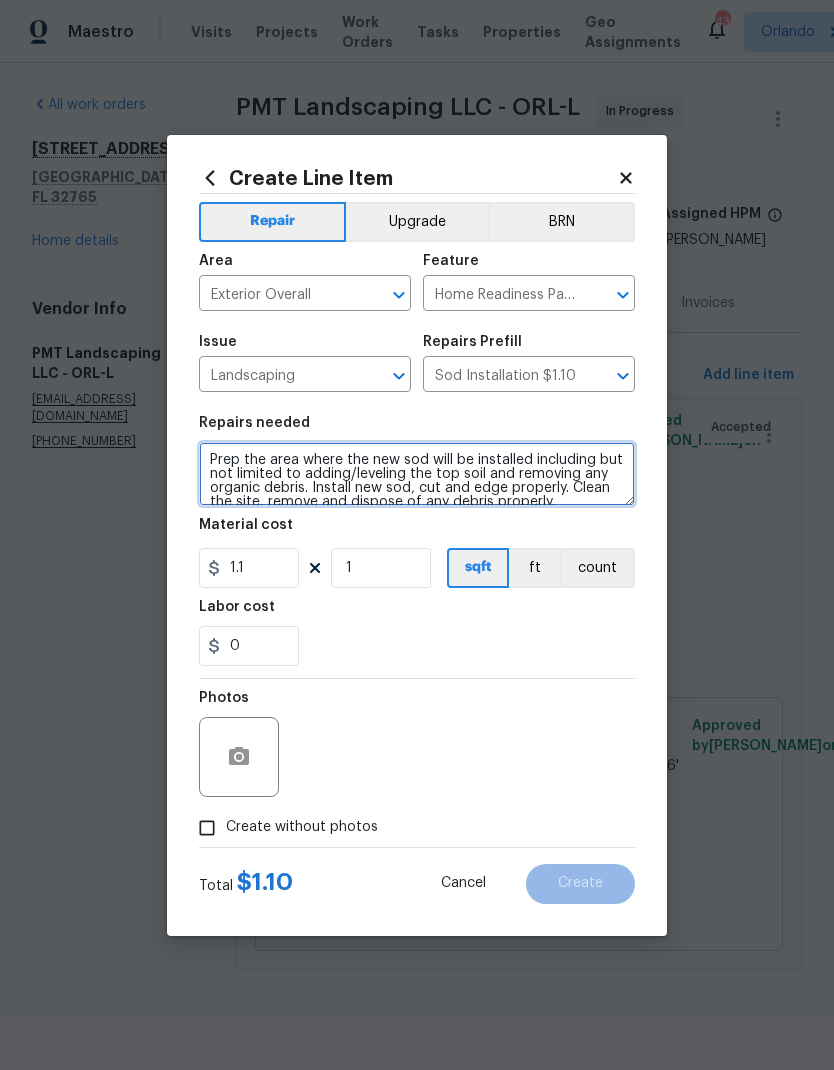 click on "Prep the area where the new sod will be installed including but not limited to adding/leveling the top soil and removing any organic debris. Install new sod, cut and edge properly. Clean the site, remove and dispose of any debris properly." at bounding box center [417, 474] 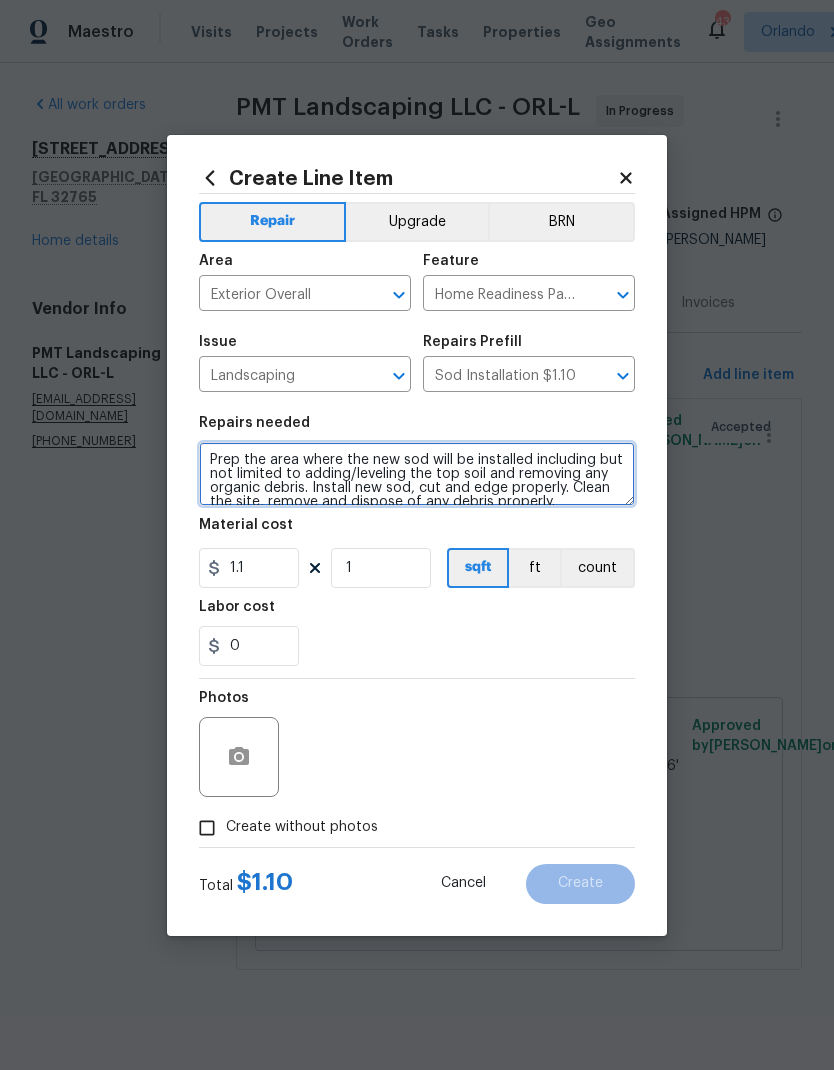 paste on "Good afternoon, Austin.
Below is an estimate for the additional work performed on the property at 322 Moffat Loop, Oviedo.
- Plant St. Augustine Sod in the front yard… 530 sq ft x 1.5 = $795.00.
- Replace the irrigation controller… 1 x 300 = $300.00.
- Replace the sprinklers in the front yard… 3 x 50 = $150.00.
- Set up and clean several sprinklers in the irrigation system… $150.00.
- Place black mulch in the front yard… $100.00.
Grand total… $1,495.00" 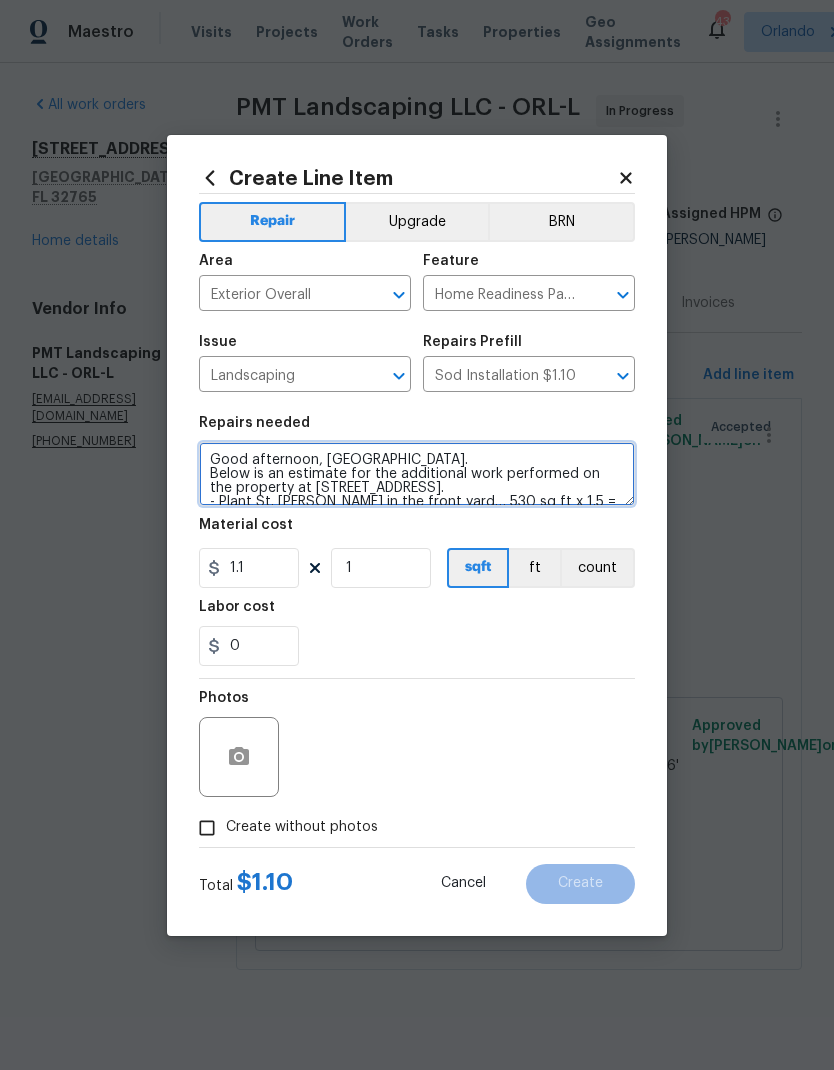 scroll, scrollTop: 112, scrollLeft: 0, axis: vertical 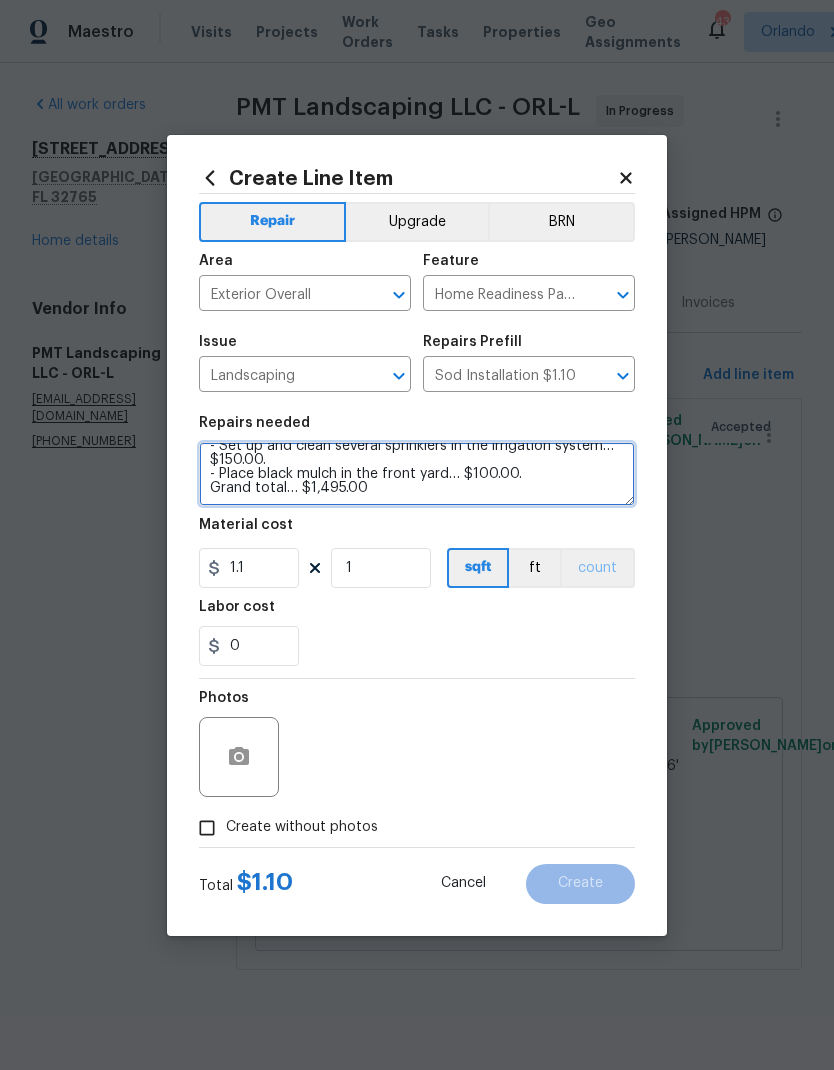 type on "Good afternoon, Austin.
Below is an estimate for the additional work performed on the property at 322 Moffat Loop, Oviedo.
- Plant St. Augustine Sod in the front yard… 530 sq ft x 1.5 = $795.00.
- Replace the irrigation controller… 1 x 300 = $300.00.
- Replace the sprinklers in the front yard… 3 x 50 = $150.00.
- Set up and clean several sprinklers in the irrigation system… $150.00.
- Place black mulch in the front yard… $100.00.
Grand total… $1,495.00" 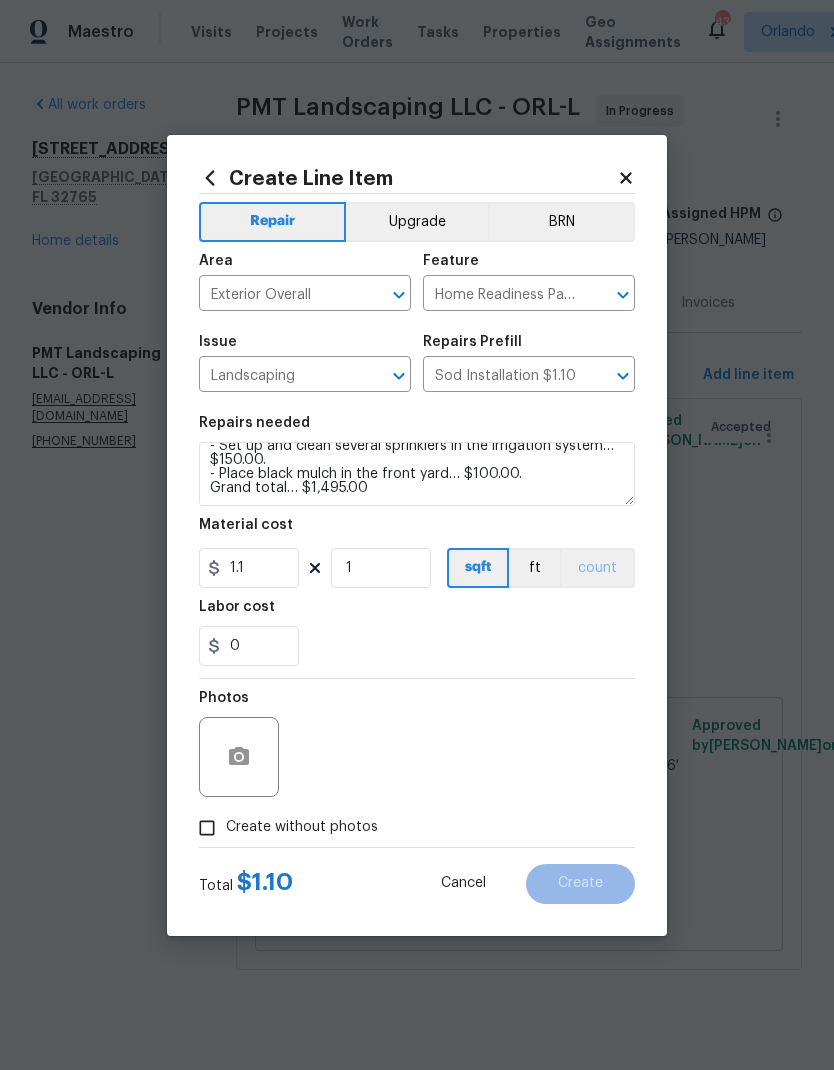 click on "count" at bounding box center [597, 568] 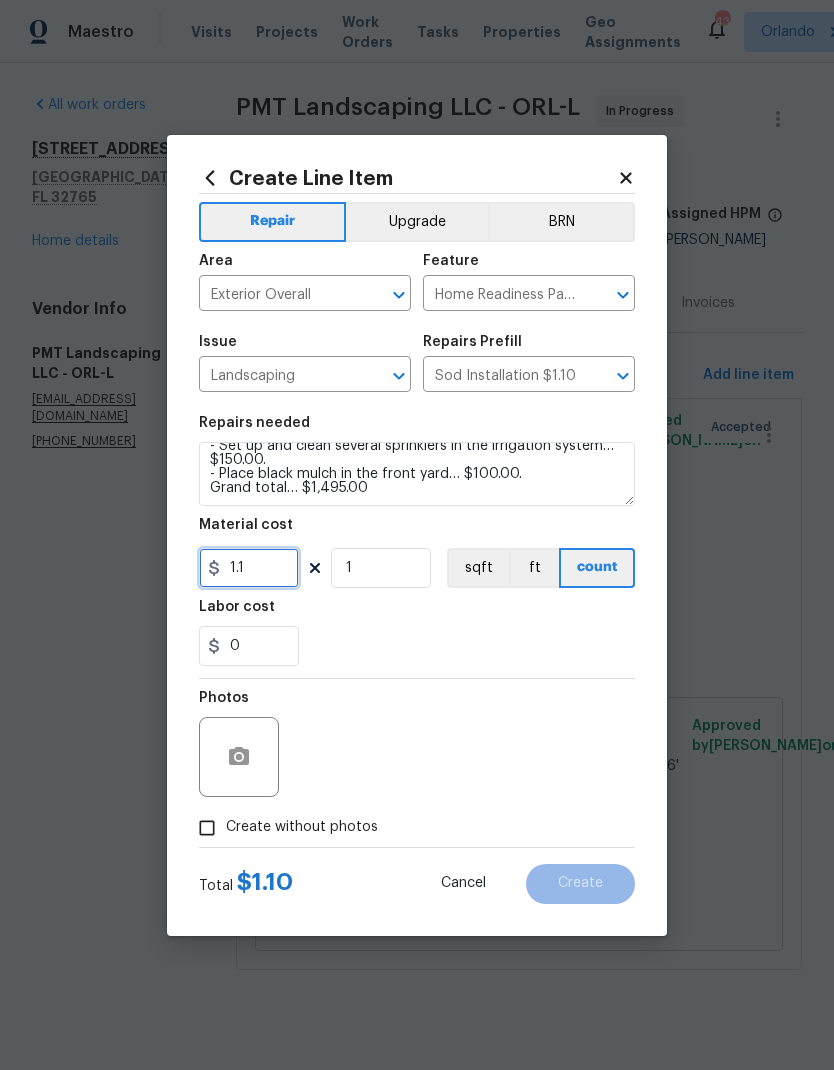 click on "1.1" at bounding box center [249, 568] 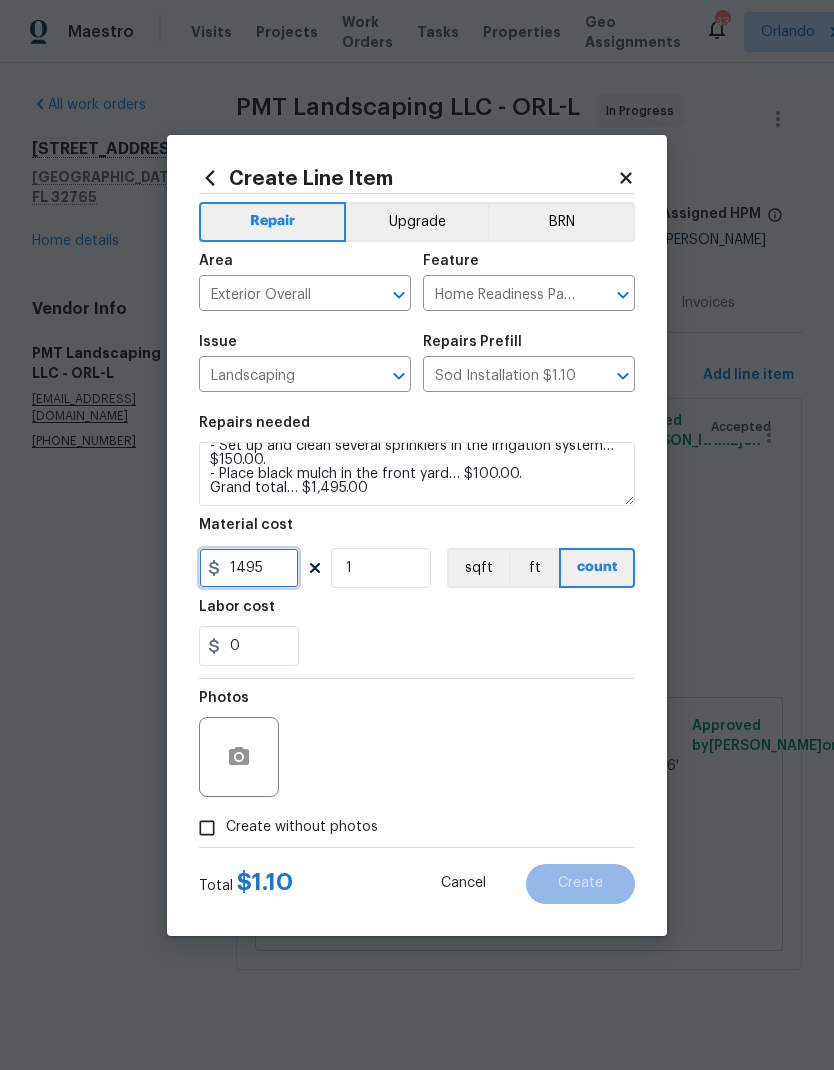 type on "1495" 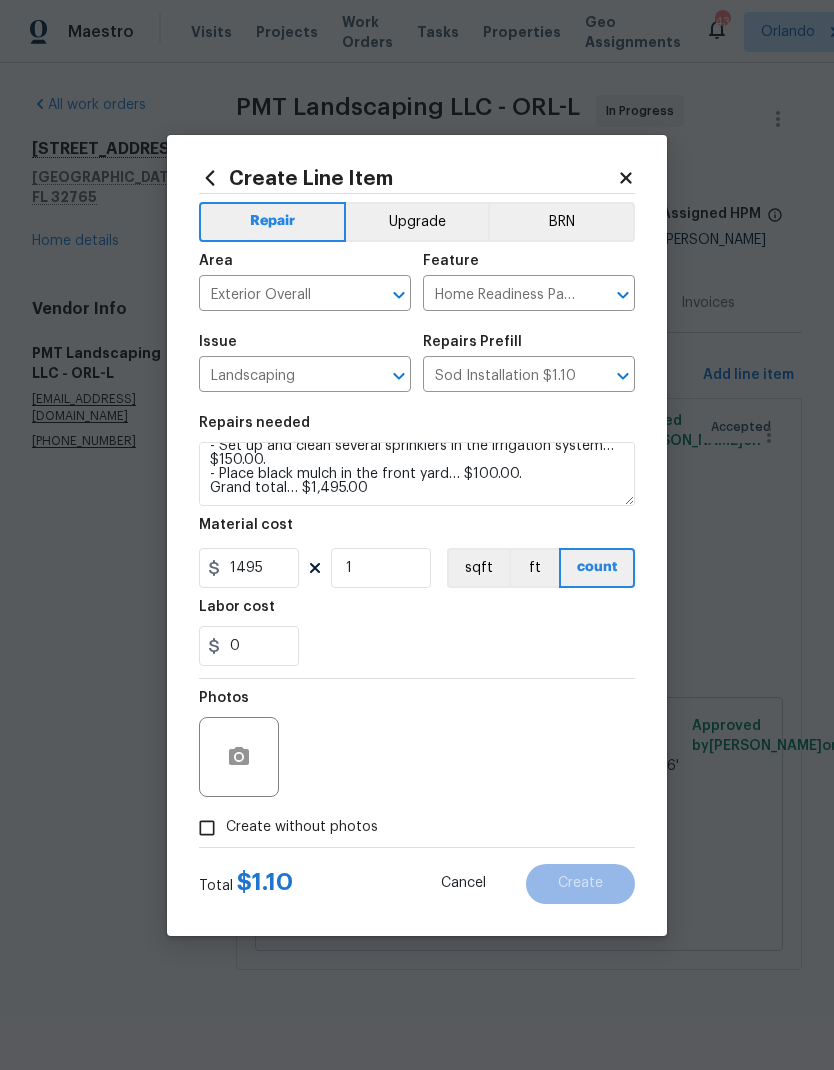 click on "Good afternoon, Austin.
Below is an estimate for the additional work performed on the property at 322 Moffat Loop, Oviedo.
- Plant St. Augustine Sod in the front yard… 530 sq ft x 1.5 = $795.00.
- Replace the irrigation controller… 1 x 300 = $300.00.
- Replace the sprinklers in the front yard… 3 x 50 = $150.00.
- Set up and clean several sprinklers in the irrigation system… $150.00.
- Place black mulch in the front yard… $100.00.
Grand total… $1,495.00" at bounding box center [417, 474] 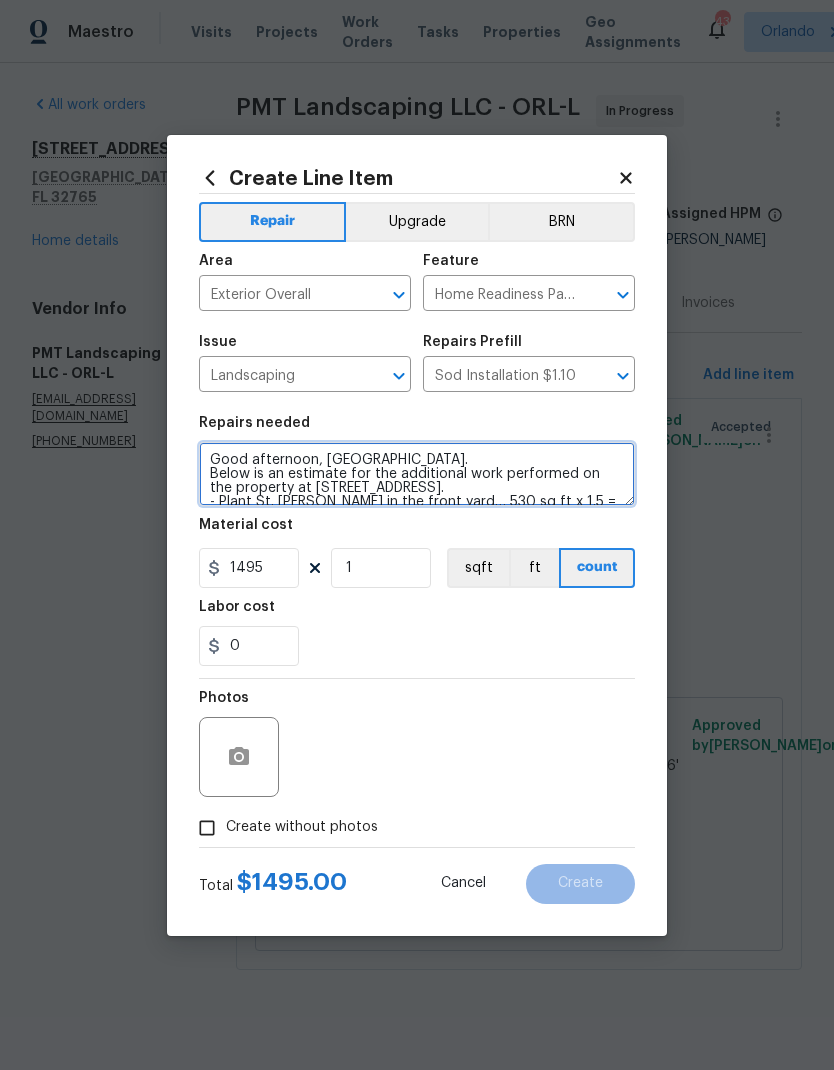 scroll, scrollTop: 0, scrollLeft: 0, axis: both 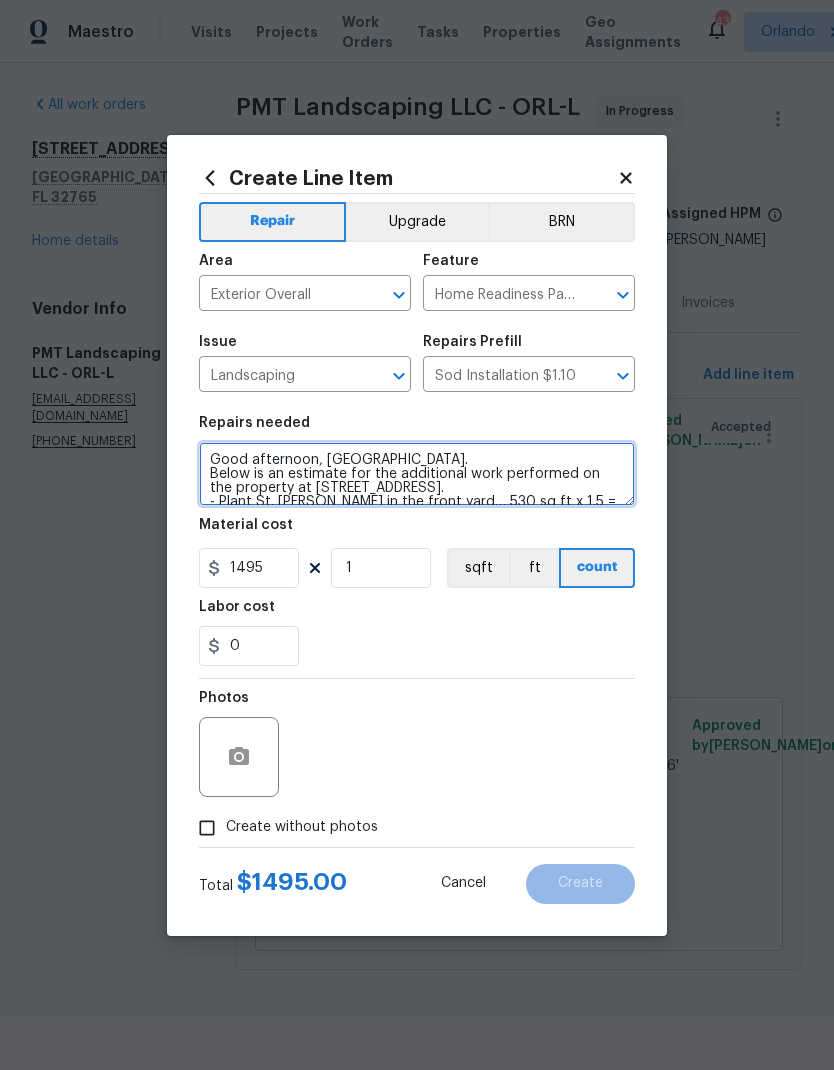 click on "Good afternoon, Austin.
Below is an estimate for the additional work performed on the property at 322 Moffat Loop, Oviedo.
- Plant St. Augustine Sod in the front yard… 530 sq ft x 1.5 = $795.00.
- Replace the irrigation controller… 1 x 300 = $300.00.
- Replace the sprinklers in the front yard… 3 x 50 = $150.00.
- Set up and clean several sprinklers in the irrigation system… $150.00.
- Place black mulch in the front yard… $100.00." at bounding box center (417, 474) 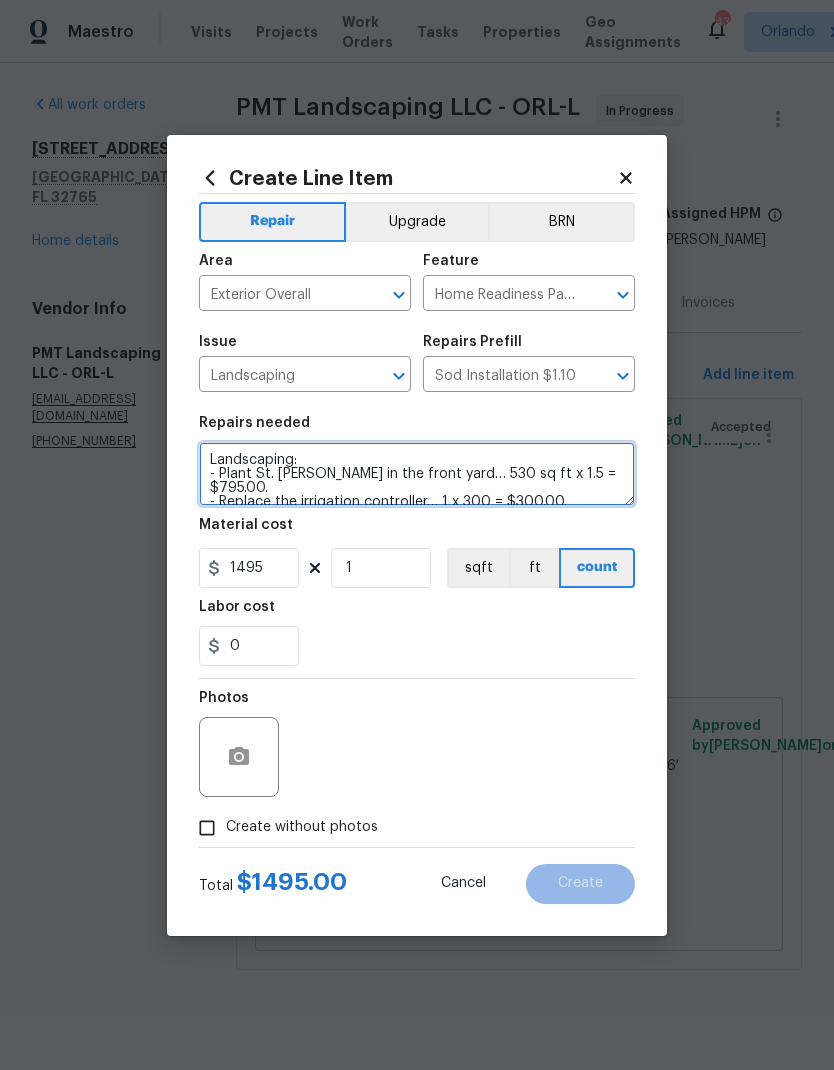 type on "Landscaping:
- Plant St. Augustine Sod in the front yard… 530 sq ft x 1.5 = $795.00.
- Replace the irrigation controller… 1 x 300 = $300.00.
- Replace the sprinklers in the front yard… 3 x 50 = $150.00.
- Set up and clean several sprinklers in the irrigation system… $150.00.
- Place black mulch in the front yard… $100.00." 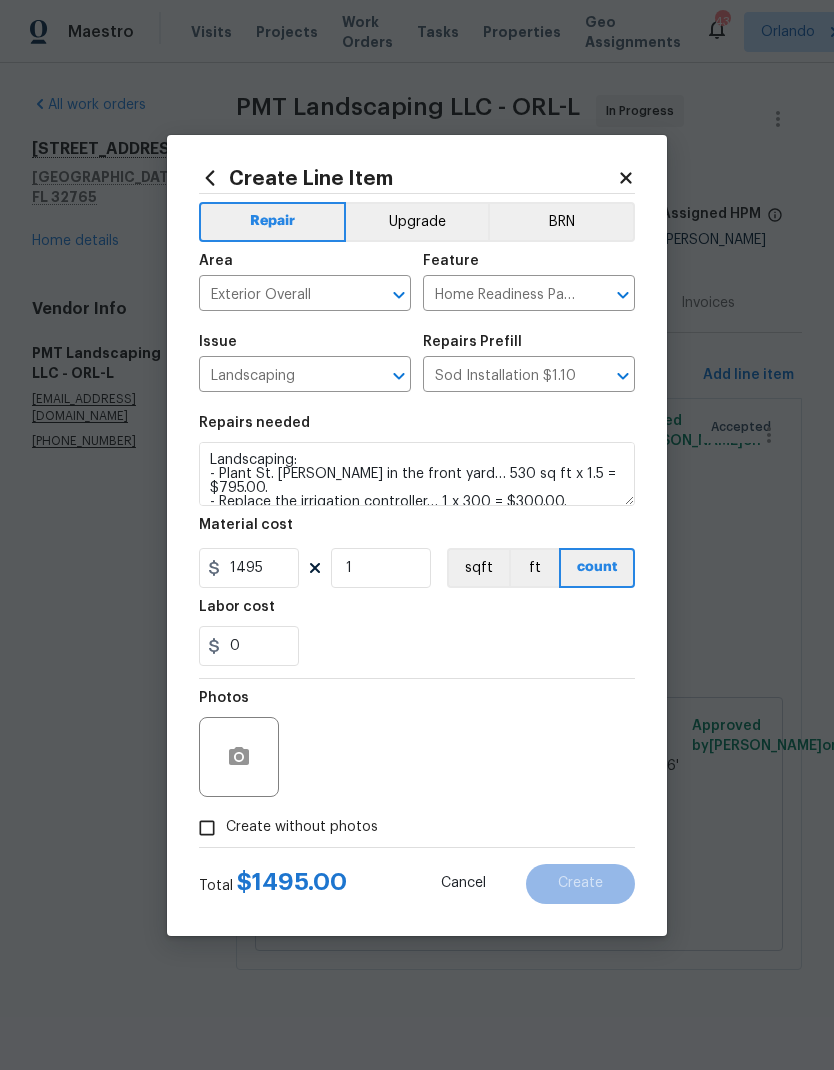 click on "Labor cost" at bounding box center [417, 613] 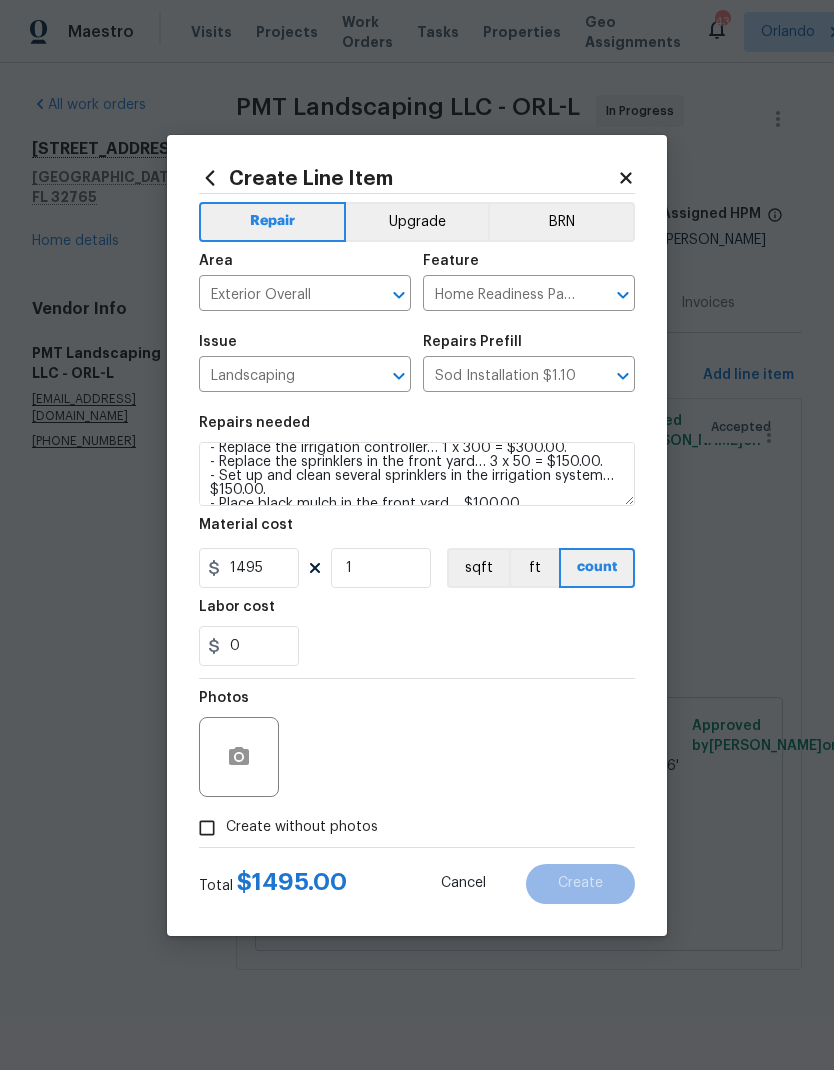 scroll, scrollTop: 63, scrollLeft: 0, axis: vertical 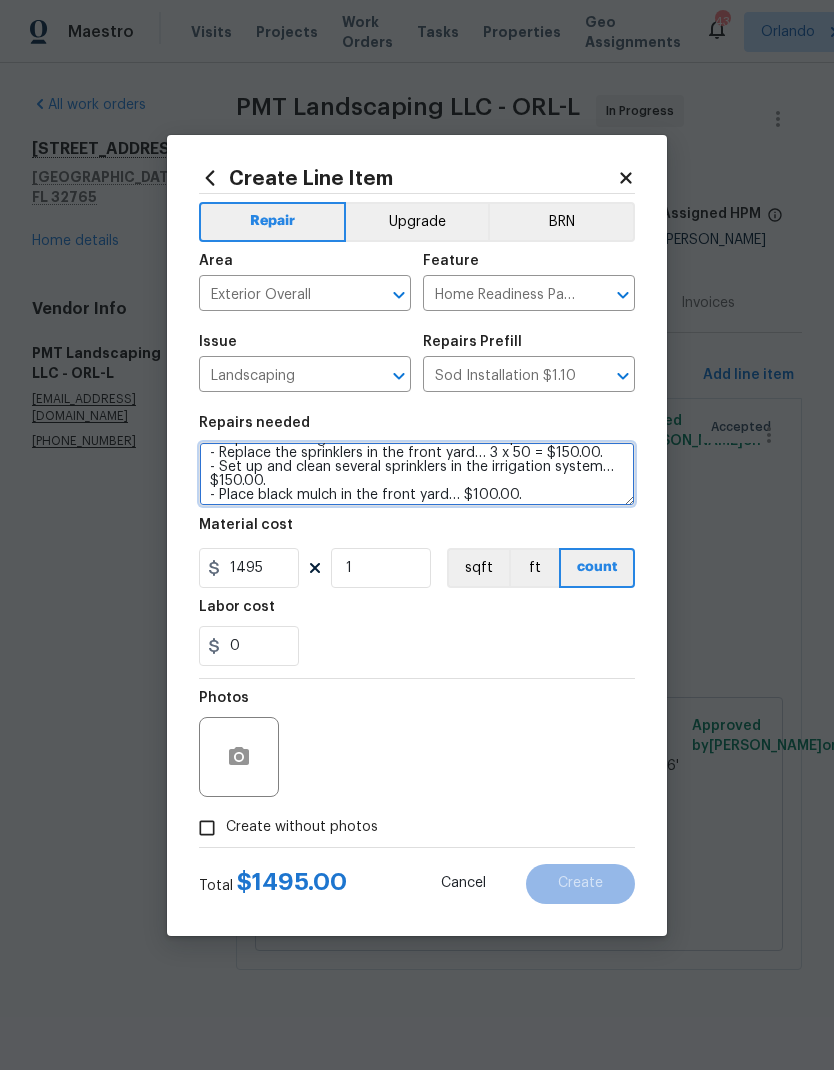 click on "Landscaping:
- Plant St. Augustine Sod in the front yard… 530 sq ft x 1.5 = $795.00.
- Replace the irrigation controller… 1 x 300 = $300.00.
- Replace the sprinklers in the front yard… 3 x 50 = $150.00.
- Set up and clean several sprinklers in the irrigation system… $150.00.
- Place black mulch in the front yard… $100.00." at bounding box center (417, 474) 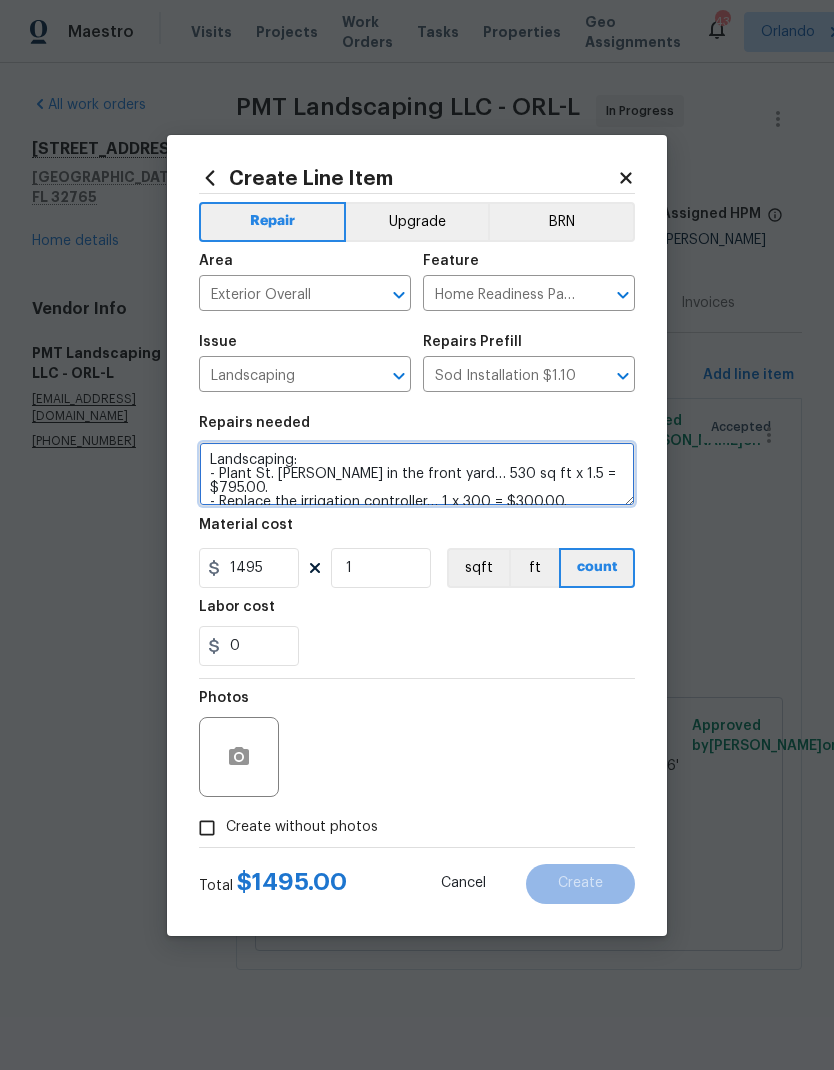 scroll, scrollTop: 0, scrollLeft: 0, axis: both 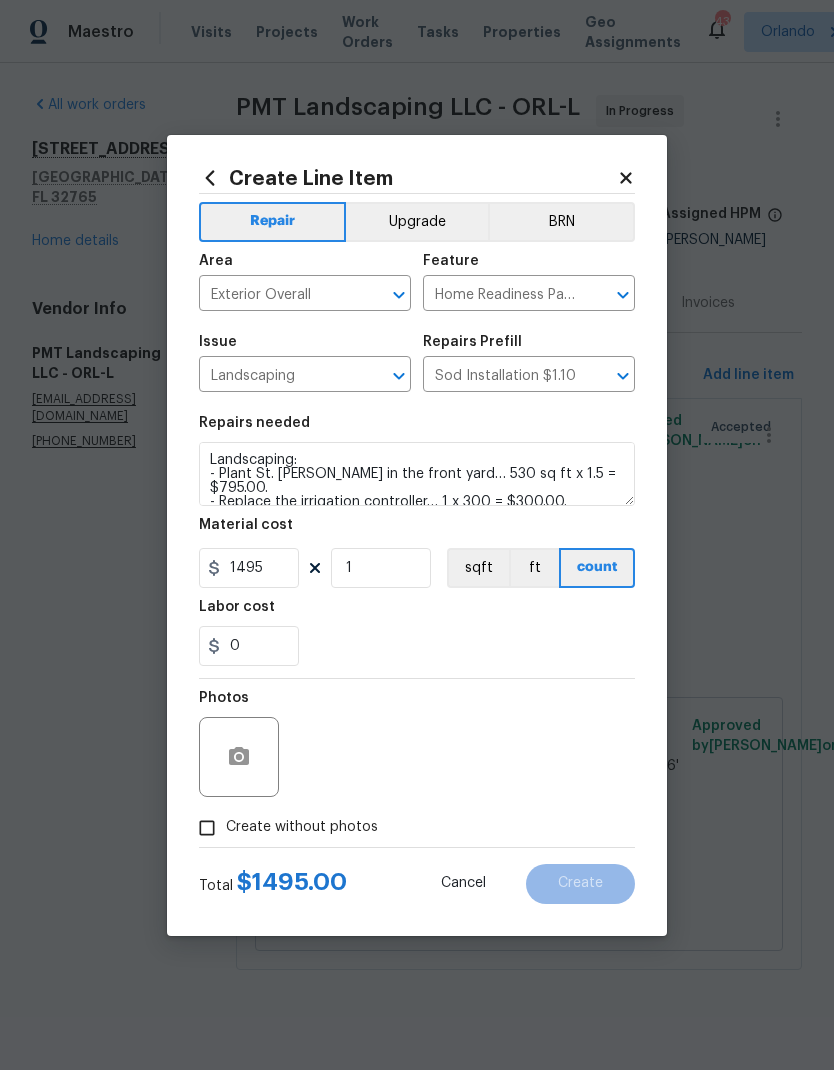 click on "0" at bounding box center [417, 646] 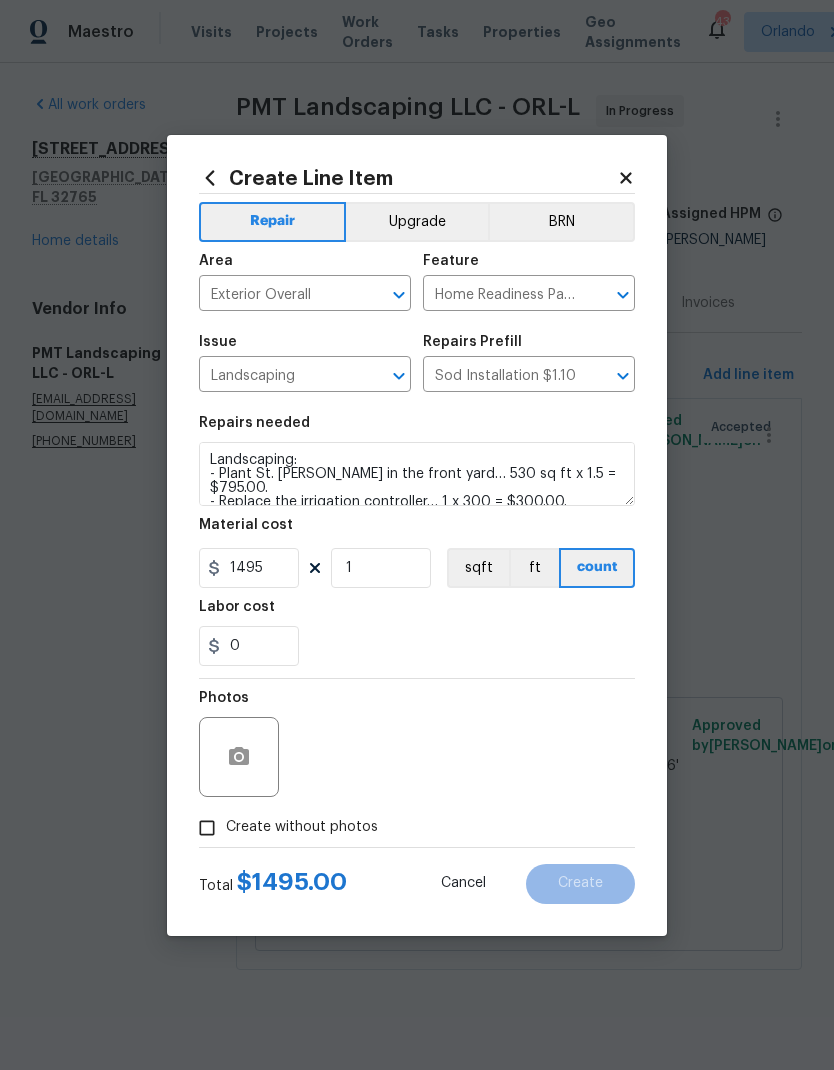 click on "Create without photos" at bounding box center (302, 827) 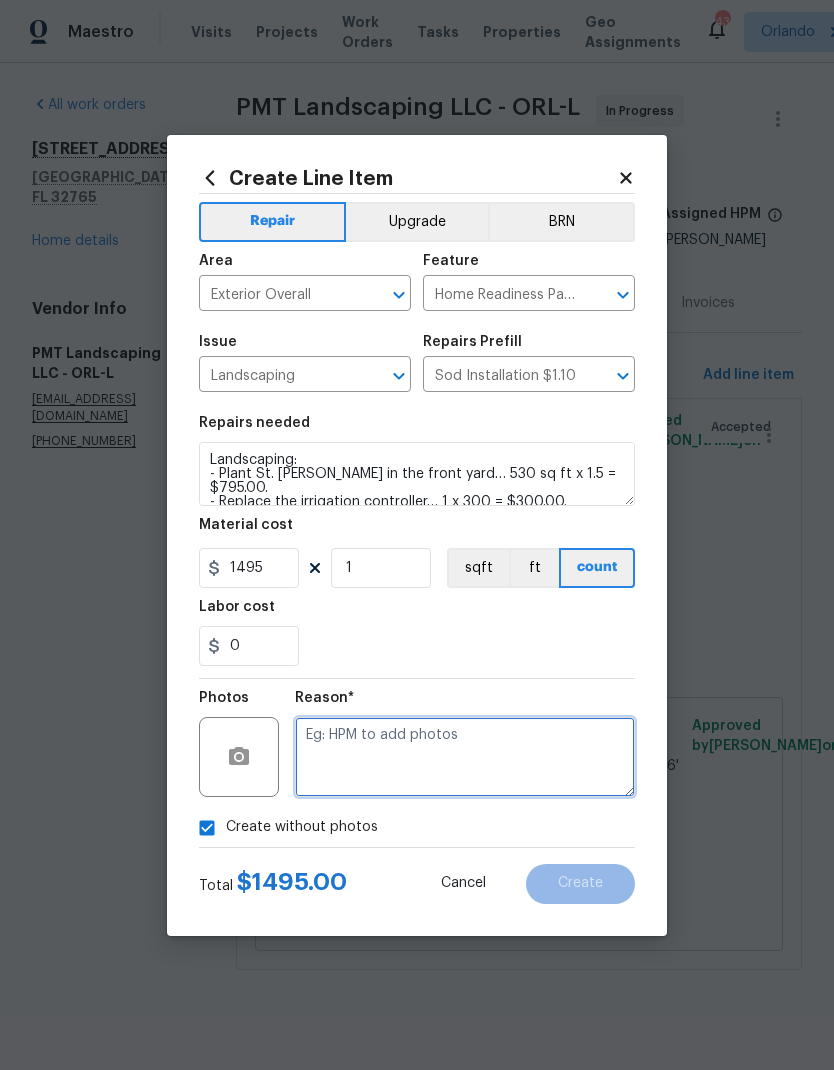 click at bounding box center (465, 757) 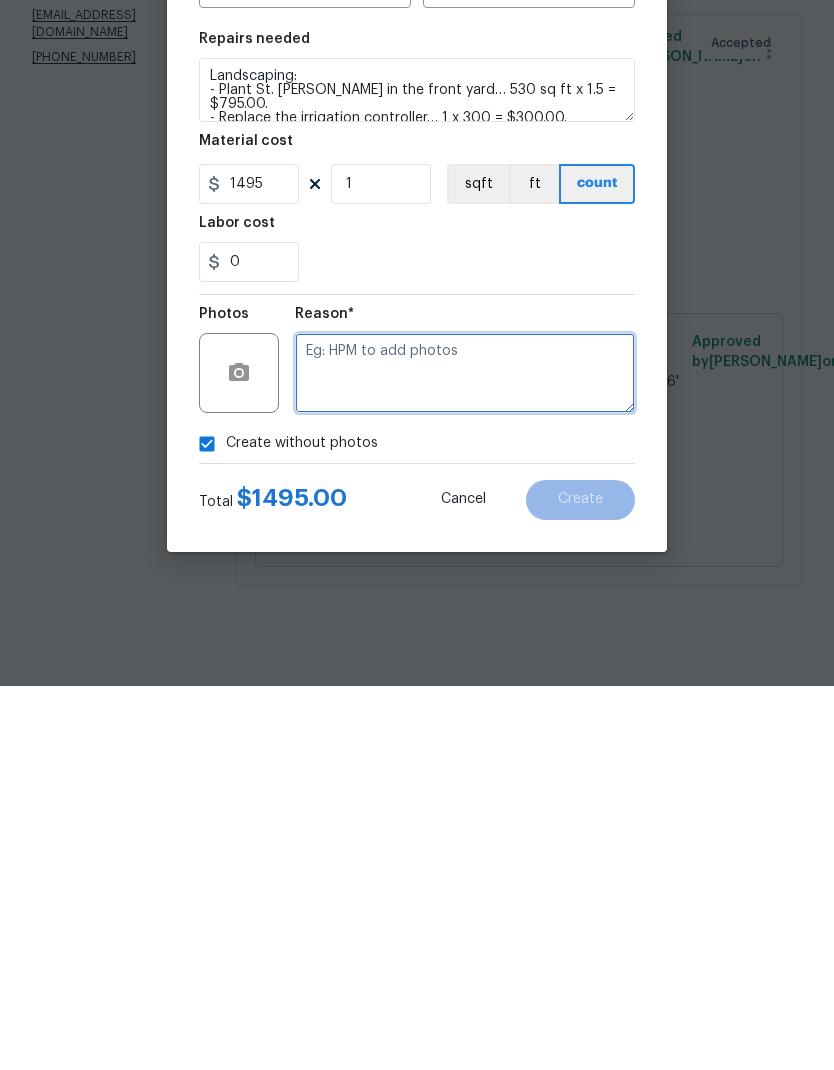 type on "G" 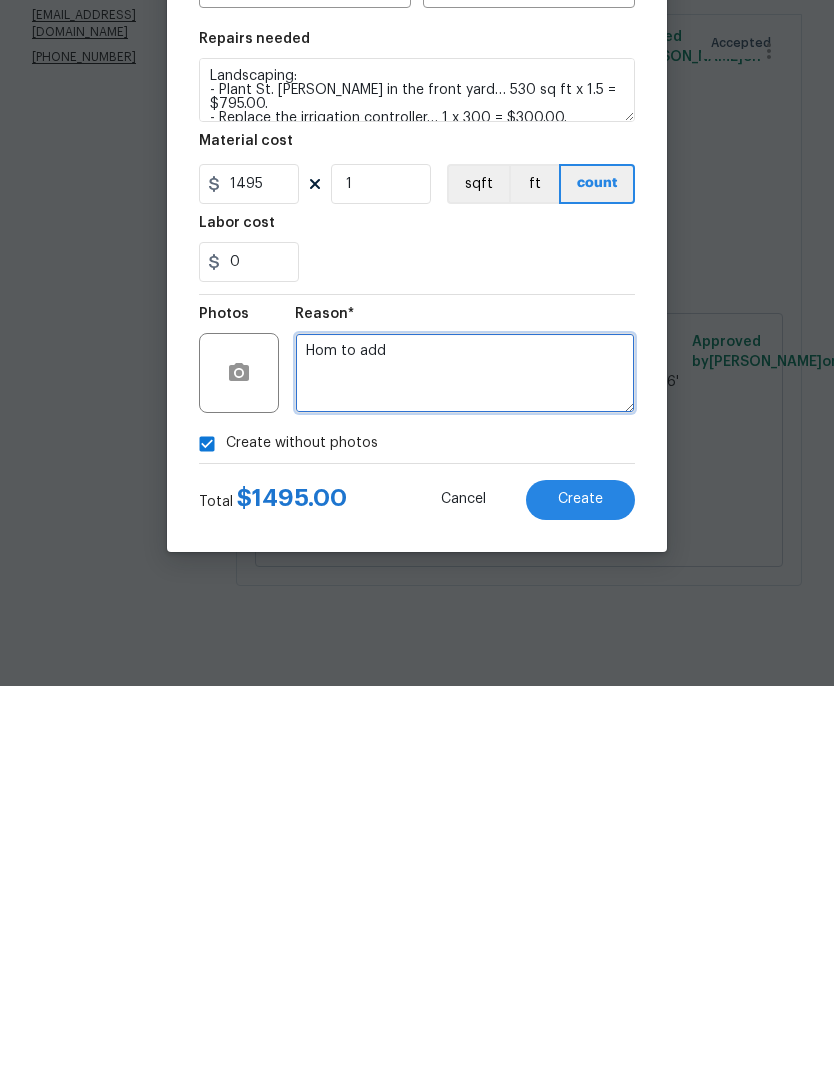 click on "Hom to add" at bounding box center [465, 757] 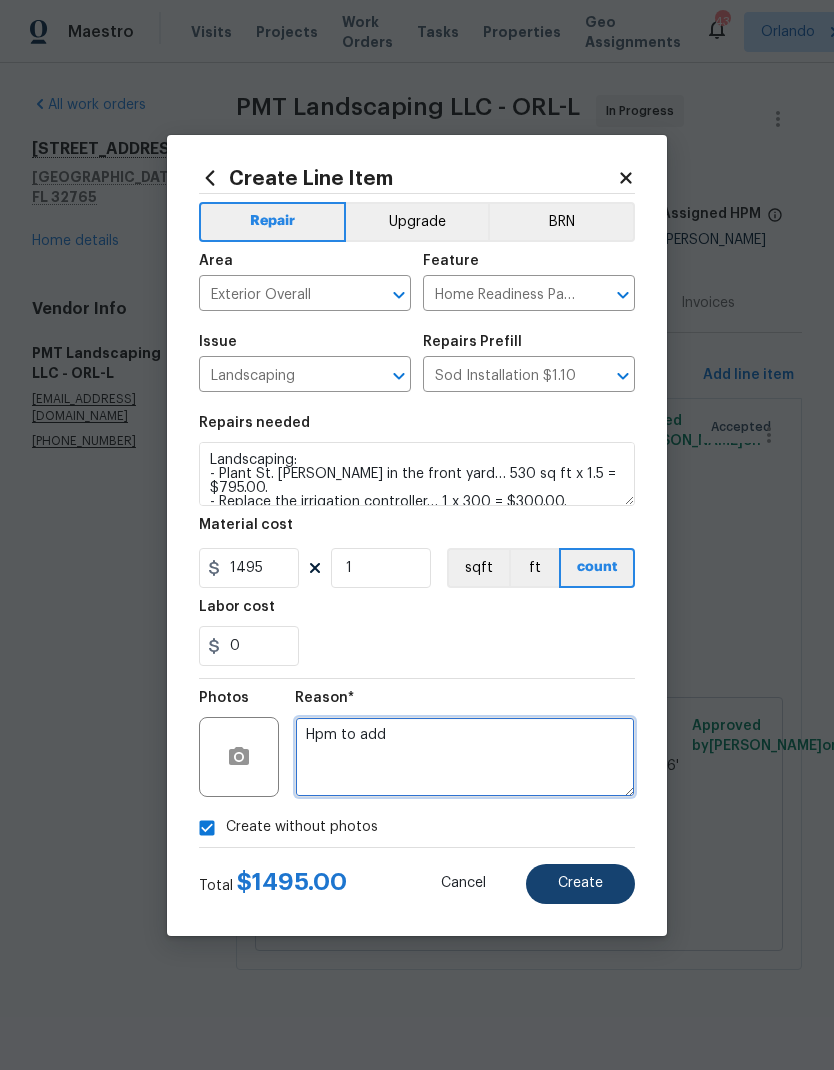 type on "Hpm to add" 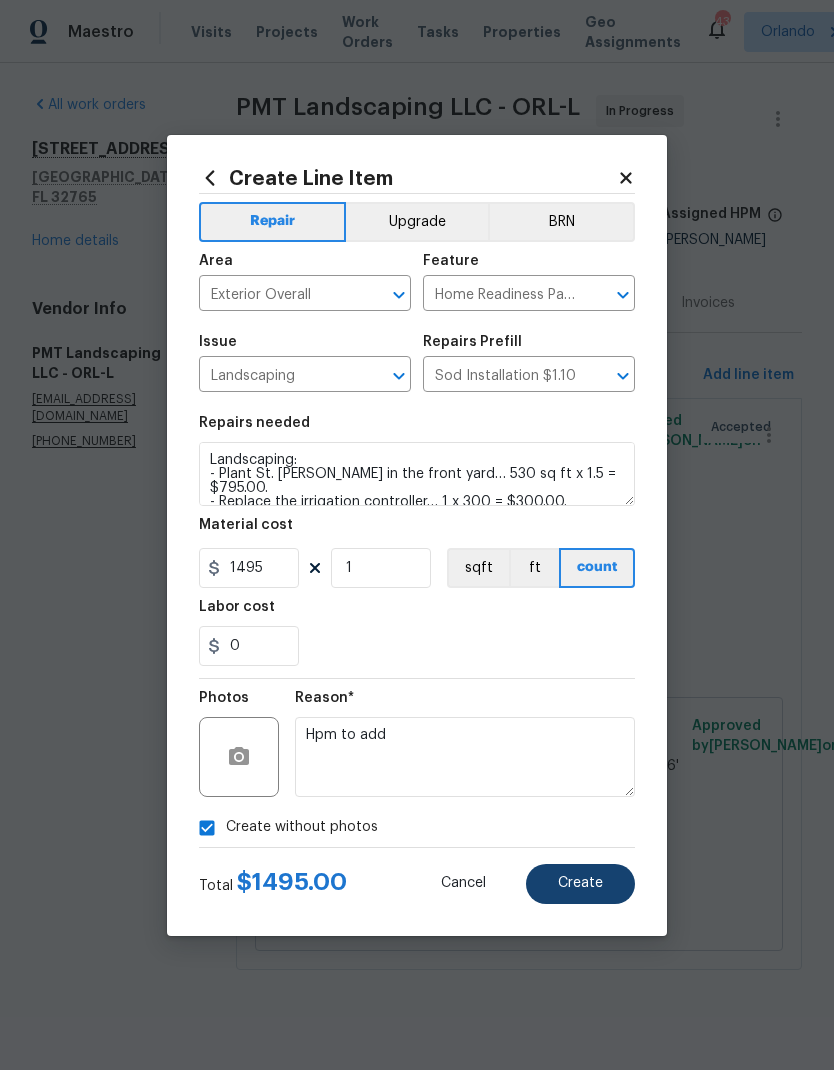 click on "Create" at bounding box center [580, 884] 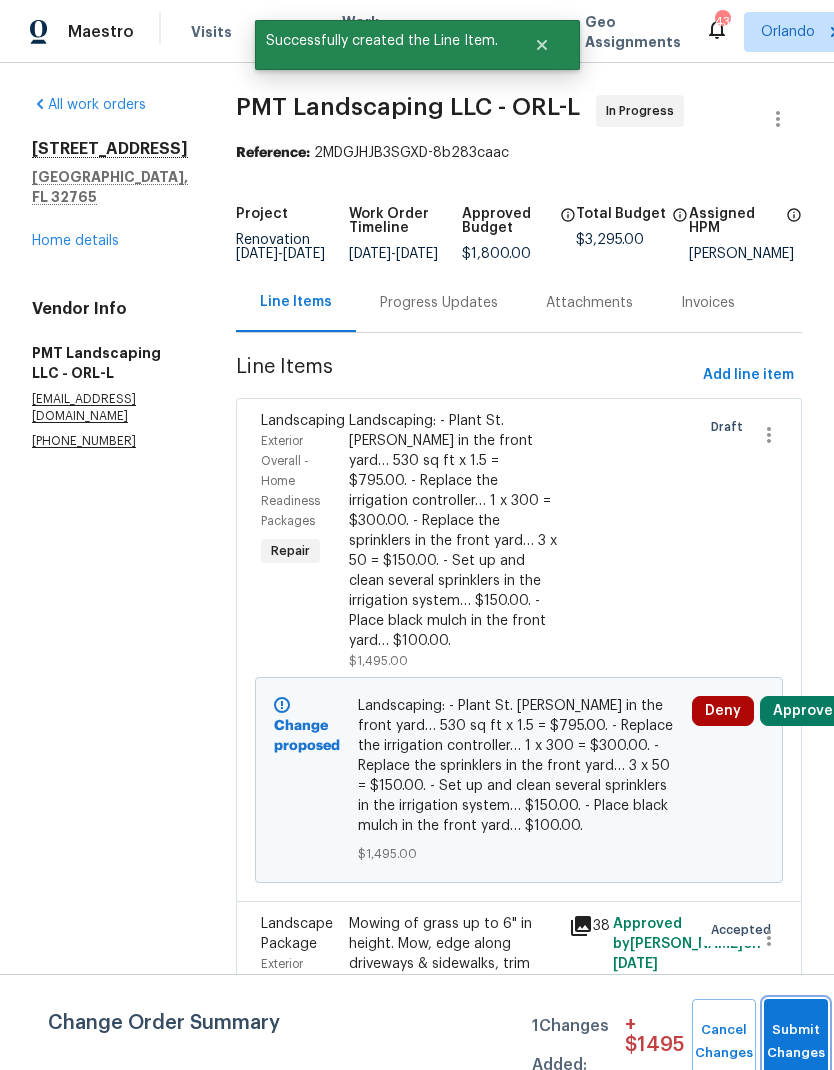 click on "Submit Changes" at bounding box center (796, 1042) 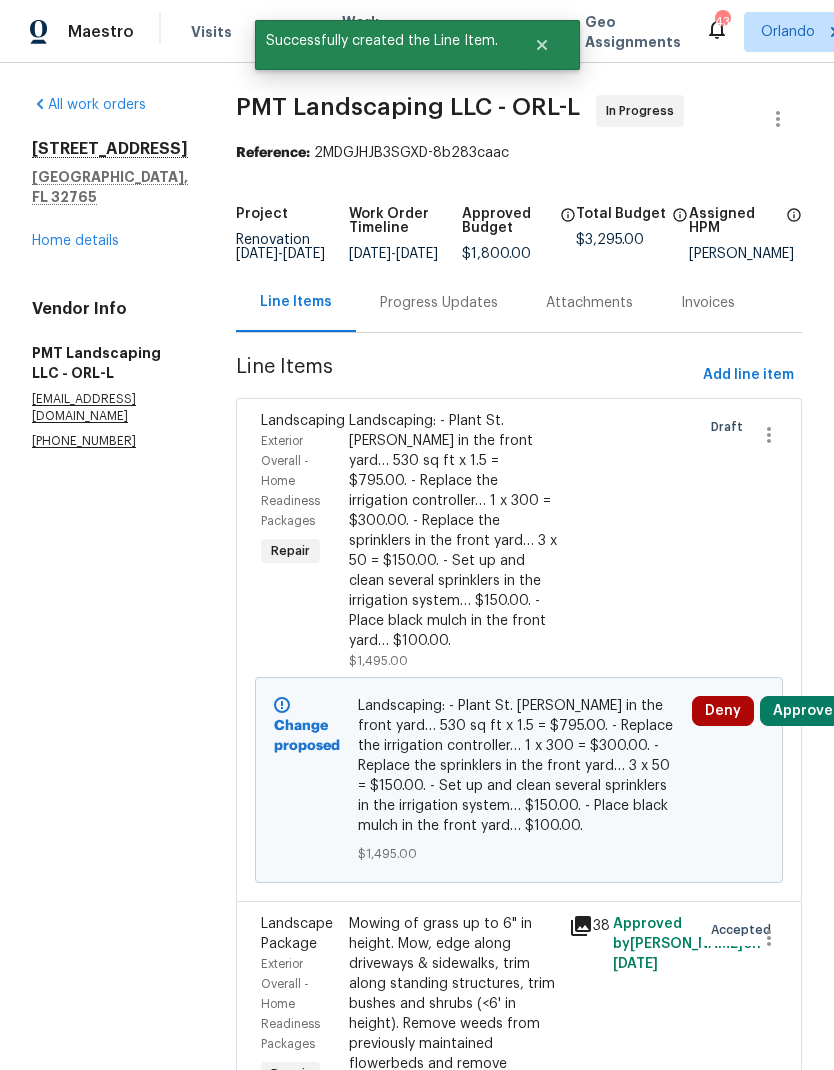 click on "Approve" at bounding box center [803, 711] 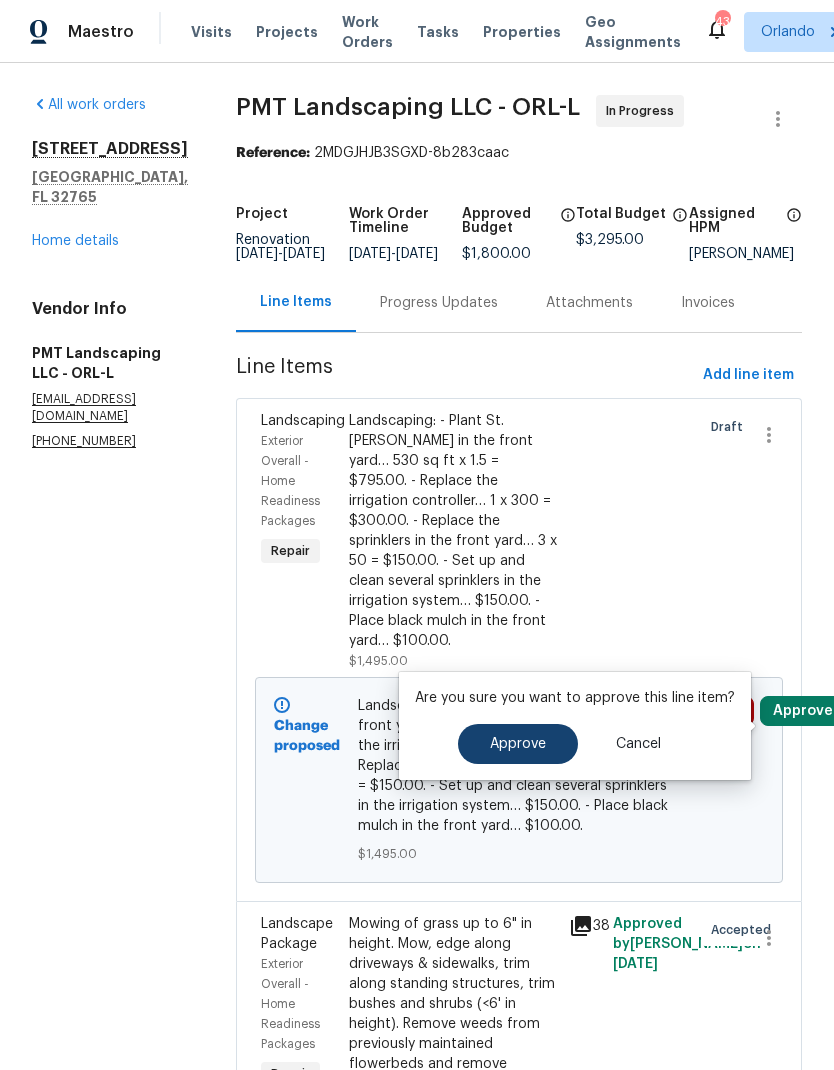 click on "Approve" at bounding box center (518, 744) 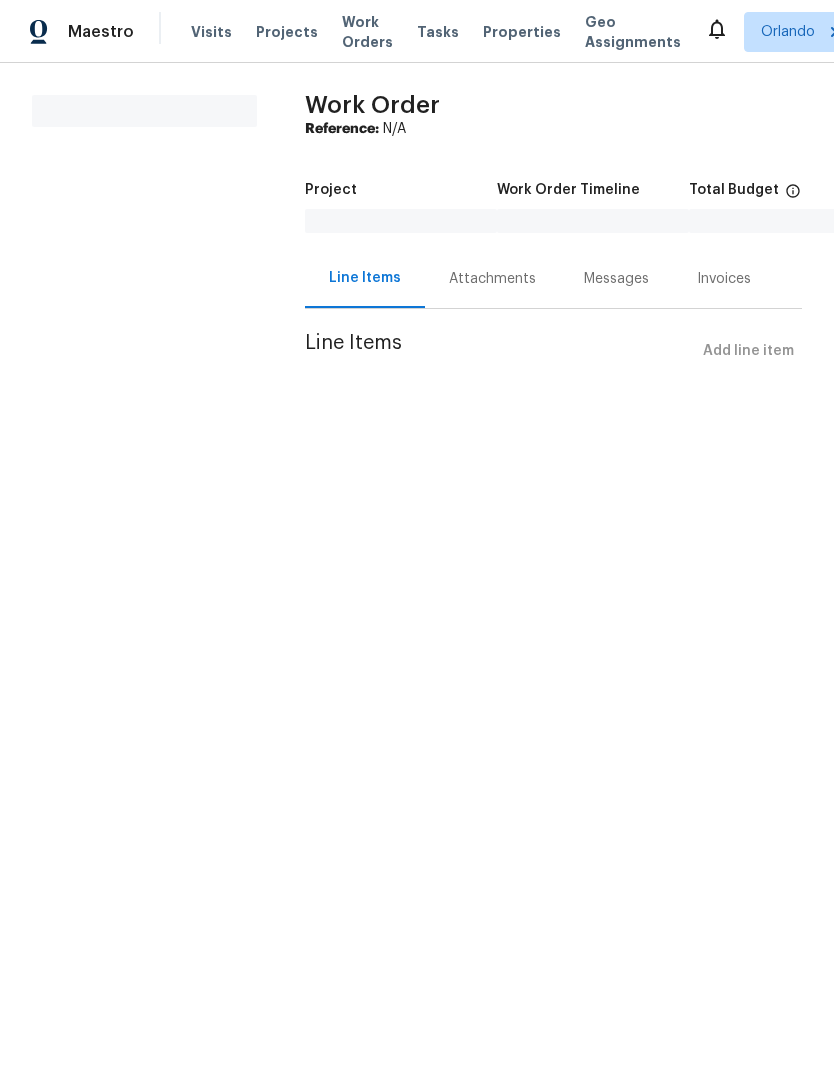 scroll, scrollTop: 0, scrollLeft: 0, axis: both 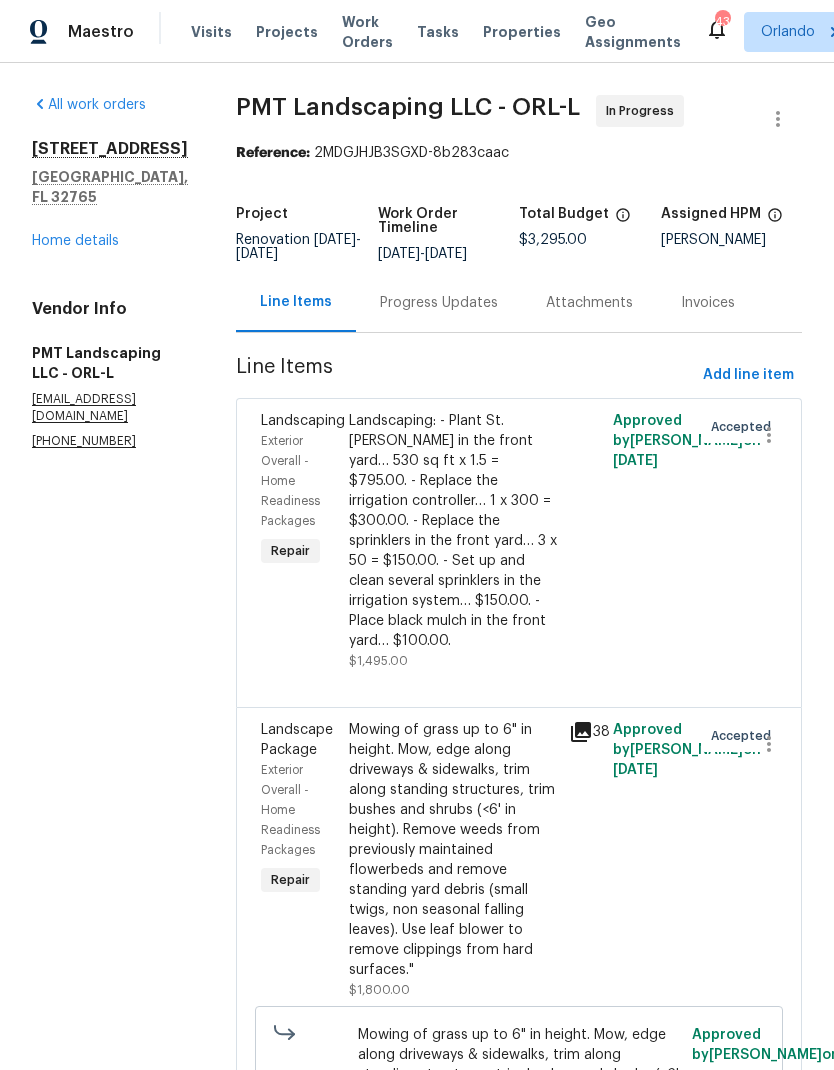 click on "Progress Updates" at bounding box center (439, 303) 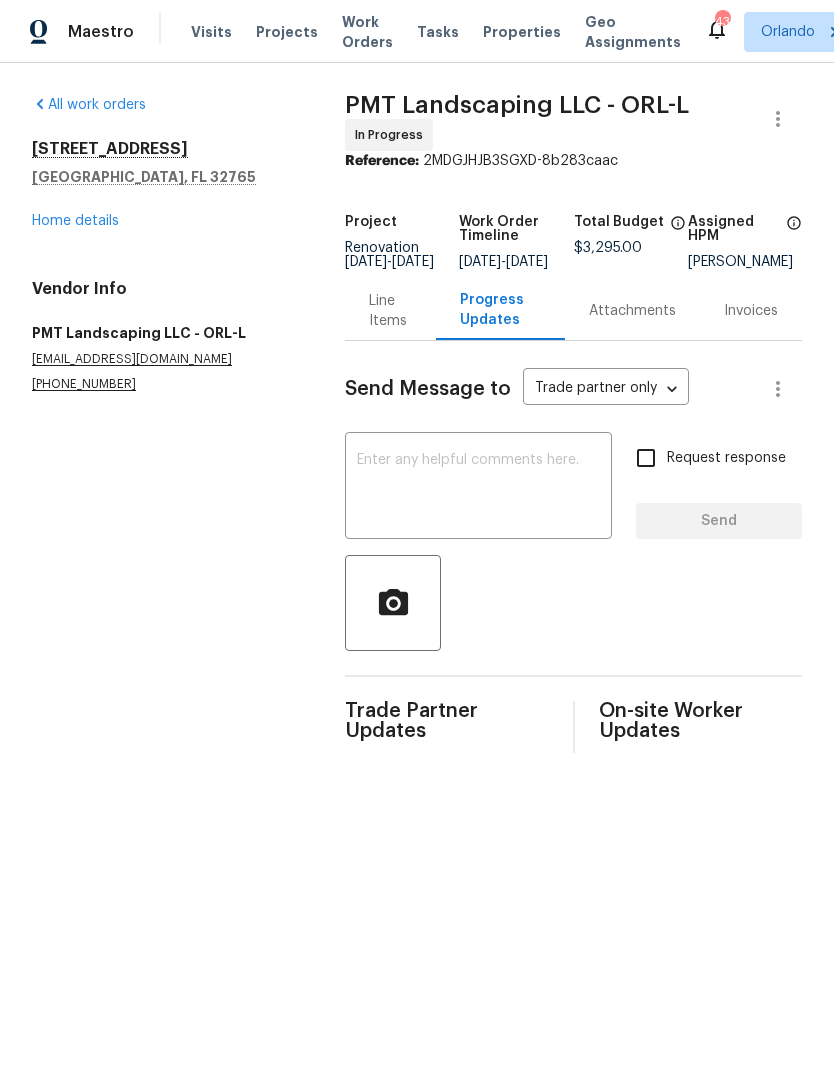 click on "Line Items" at bounding box center (390, 311) 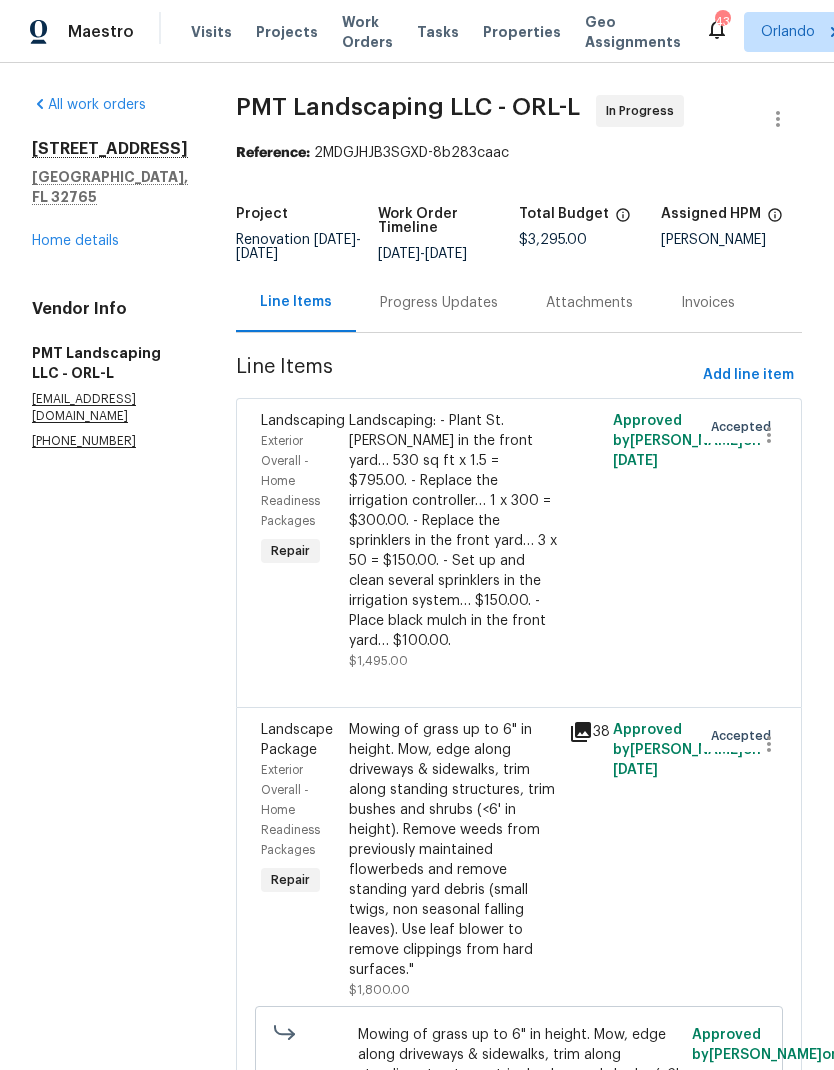 scroll, scrollTop: 0, scrollLeft: 0, axis: both 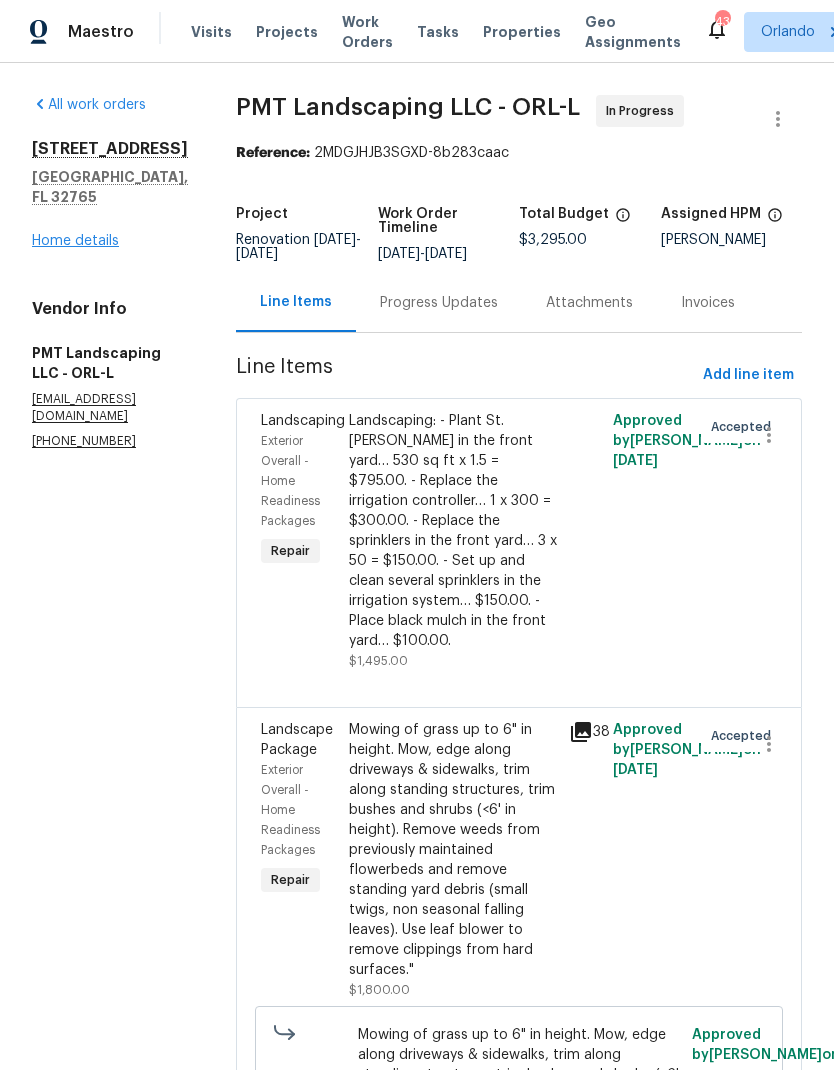 click on "Home details" at bounding box center [75, 241] 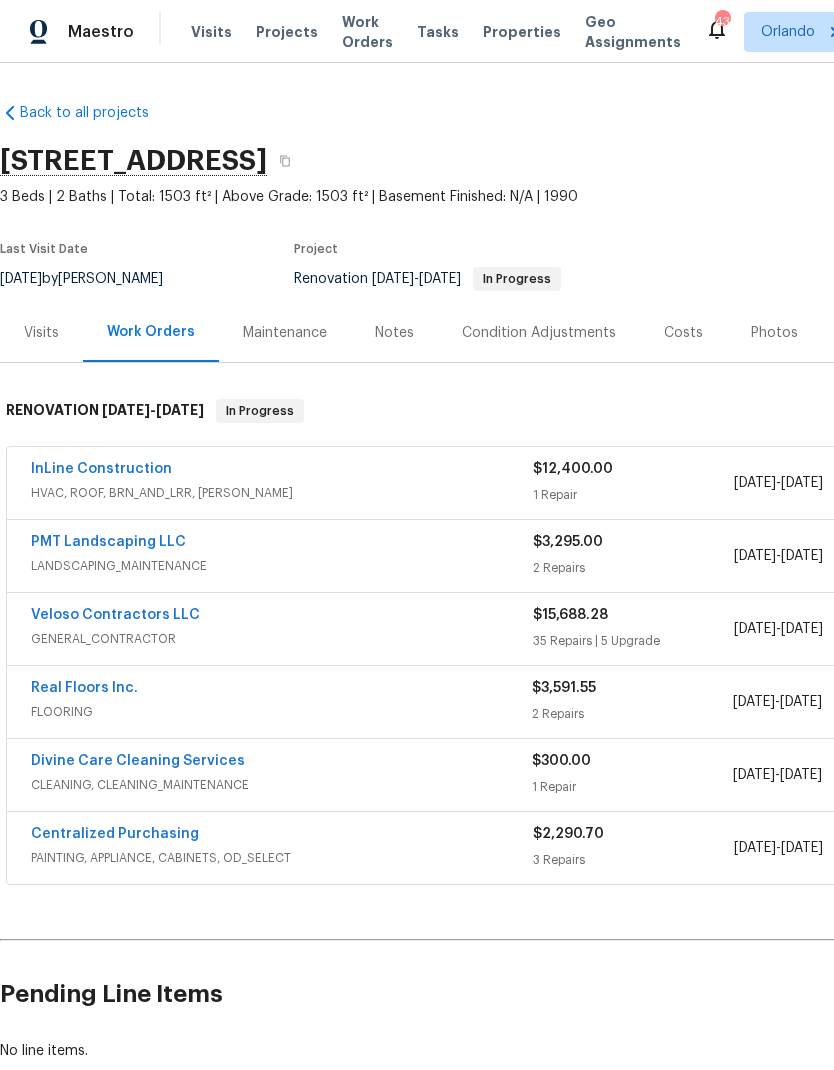 click on "Condition Adjustments" at bounding box center (539, 333) 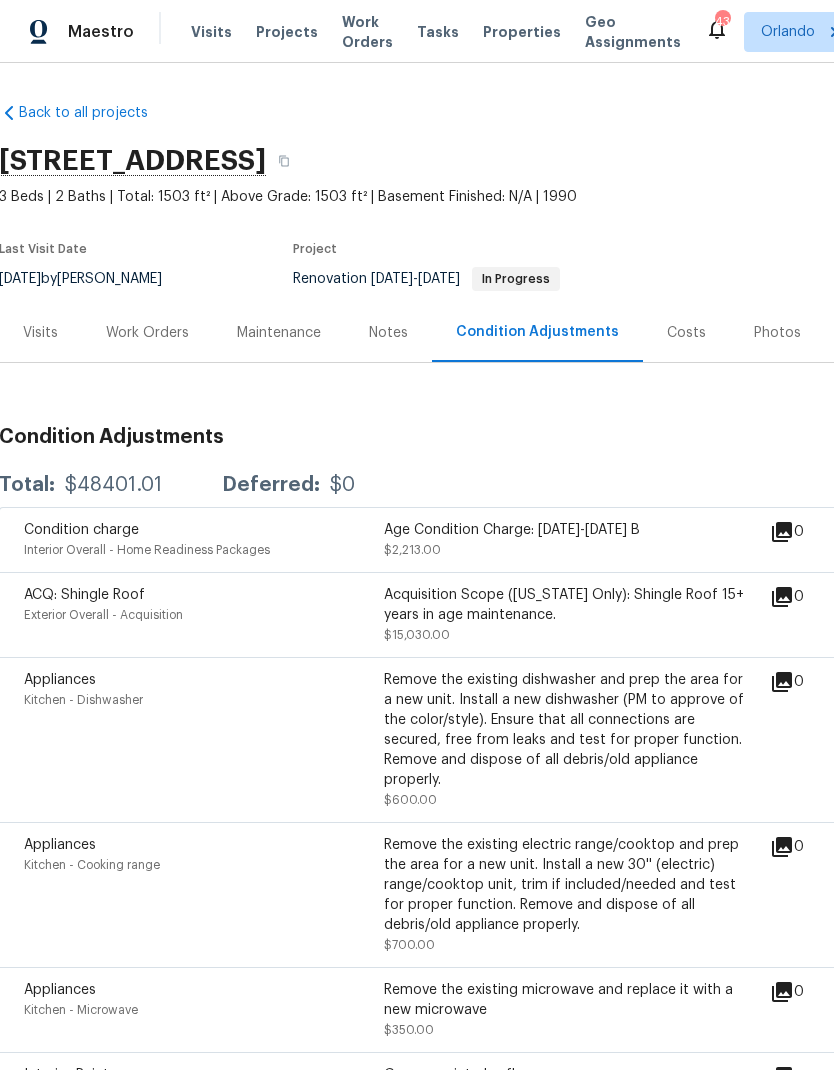 scroll, scrollTop: 0, scrollLeft: 1, axis: horizontal 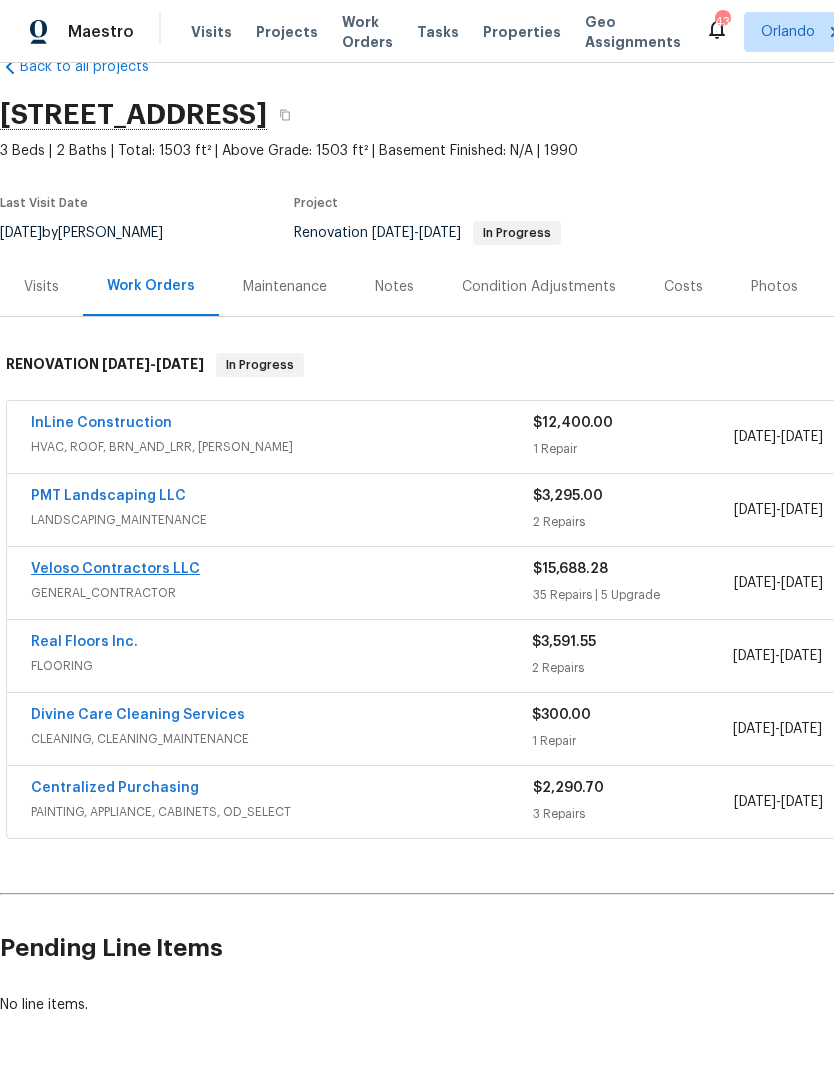 click on "Veloso Contractors LLC" at bounding box center (115, 569) 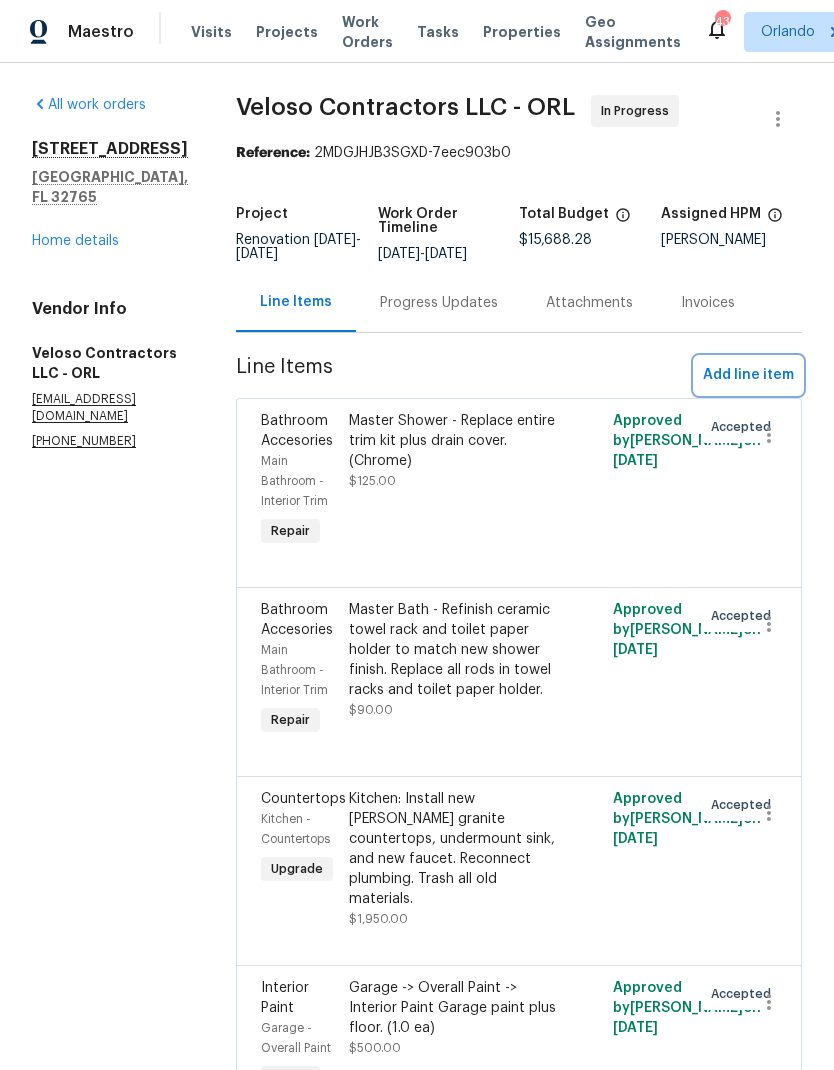 click on "Add line item" at bounding box center (748, 375) 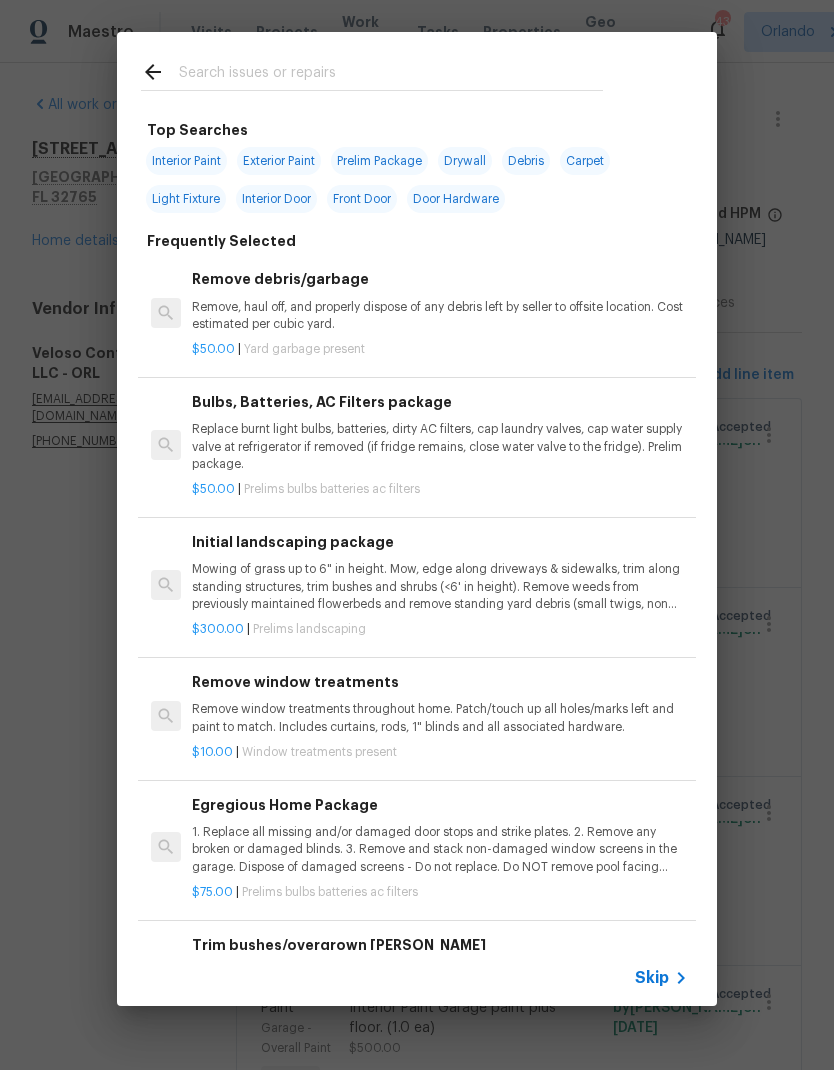 click at bounding box center [391, 75] 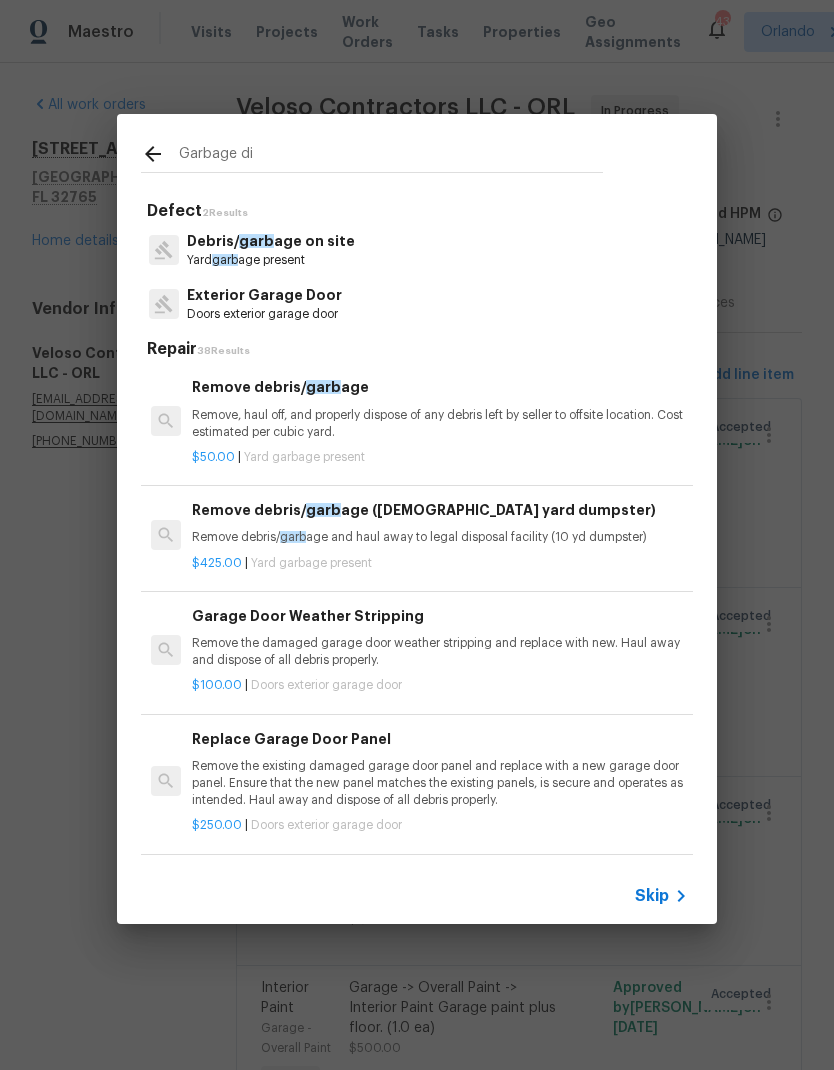 type on "Garbage dis" 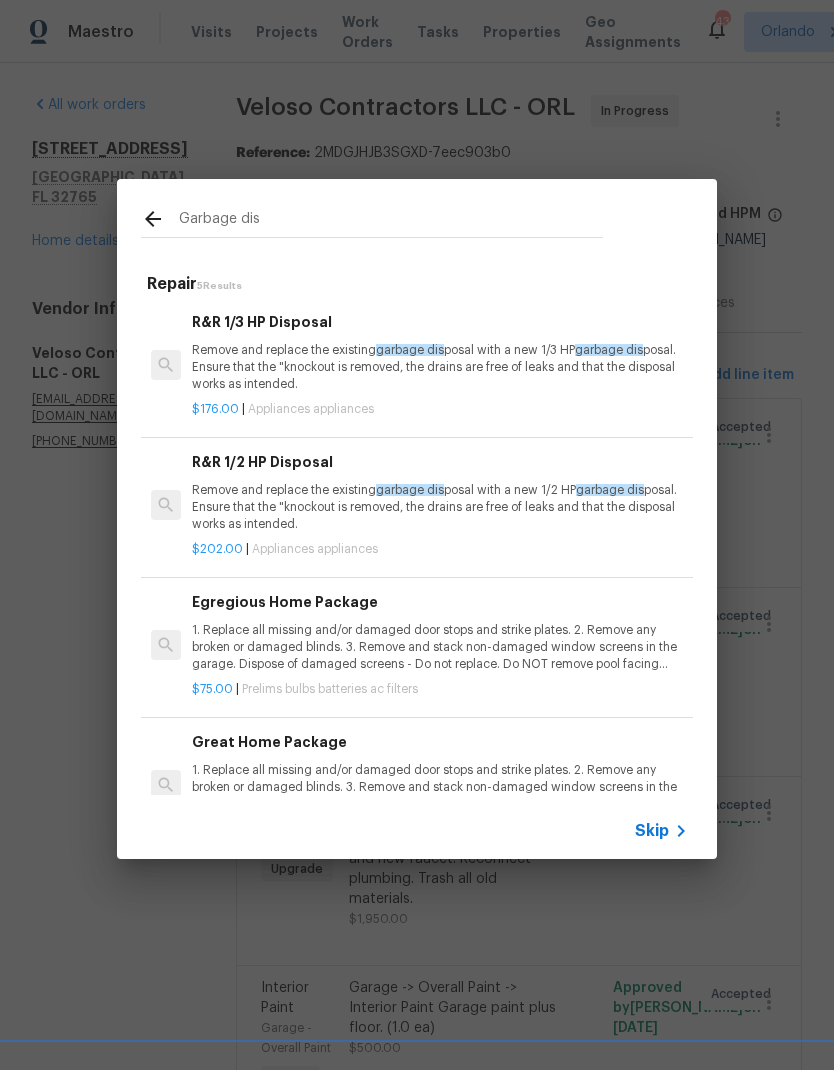 click on "Remove and replace the existing  garbage dis posal with a new 1/3 HP  garbage dis posal. Ensure that the "knockout is removed, the drains are free of leaks and that the disposal works as intended." at bounding box center (440, 367) 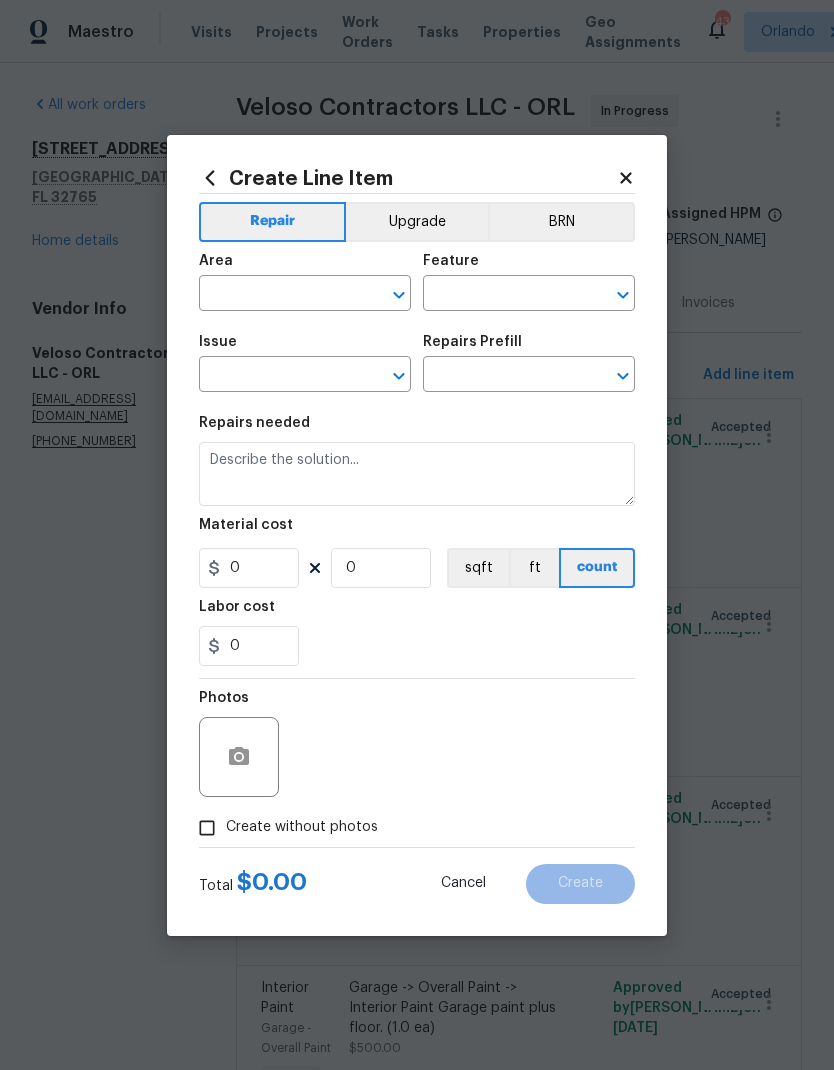 type on "Appliances" 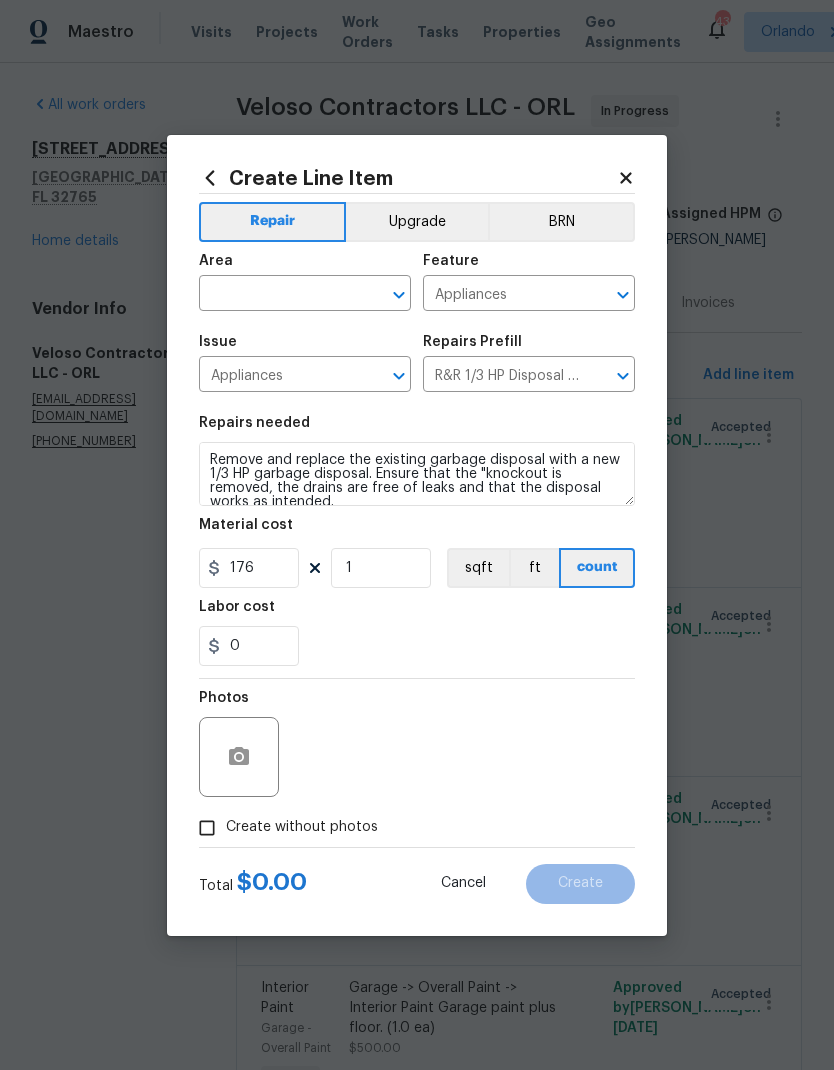 click on "R&R 1/3 HP Disposal $176.00" at bounding box center [501, 376] 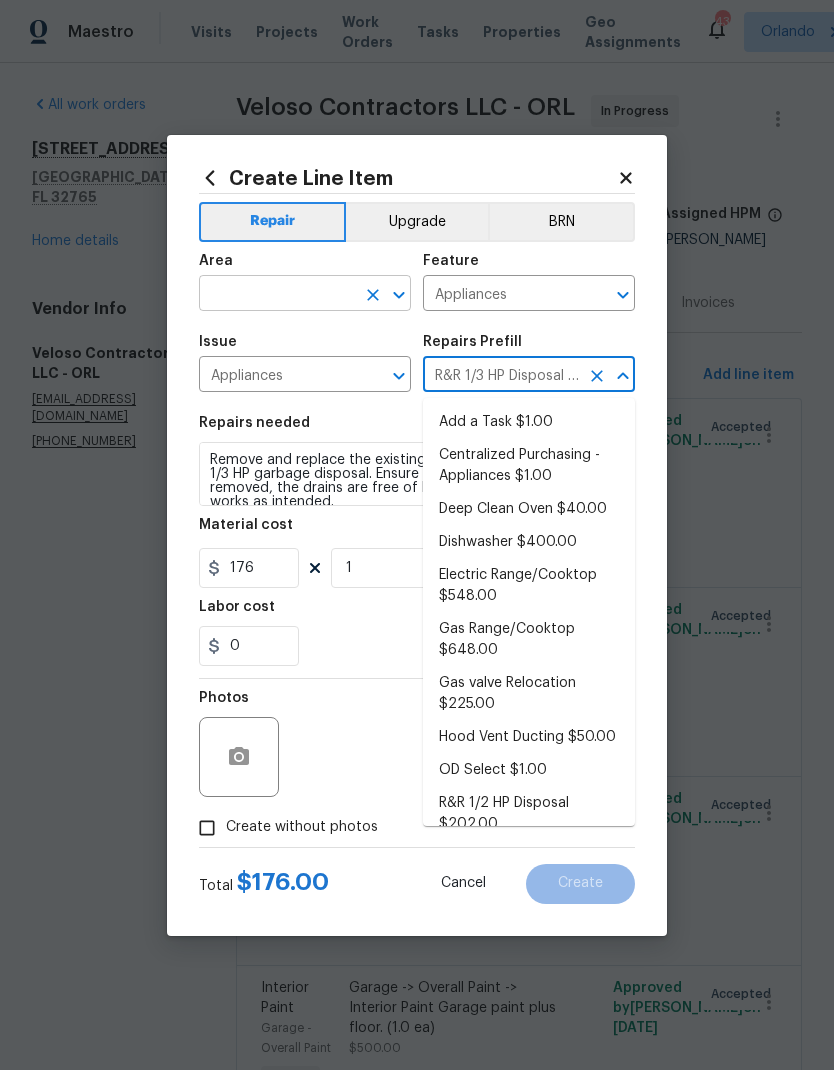click 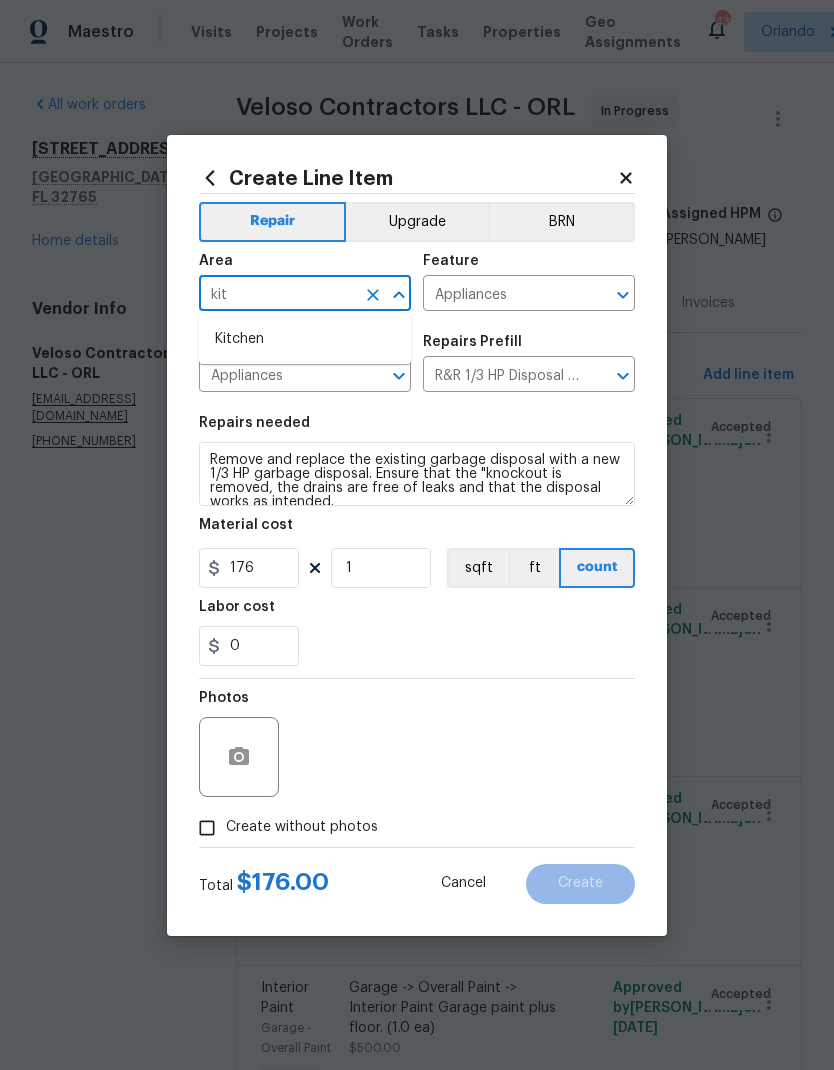 click on "Kitchen" at bounding box center (305, 339) 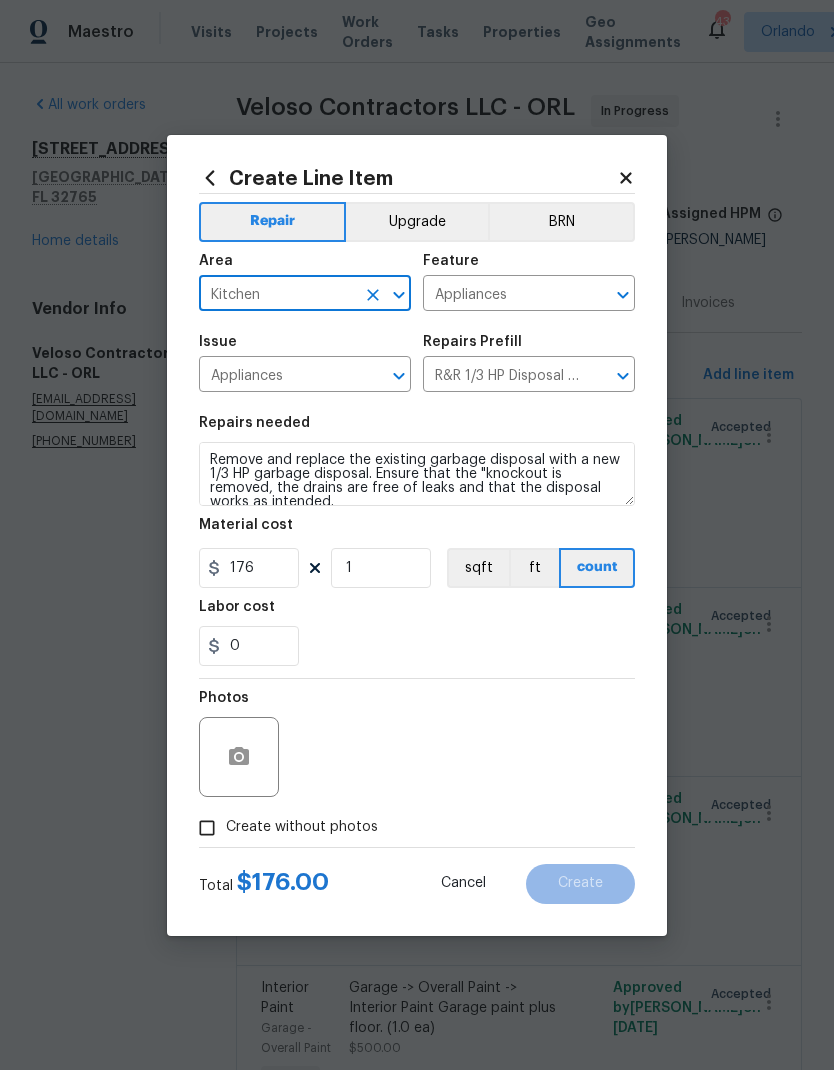 click on "0" at bounding box center [417, 646] 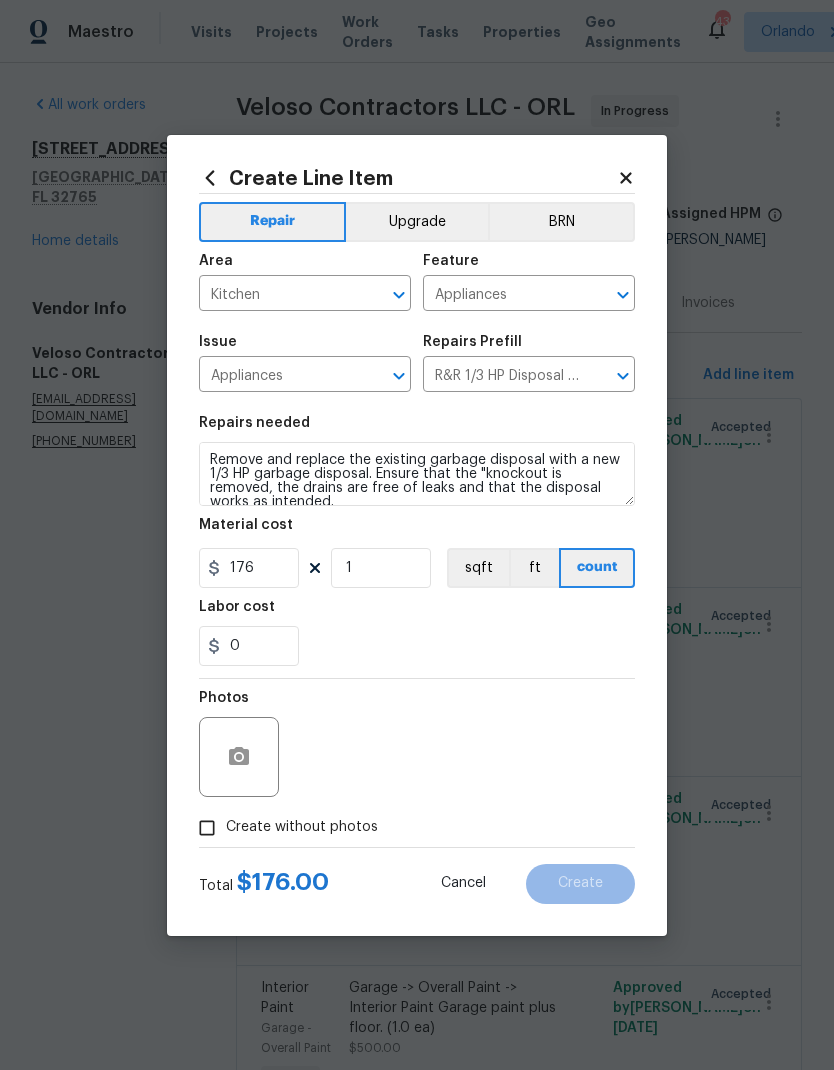 click on "Create without photos" at bounding box center (283, 828) 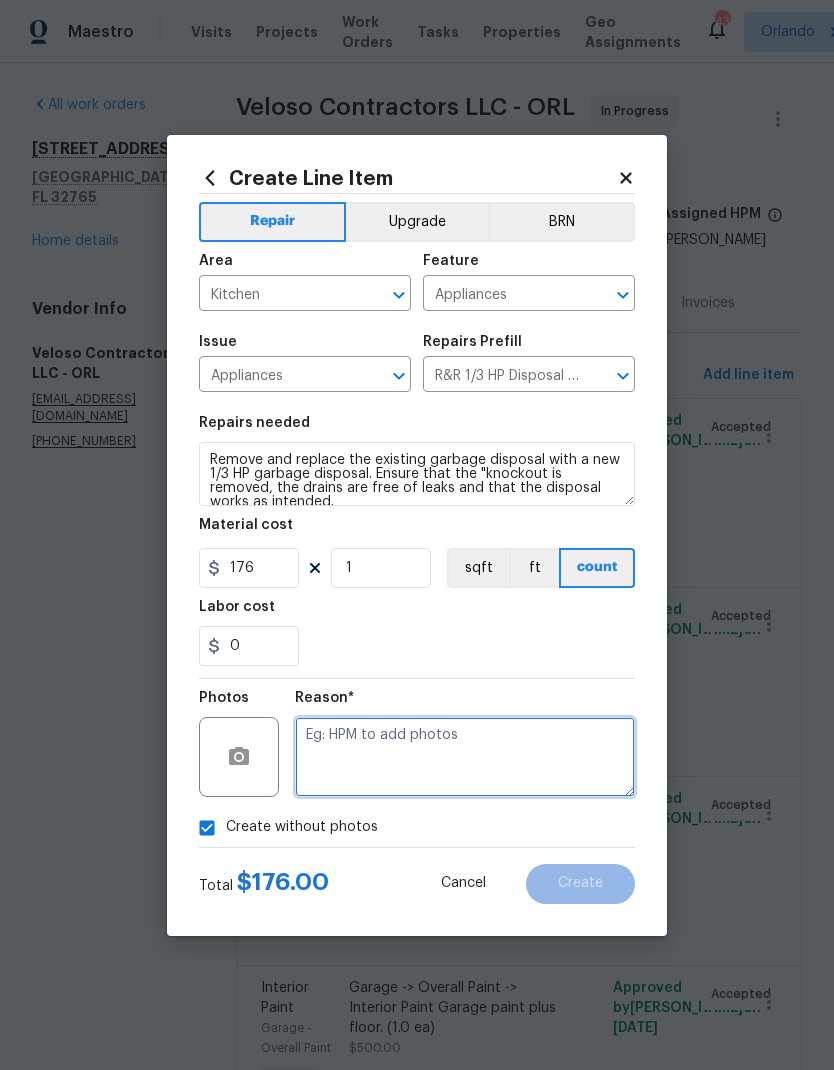 click at bounding box center [465, 757] 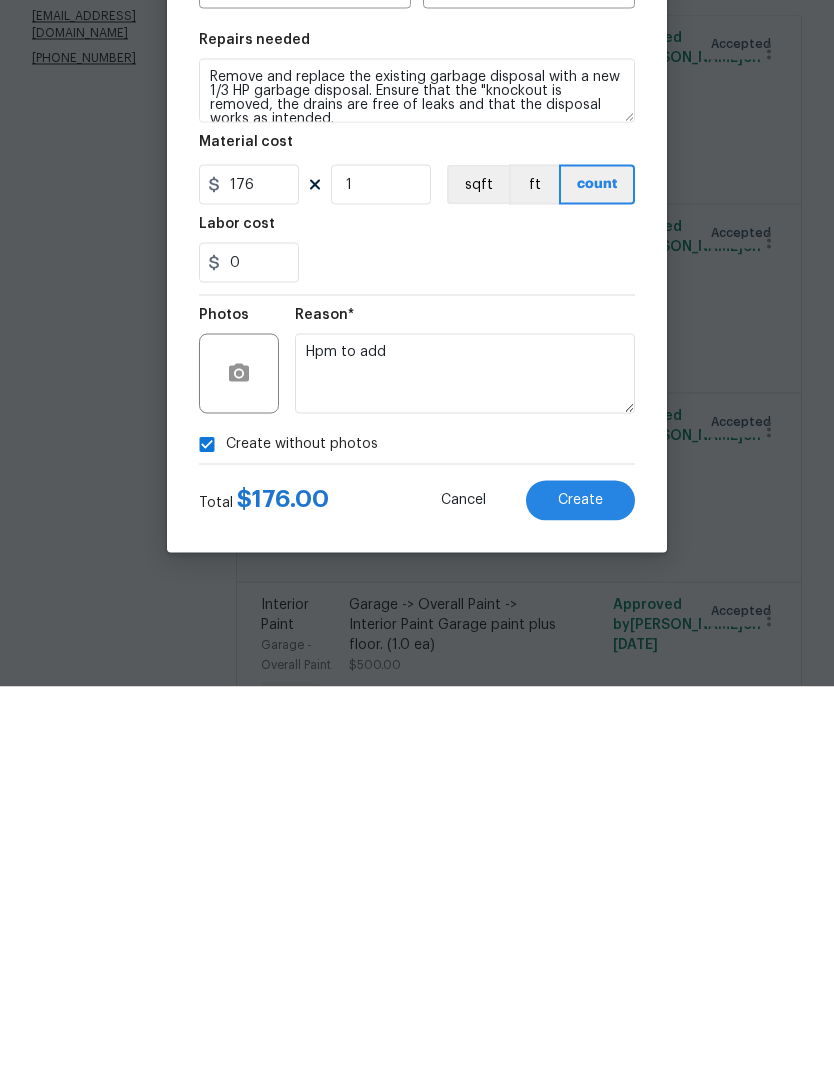scroll, scrollTop: 80, scrollLeft: 0, axis: vertical 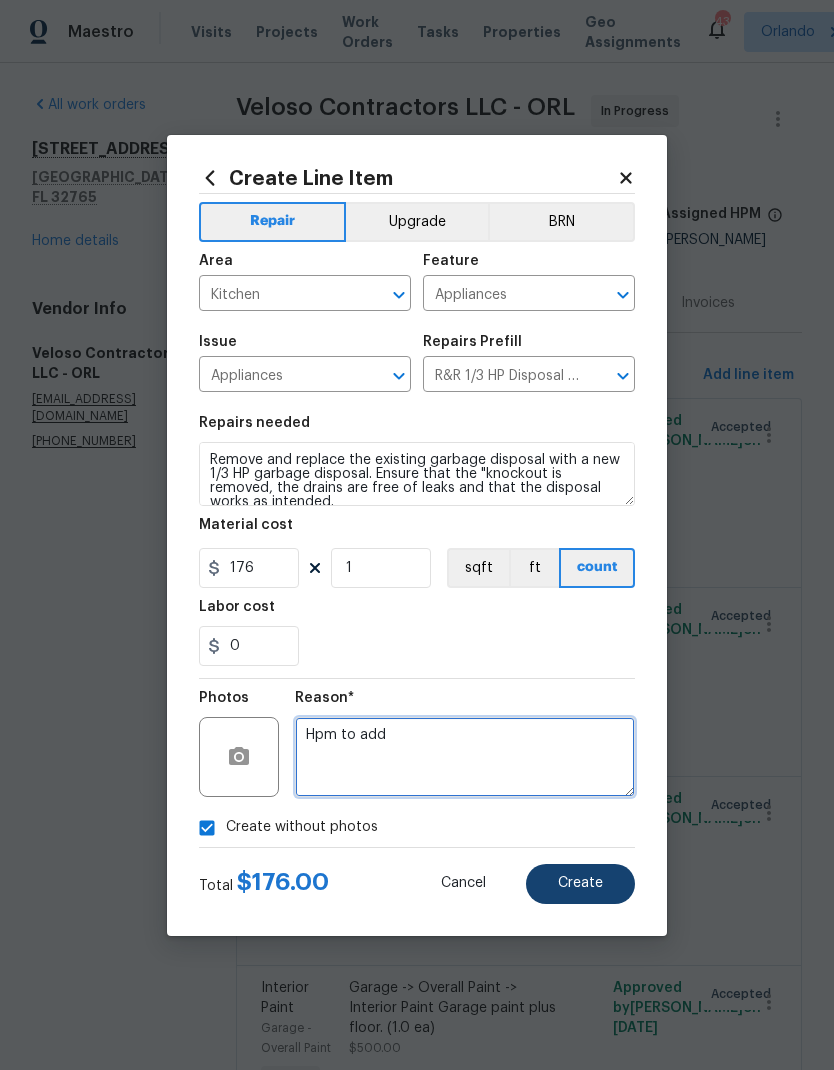 type on "Hpm to add" 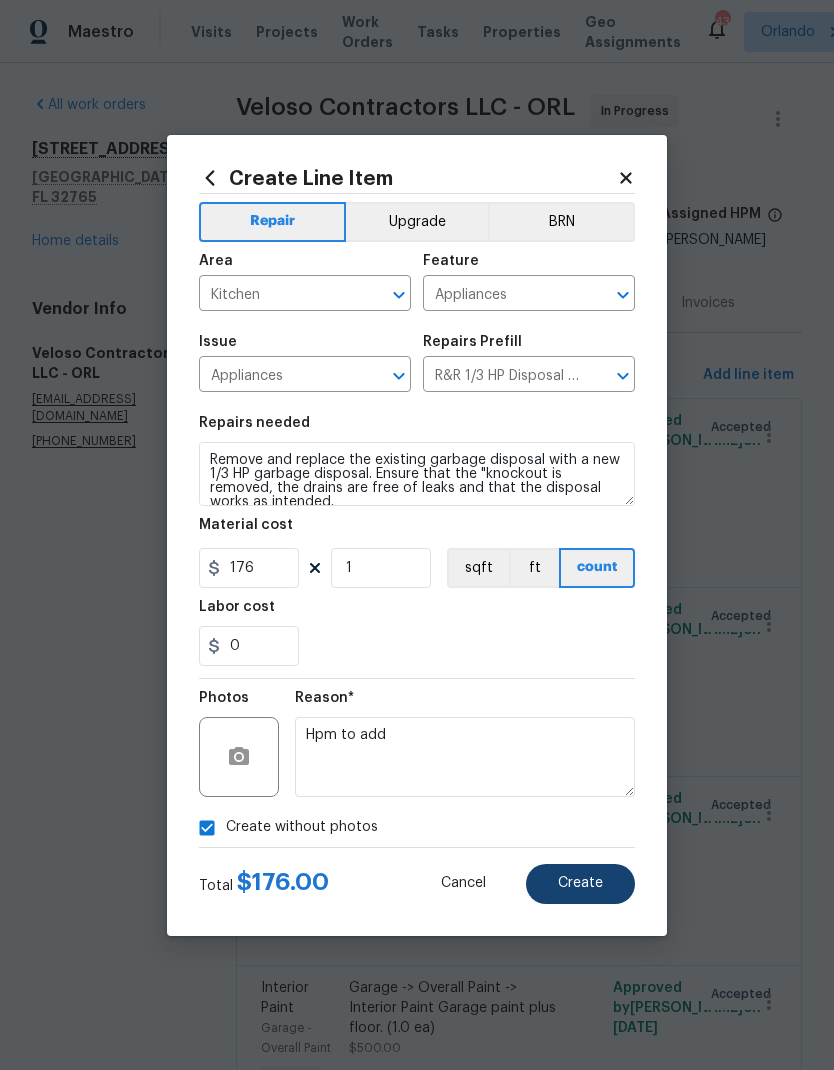 click on "Create" at bounding box center (580, 883) 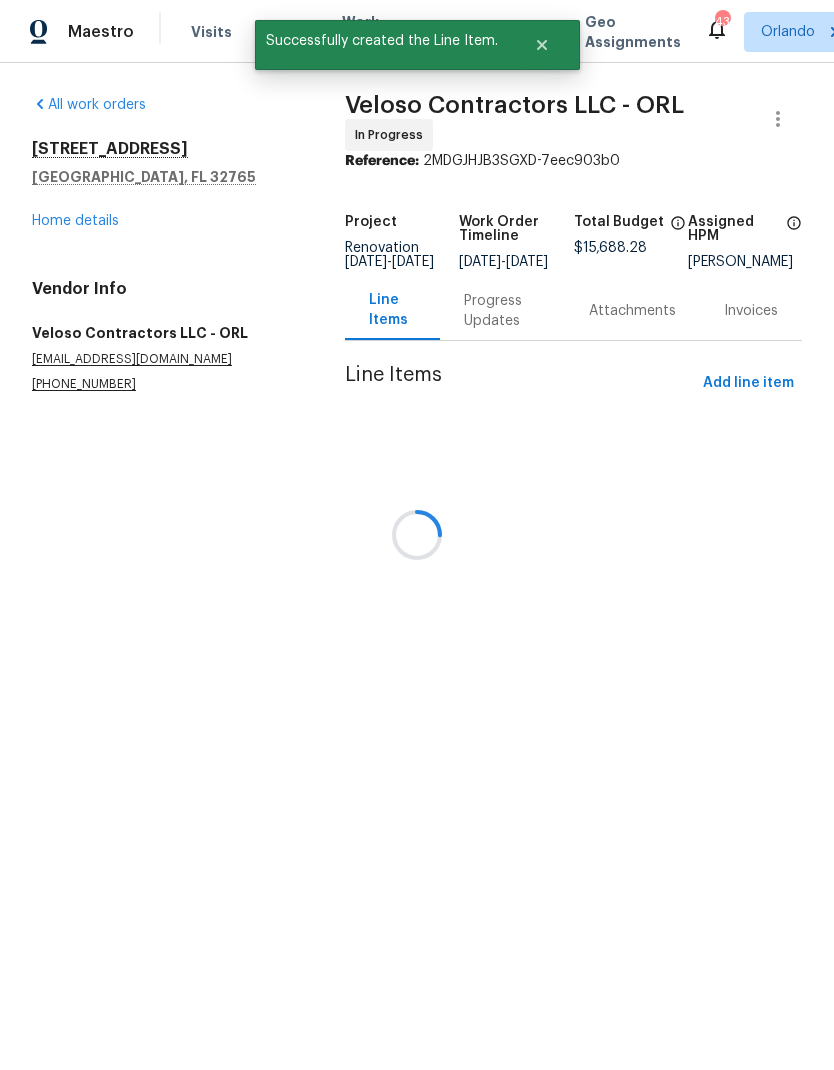 scroll, scrollTop: 0, scrollLeft: 0, axis: both 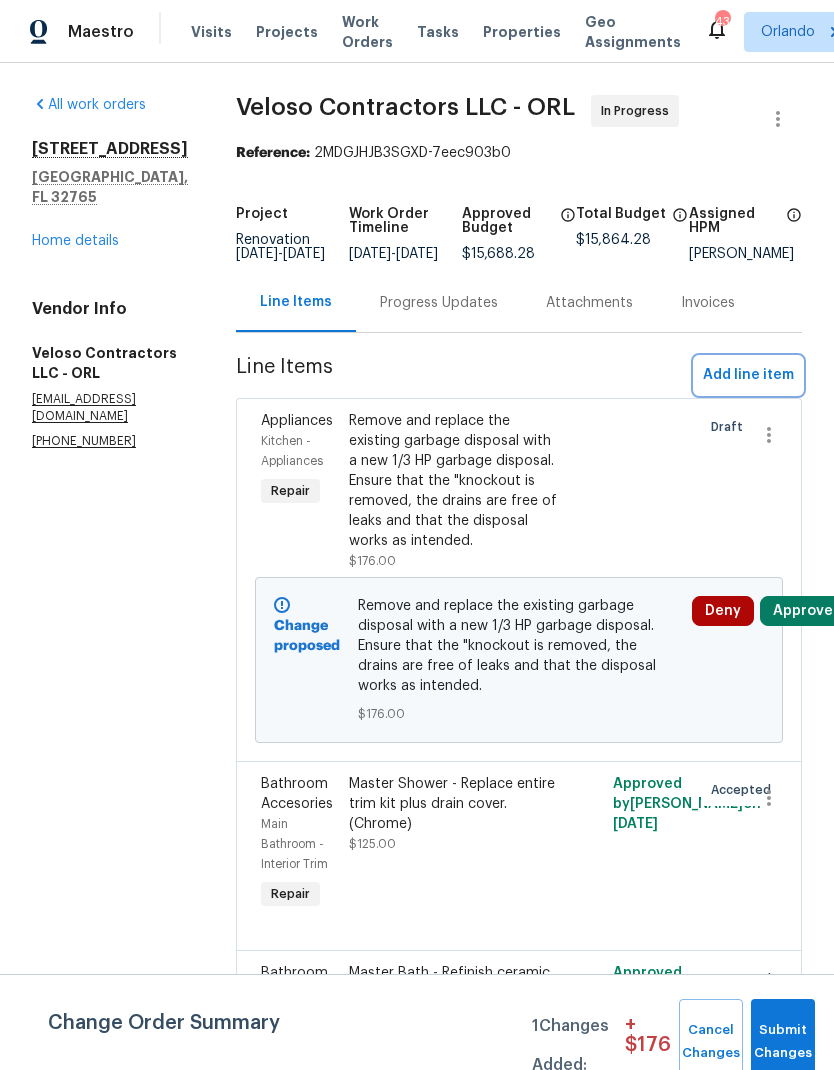 click on "Add line item" at bounding box center (748, 375) 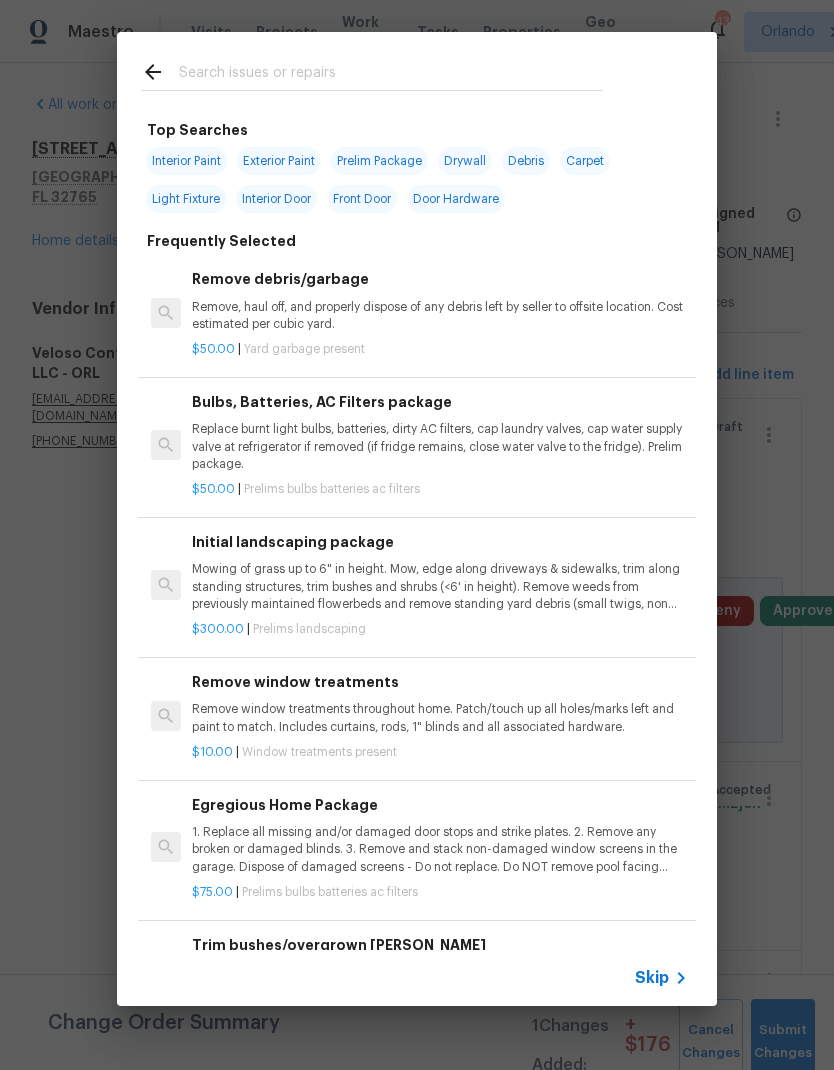 click at bounding box center (391, 75) 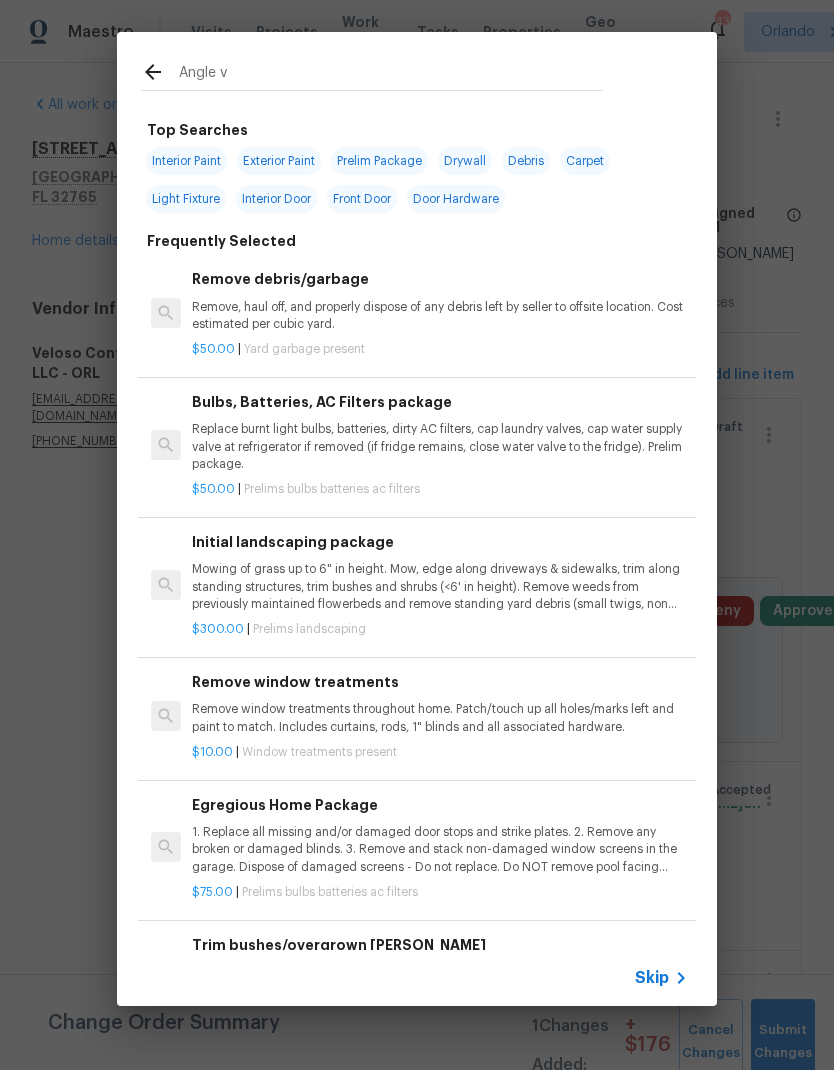 type on "Angle va" 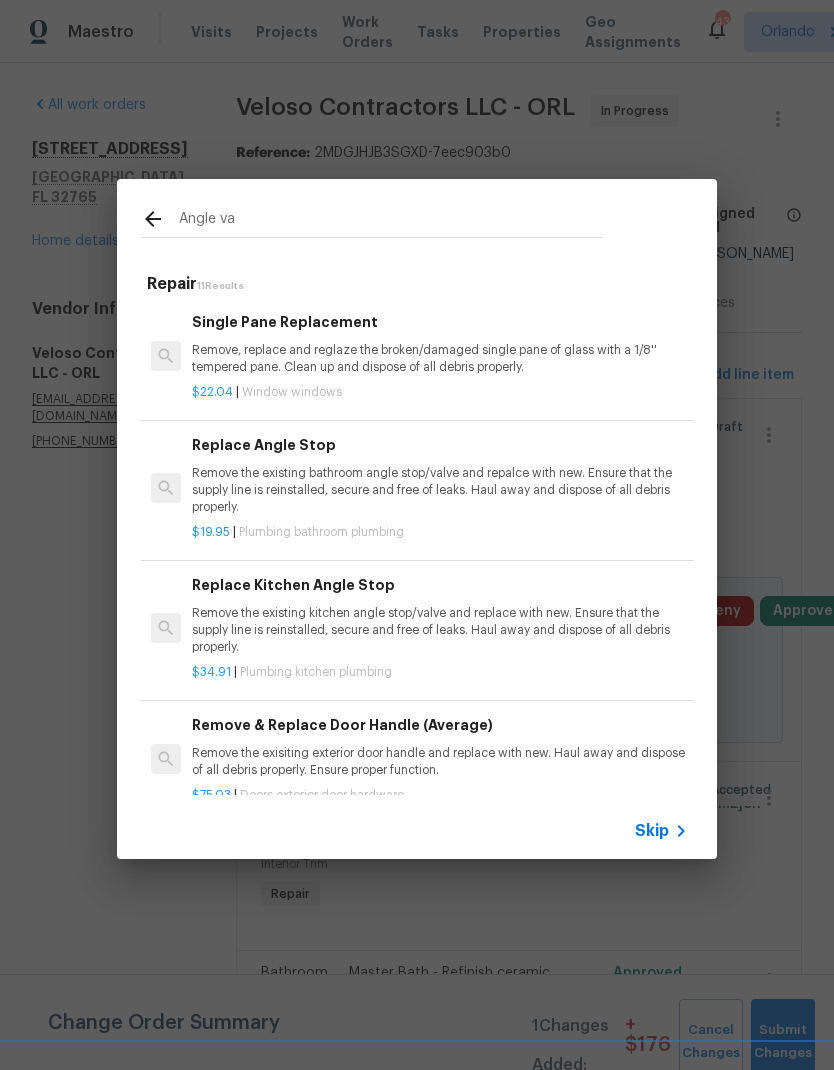 click on "Remove the existing bathroom angle stop/valve and repalce with new. Ensure that the supply line is reinstalled, secure and free of leaks. Haul away and dispose of all debris properly." at bounding box center [440, 490] 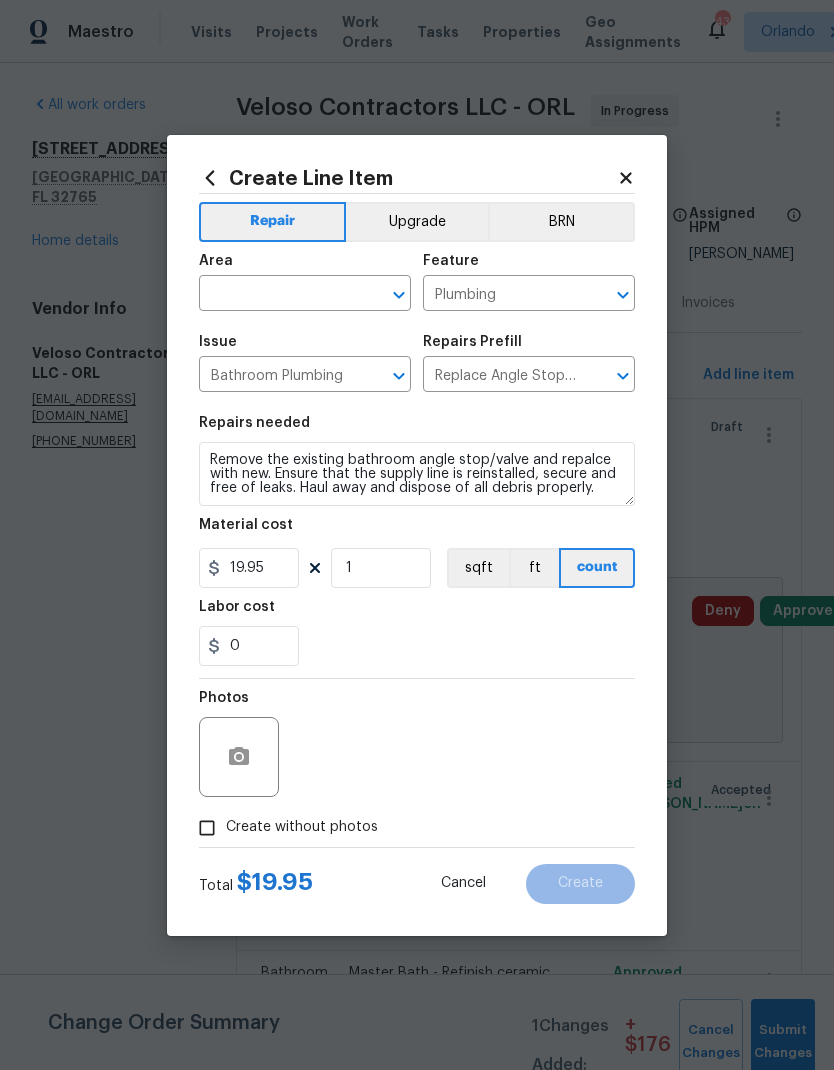 click 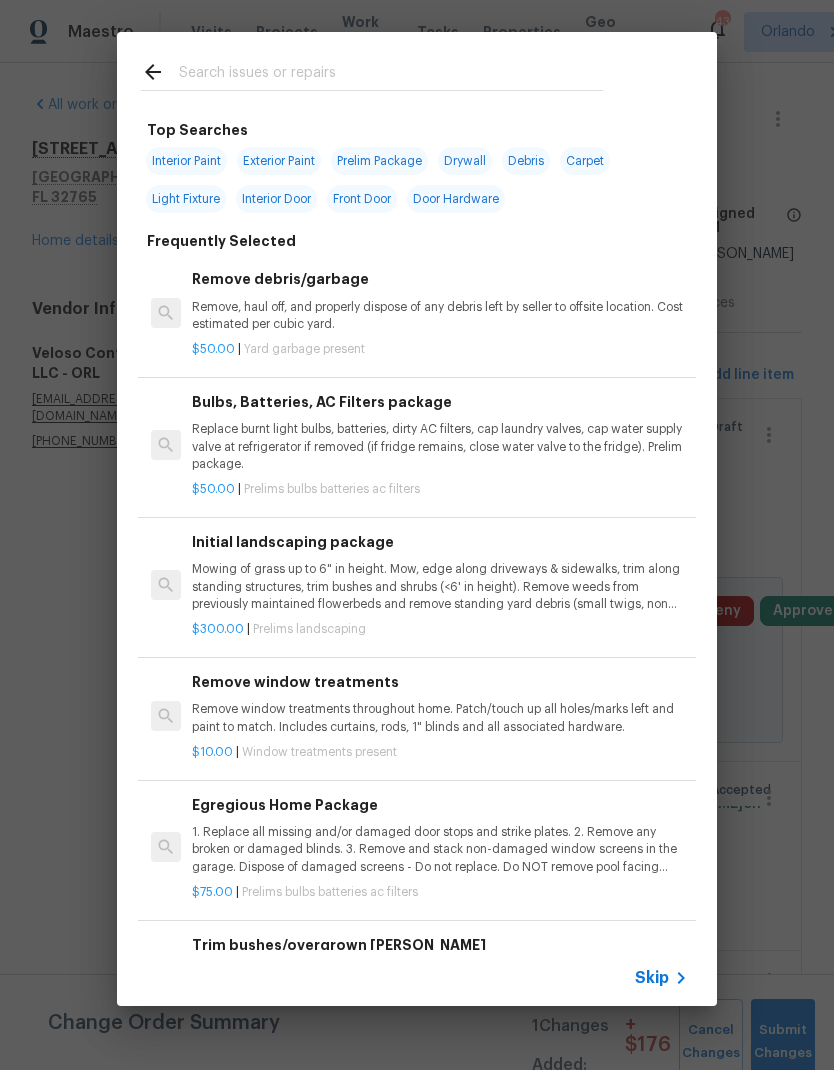 click at bounding box center (391, 75) 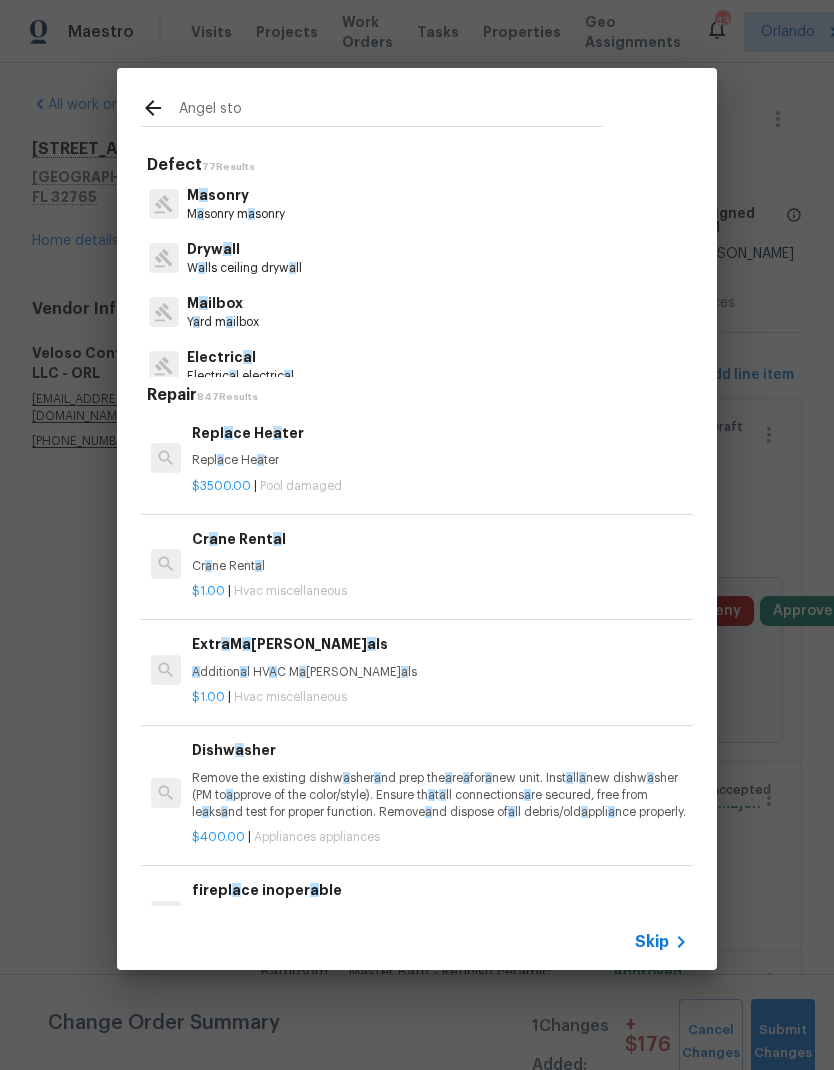 type on "Angel stop" 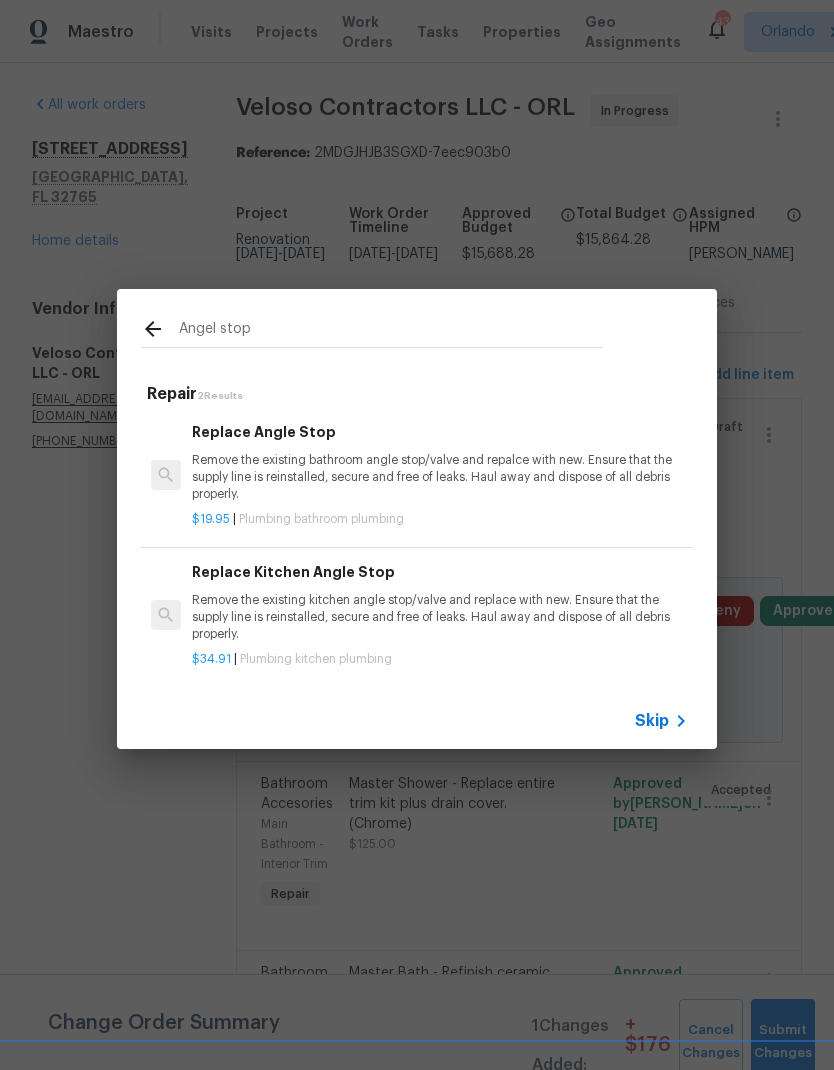 click on "Remove the existing kitchen angle stop/valve and replace with new. Ensure that the supply line is reinstalled, secure and free of leaks. Haul away and dispose of all debris properly." at bounding box center [440, 617] 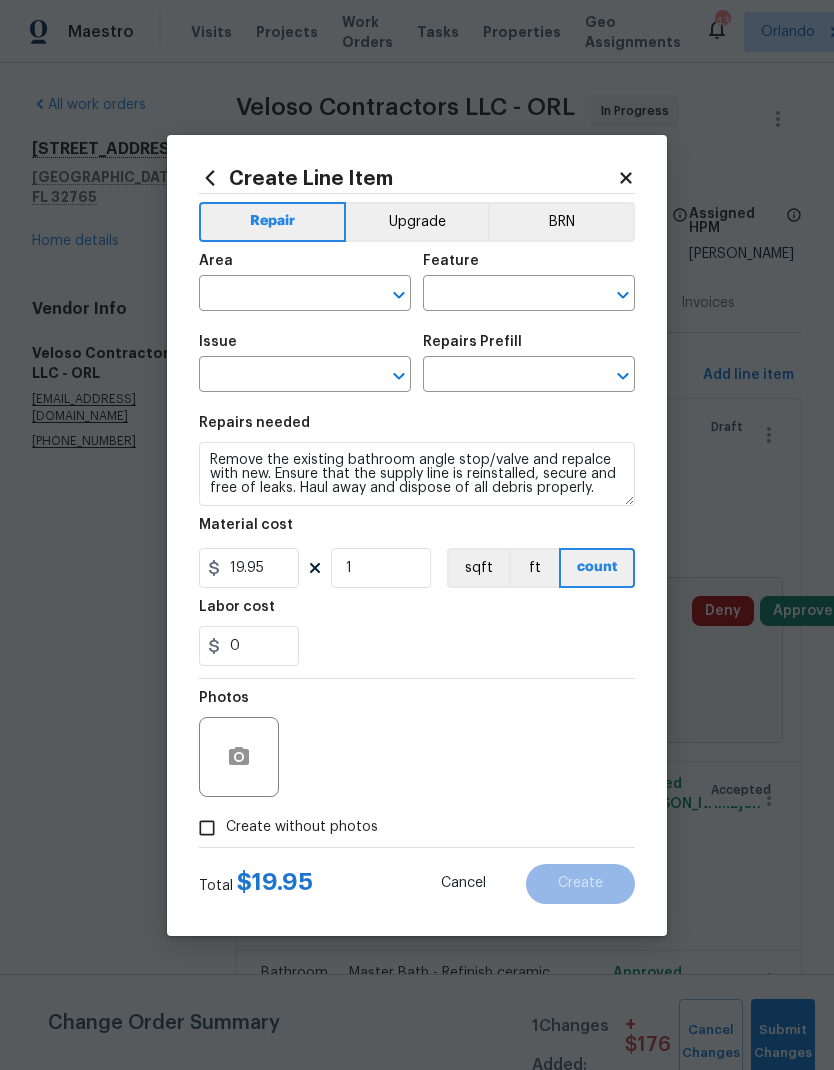 type on "Plumbing" 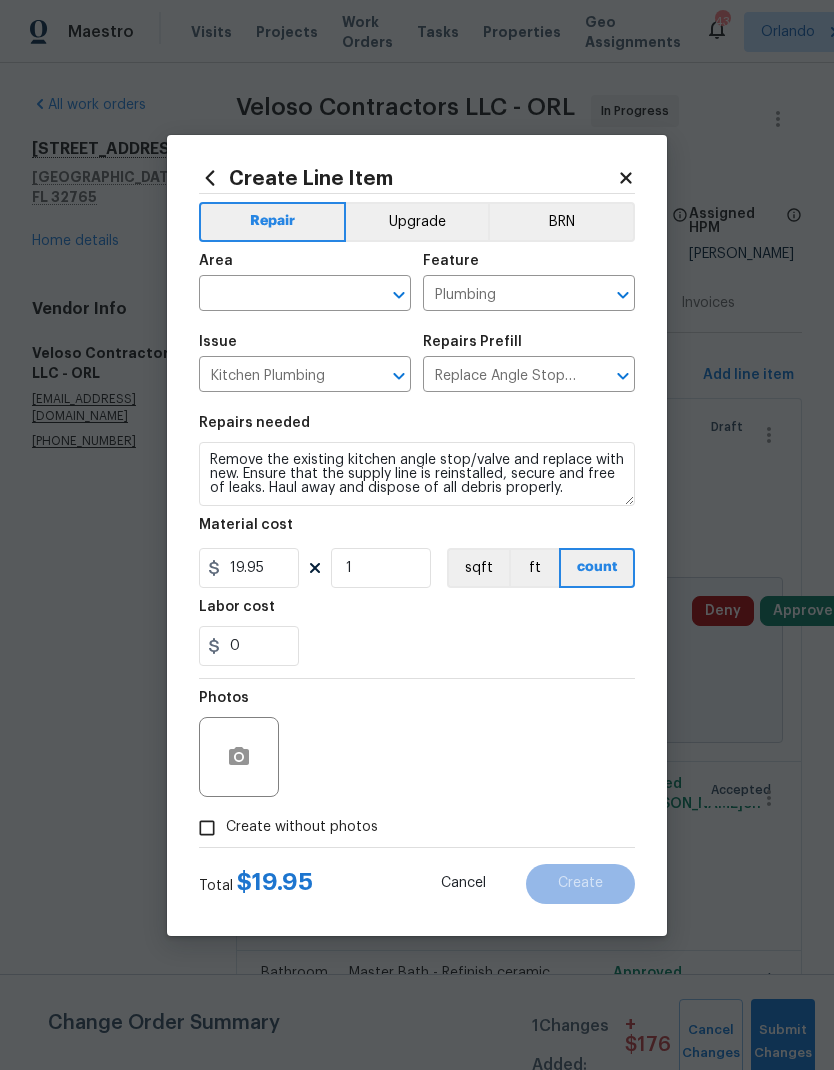 type on "Replace Kitchen Angle Stop $34.91" 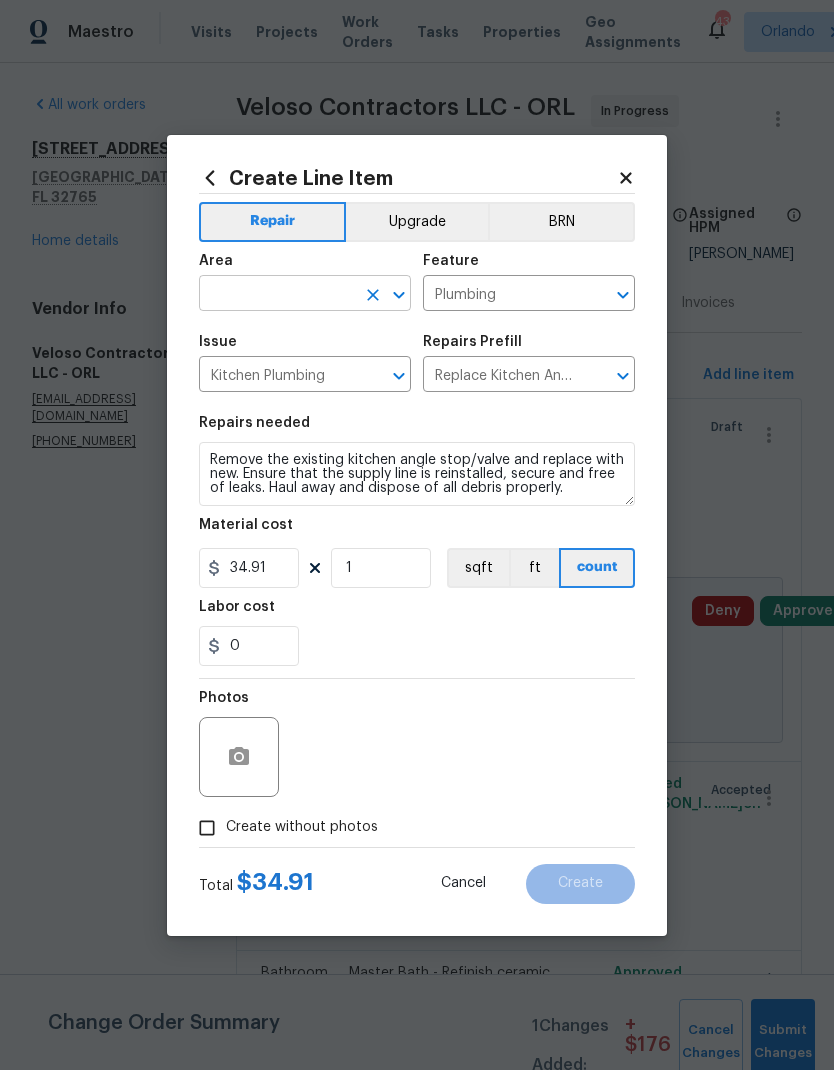 click at bounding box center [277, 295] 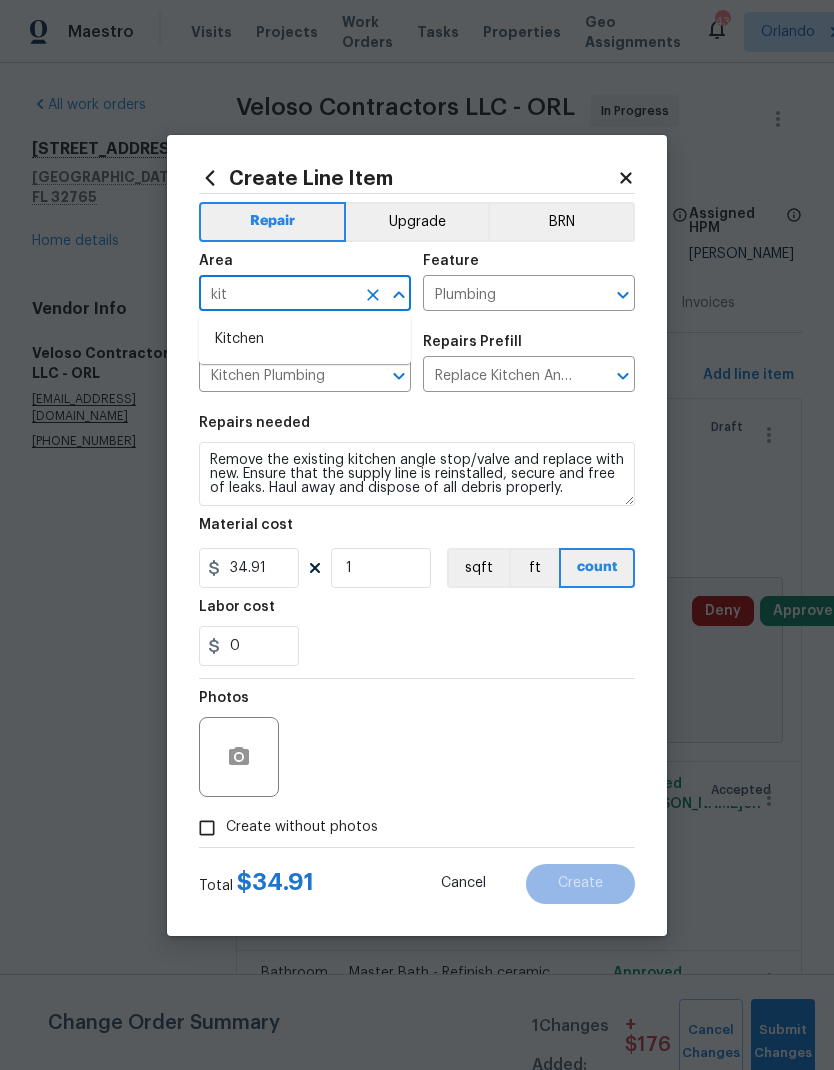 click on "Kitchen" at bounding box center [305, 339] 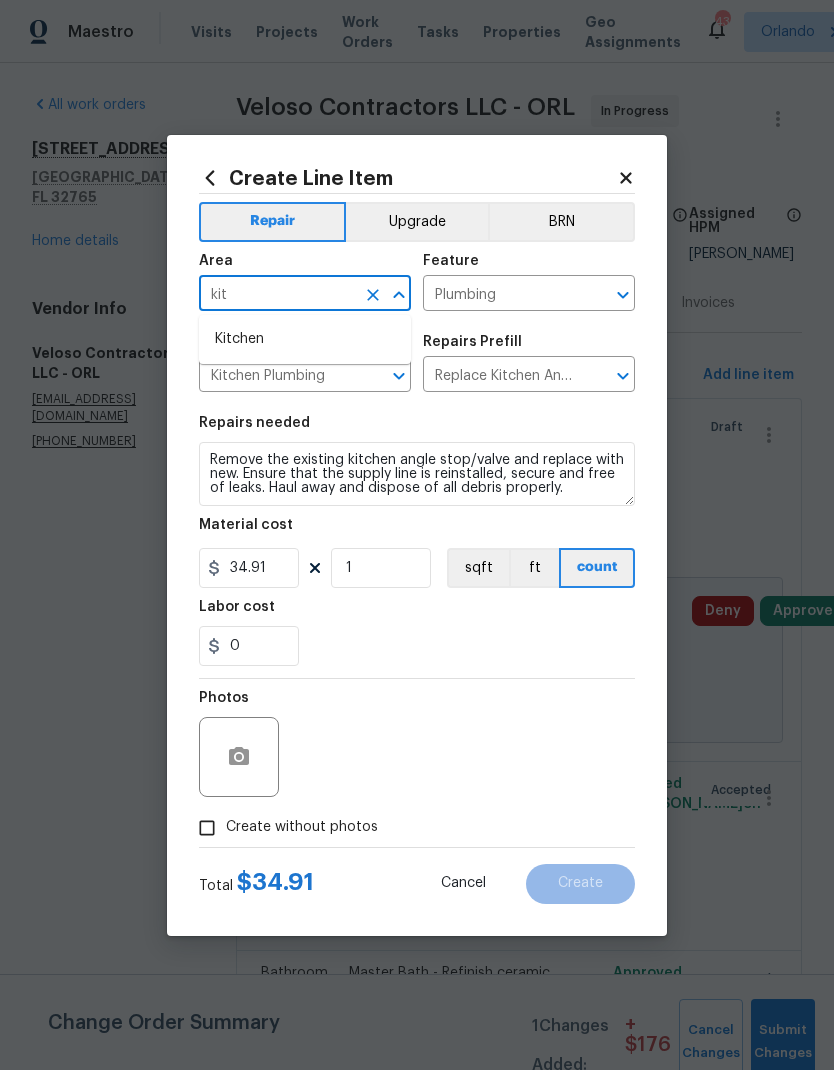 type on "Kitchen" 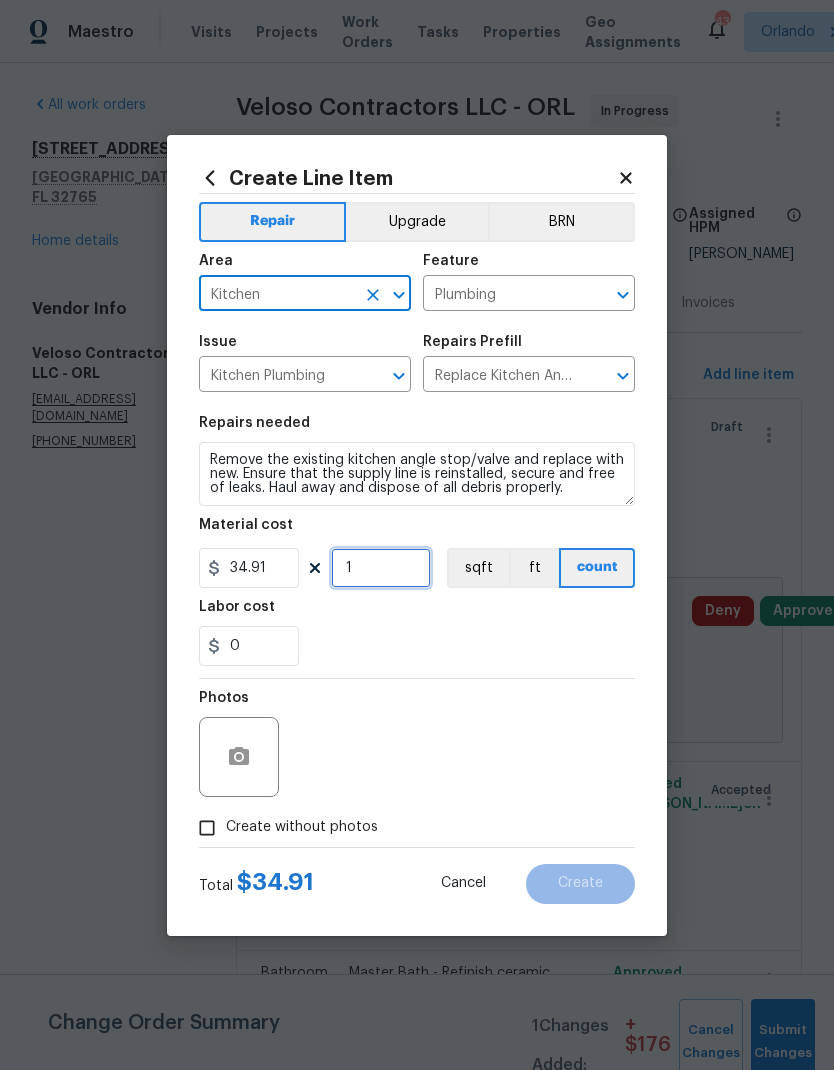 click on "1" at bounding box center [381, 568] 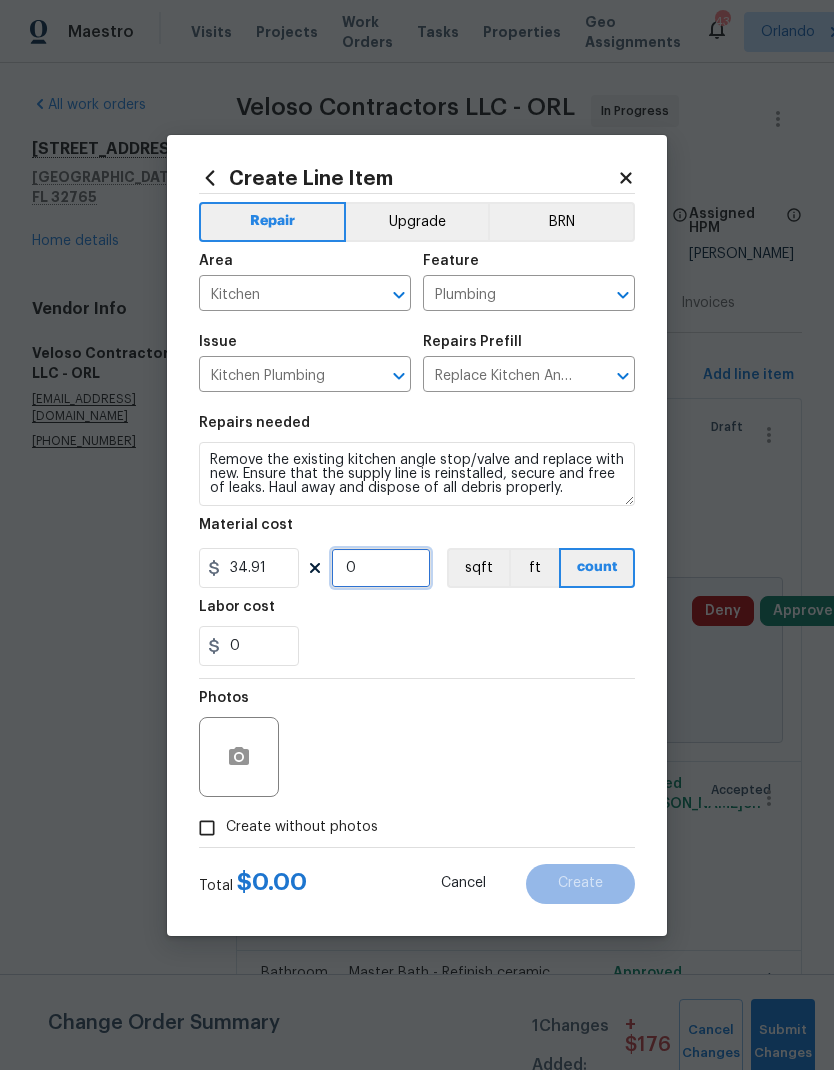 type on "2" 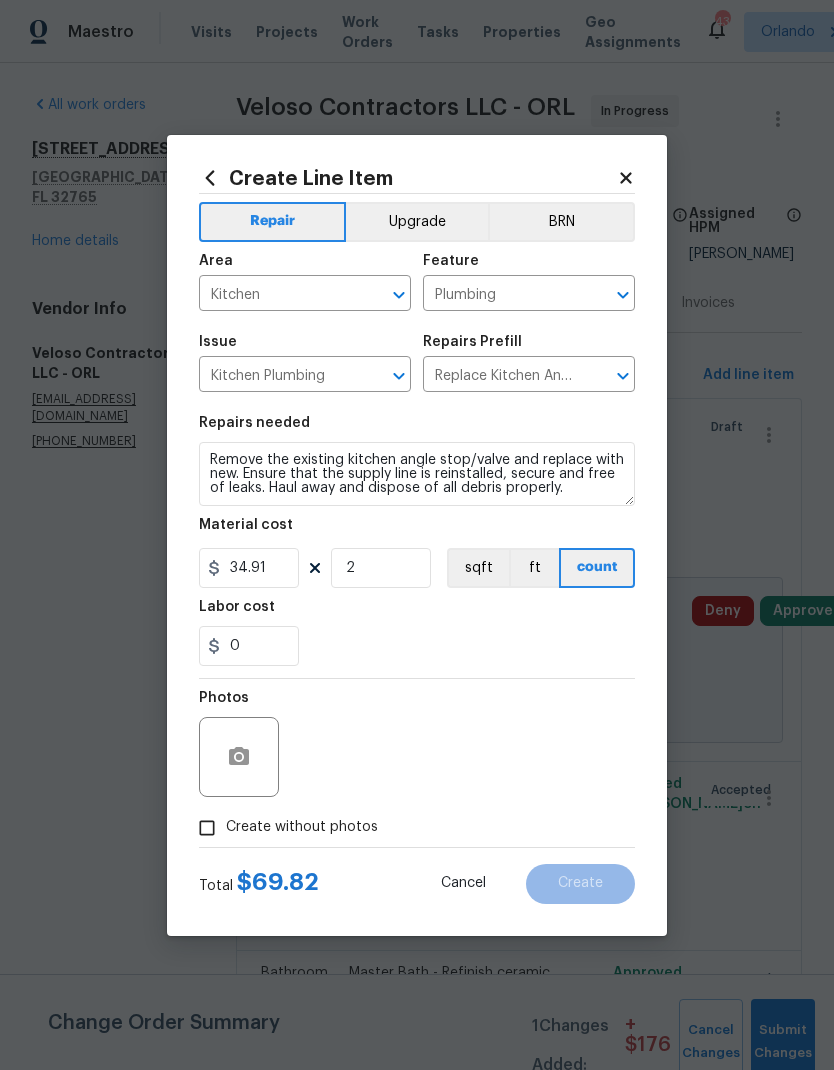 click on "0" at bounding box center [417, 646] 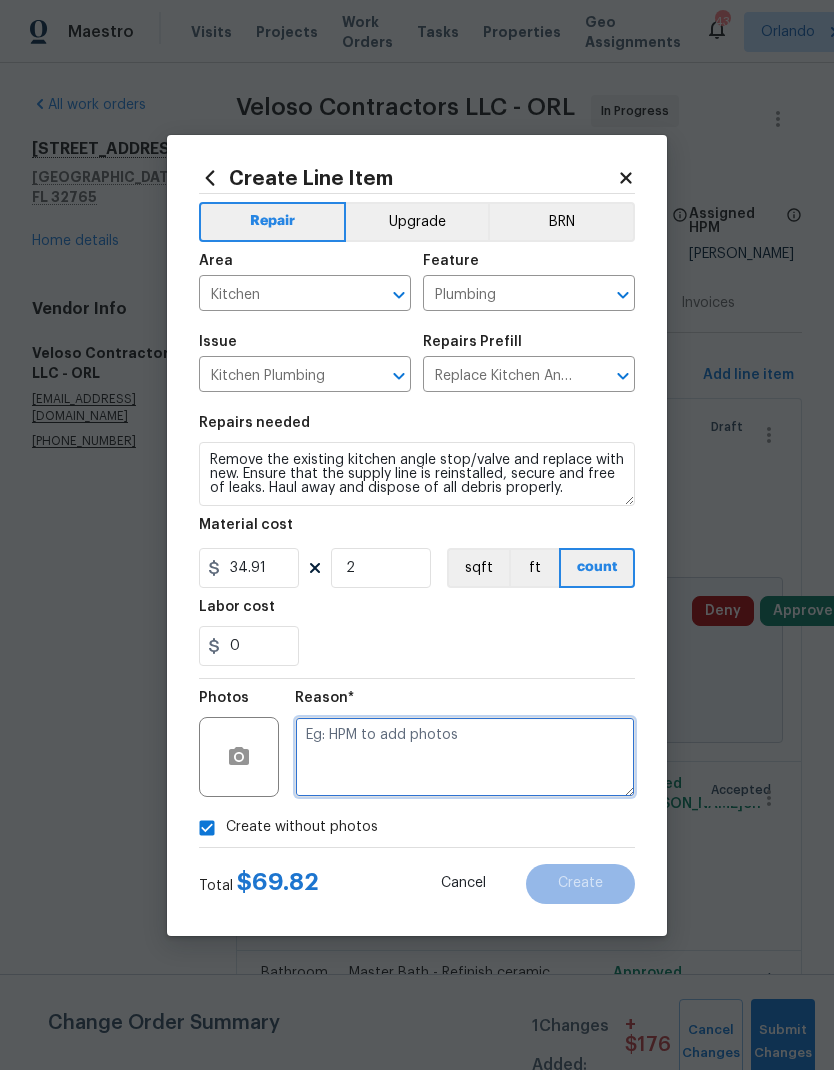 click at bounding box center [465, 757] 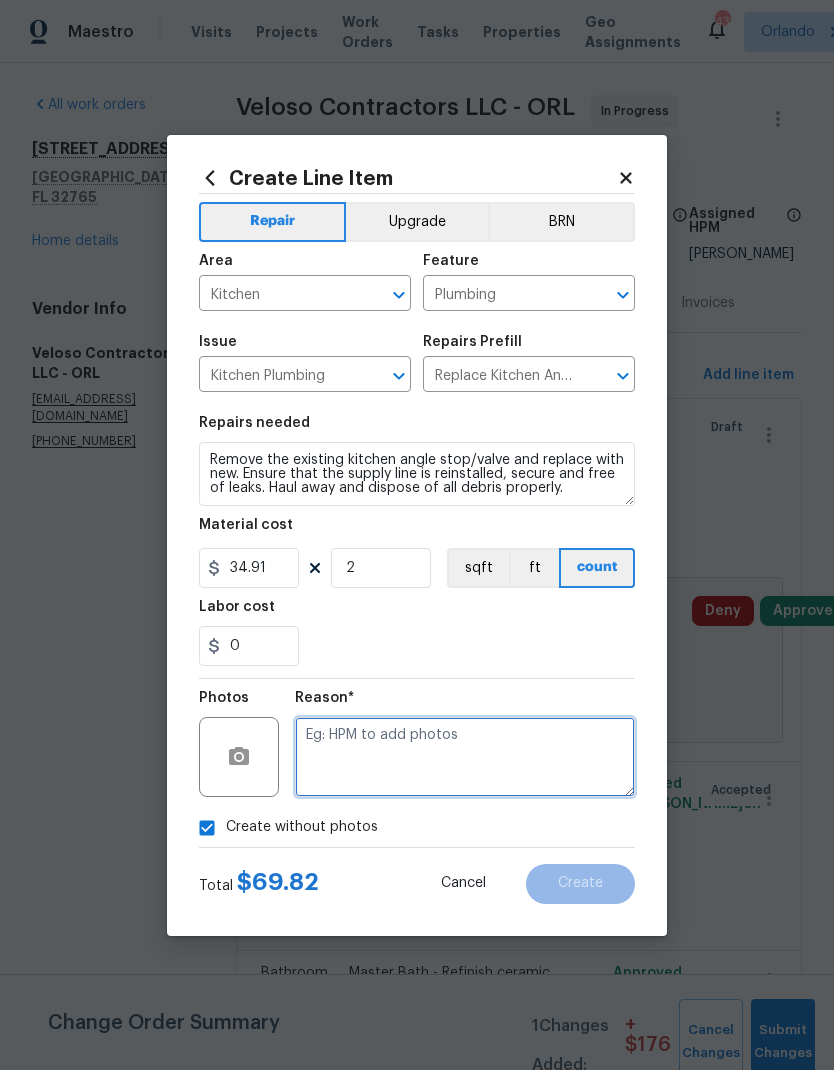 scroll, scrollTop: 31, scrollLeft: 0, axis: vertical 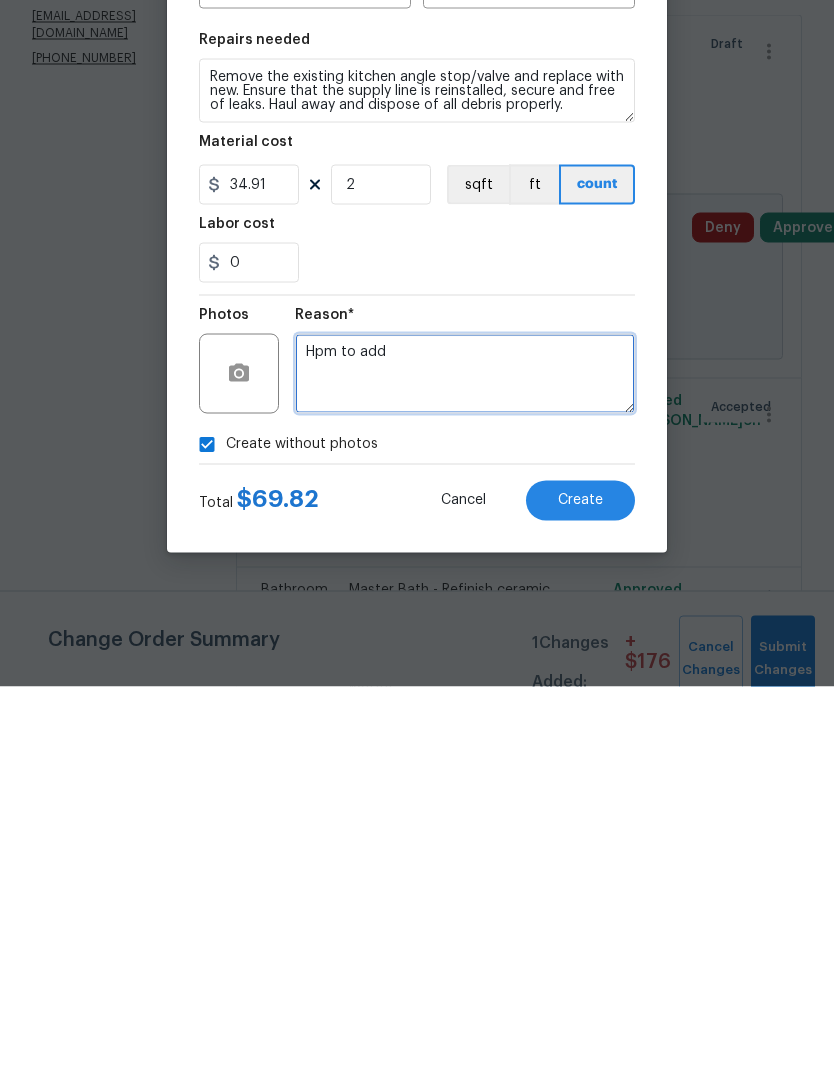 type on "Hpm to add" 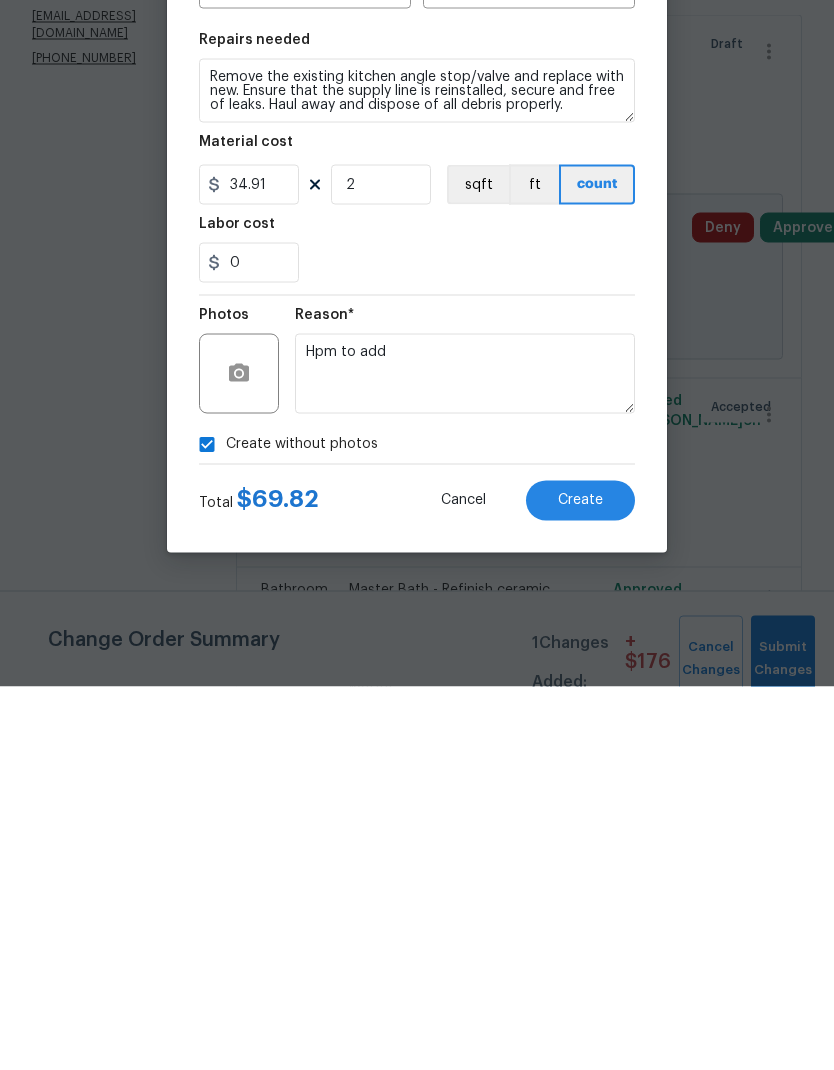 click on "Reason* Hpm to add" at bounding box center (465, 744) 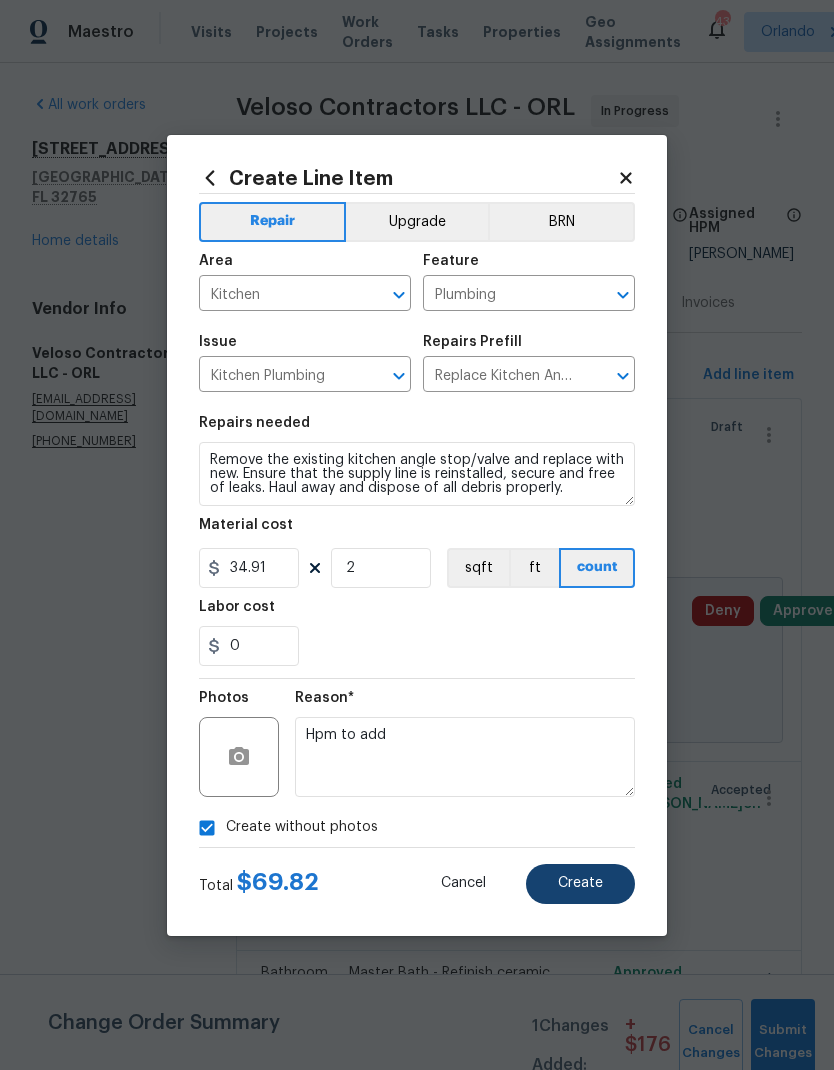 click on "Create" at bounding box center (580, 883) 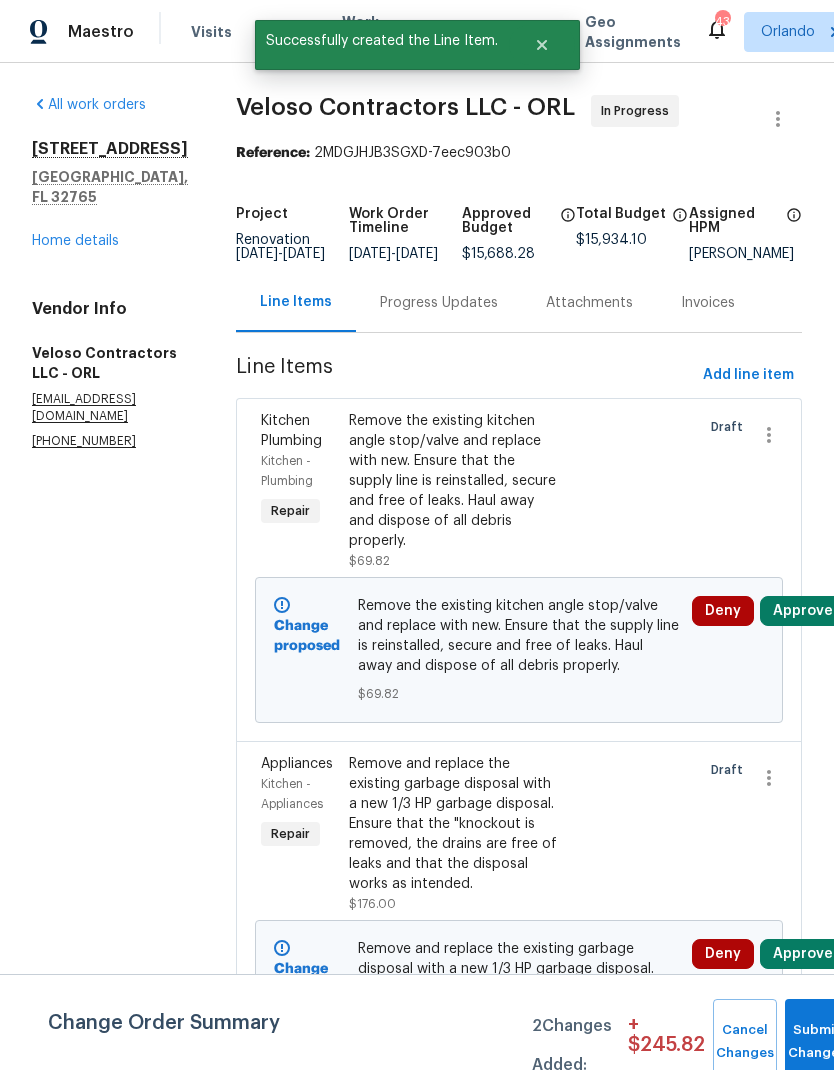 scroll, scrollTop: 0, scrollLeft: 0, axis: both 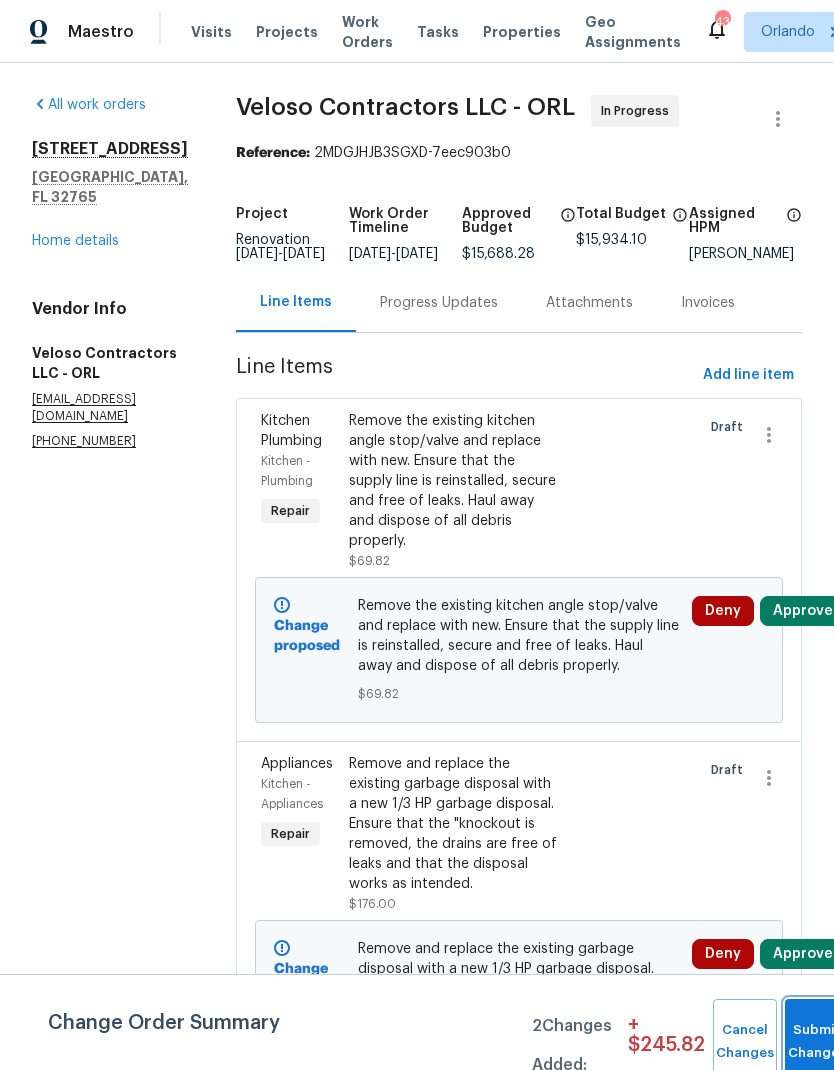 click on "Submit Changes" at bounding box center [817, 1042] 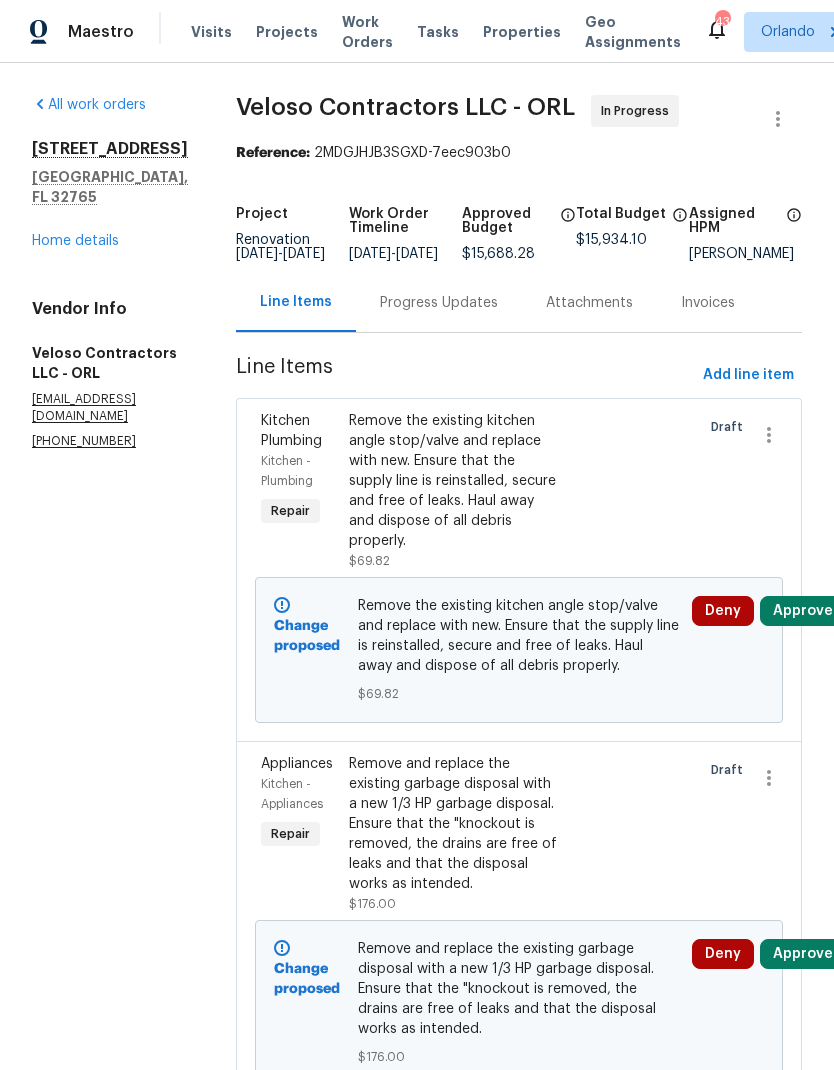 click on "Approve" at bounding box center (803, 611) 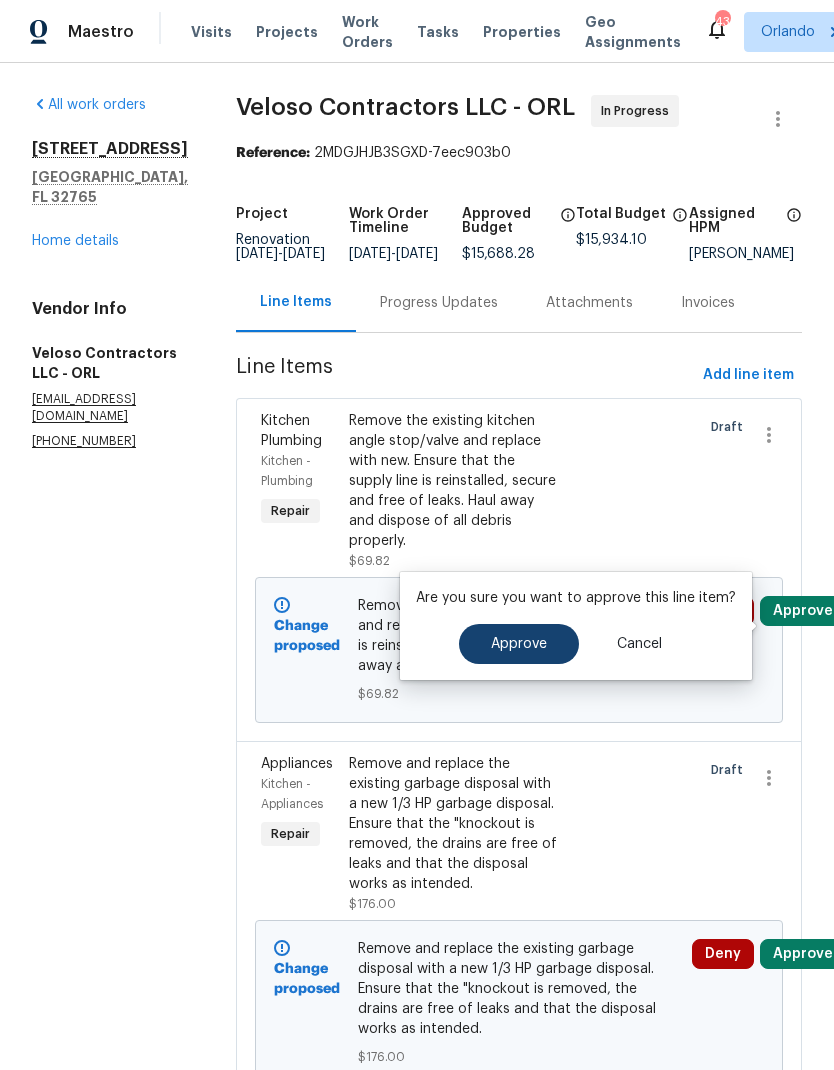 click on "Approve" at bounding box center [519, 644] 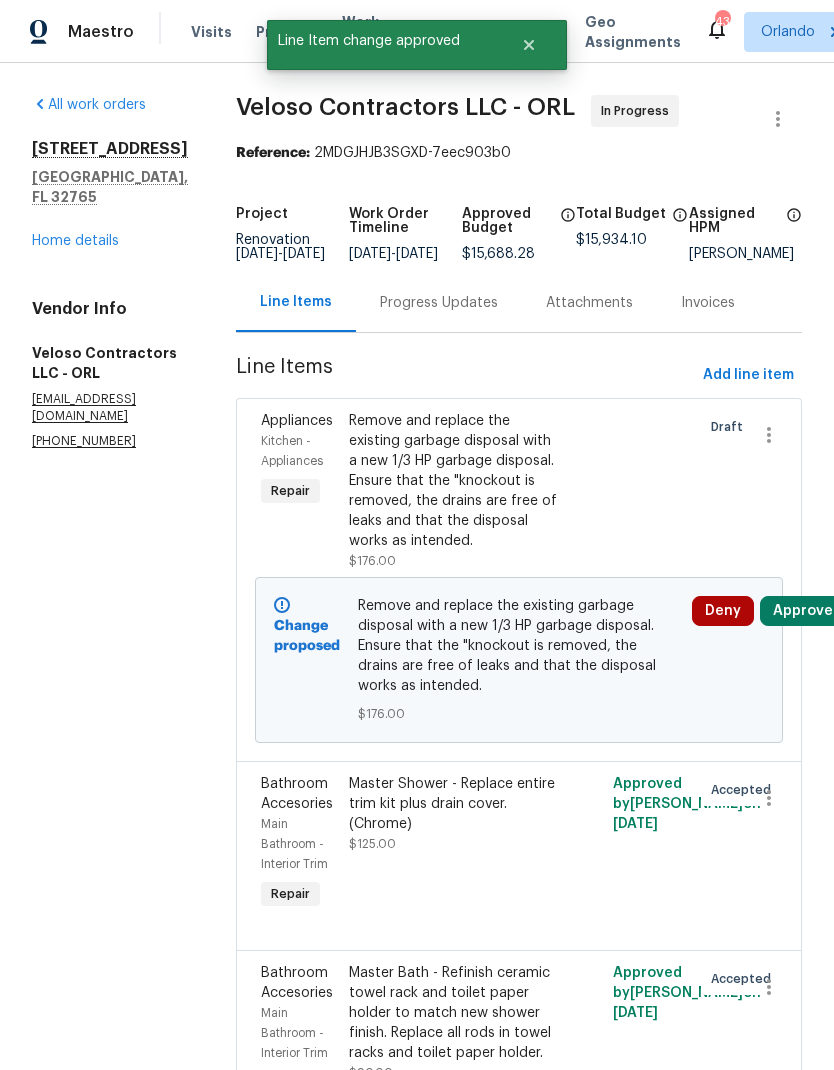 click on "Approve" at bounding box center [803, 611] 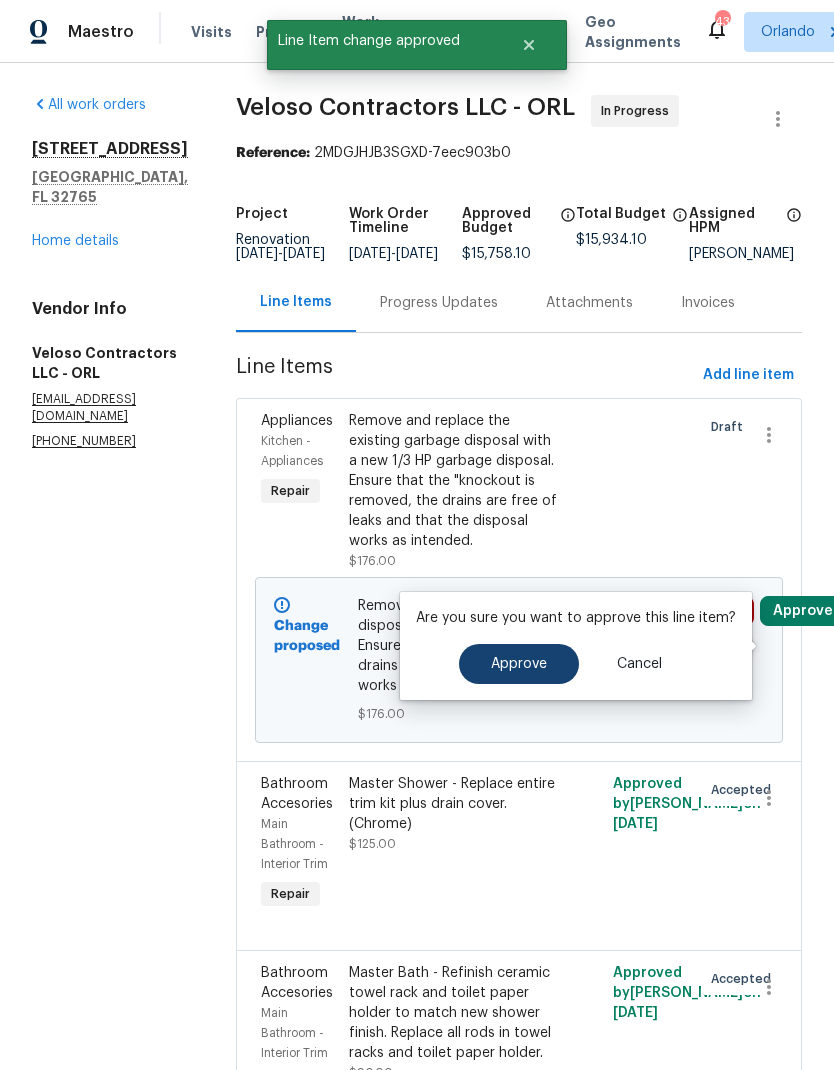 click on "Approve" at bounding box center [519, 664] 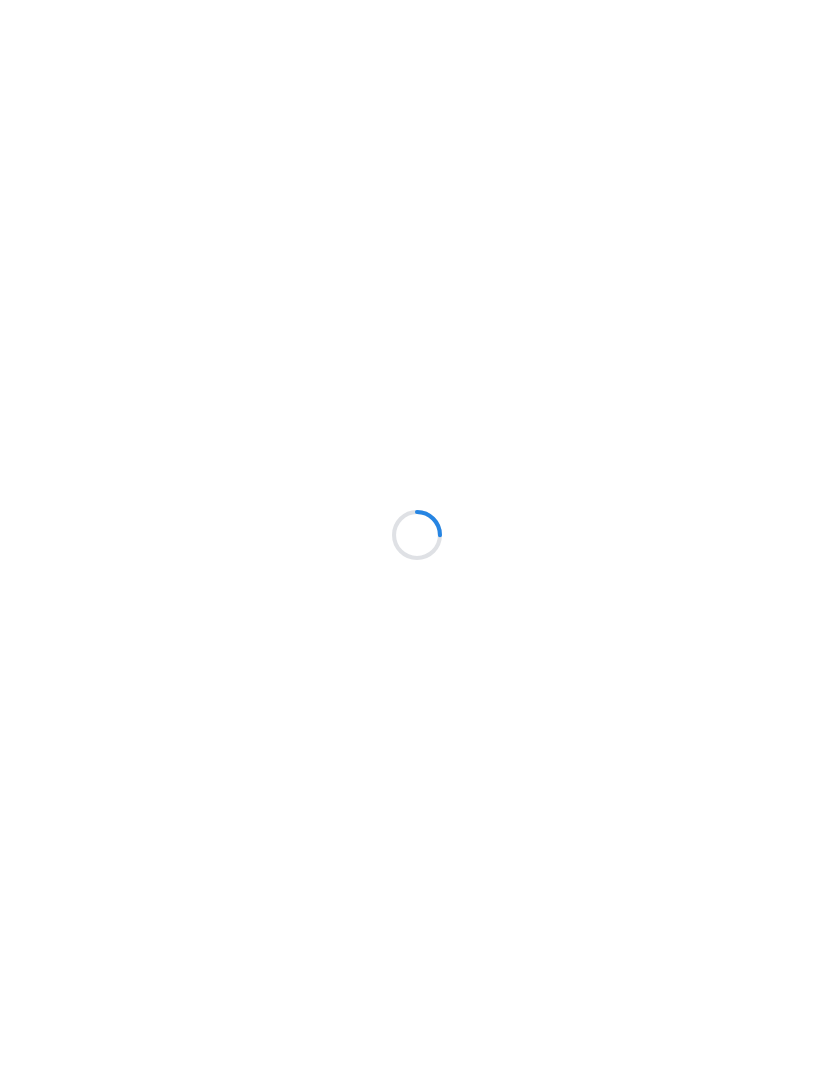 scroll, scrollTop: 0, scrollLeft: 0, axis: both 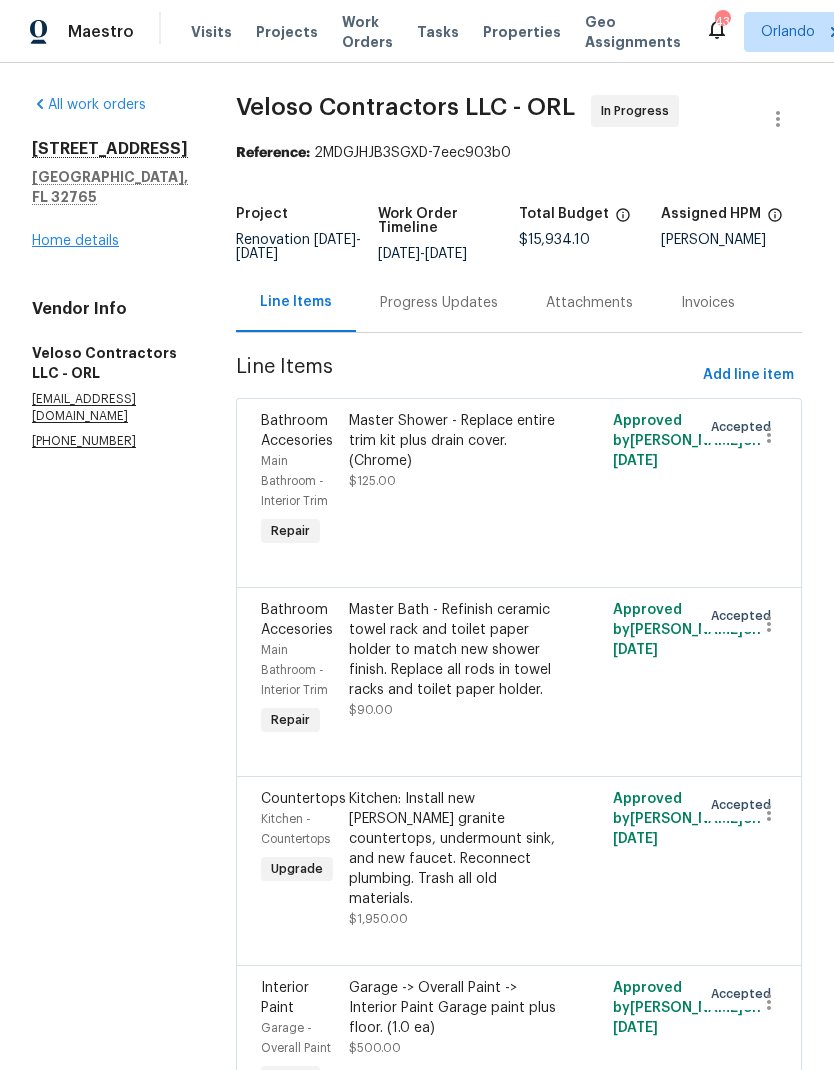 click on "Home details" at bounding box center [75, 241] 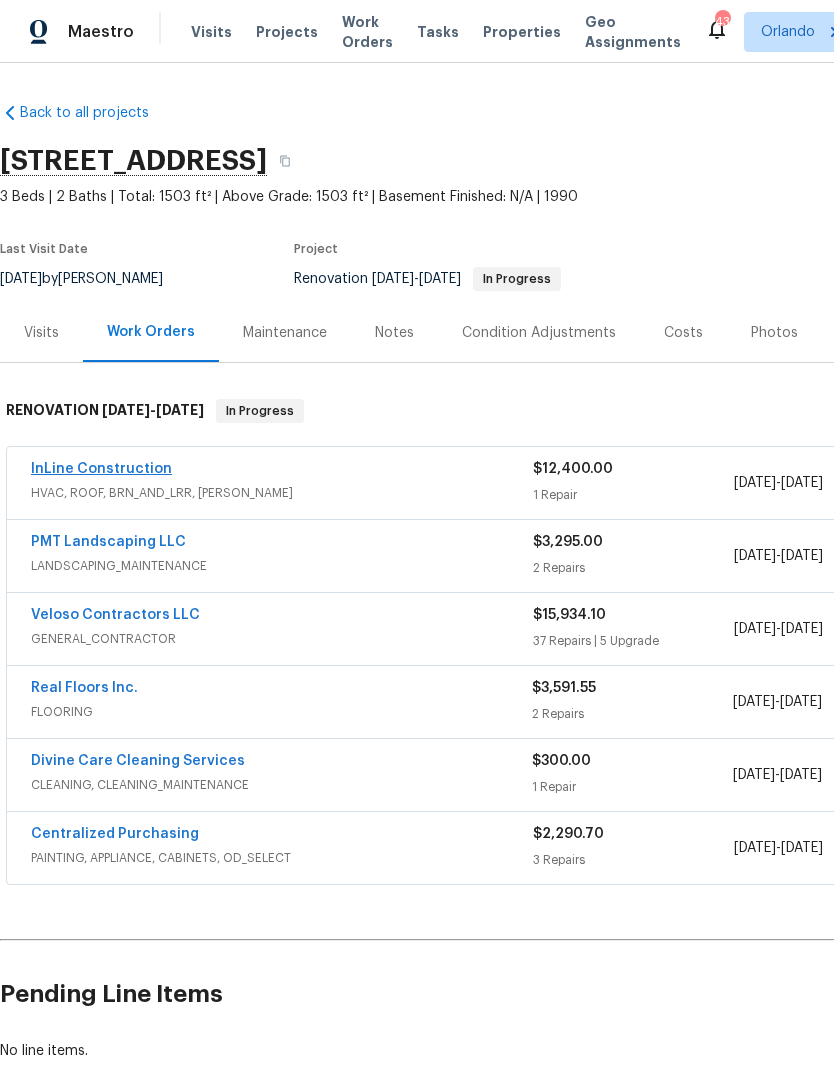 click on "InLine Construction" at bounding box center (101, 469) 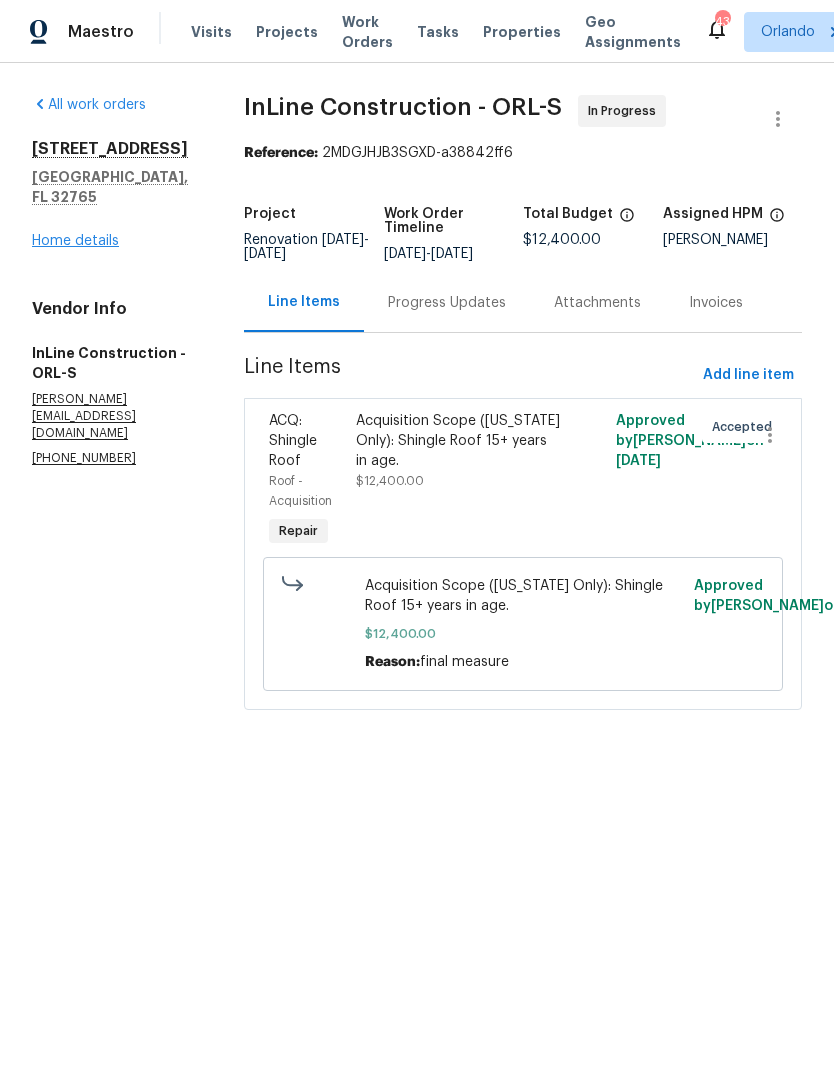 click on "Home details" at bounding box center [75, 241] 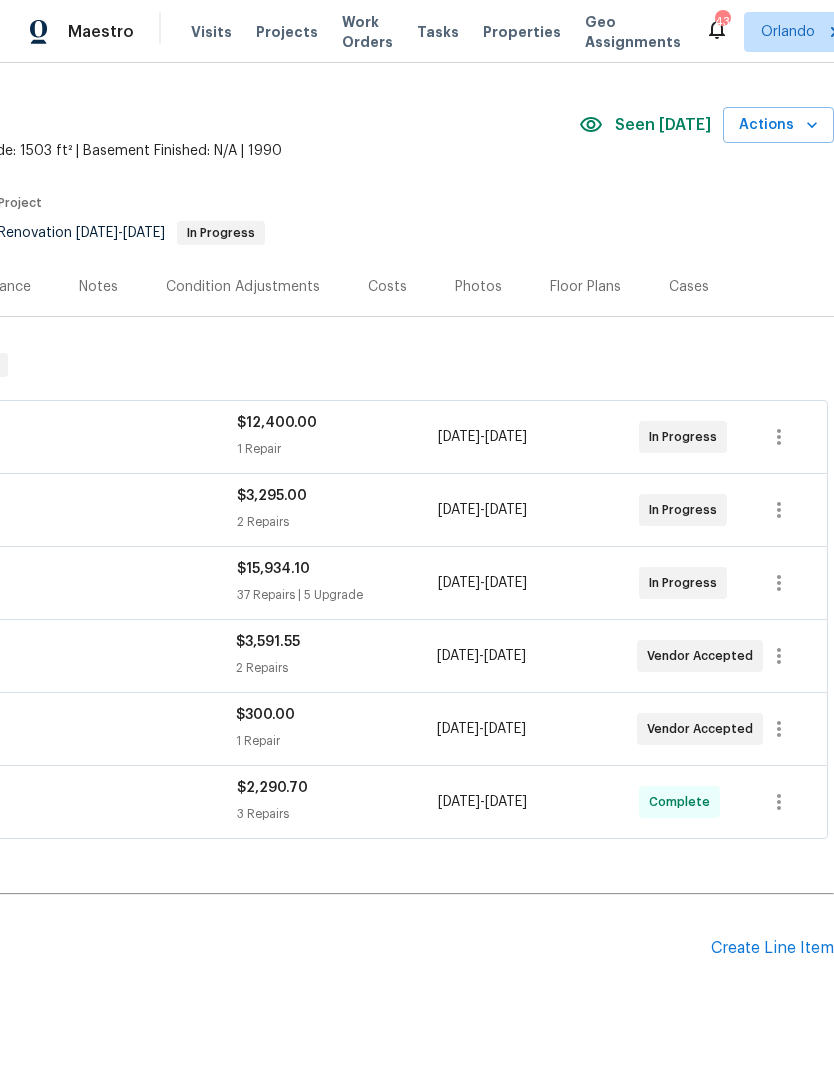 scroll, scrollTop: 46, scrollLeft: 296, axis: both 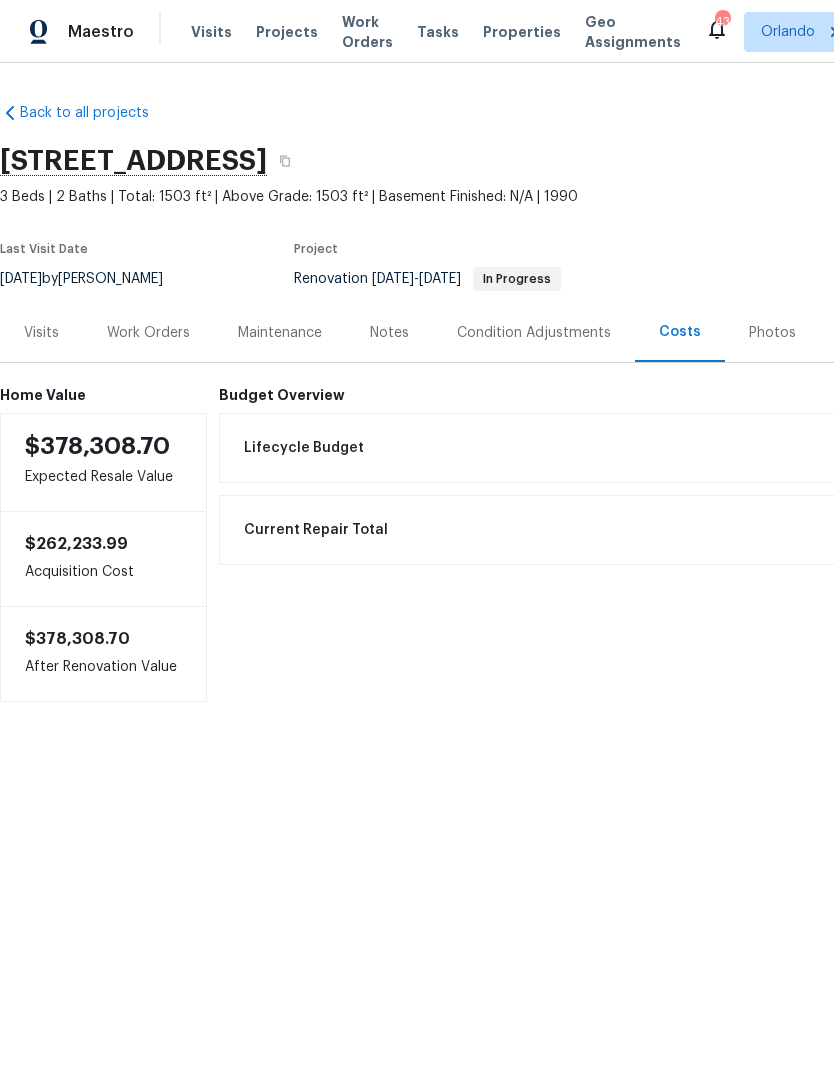 click on "Work Orders" at bounding box center (148, 333) 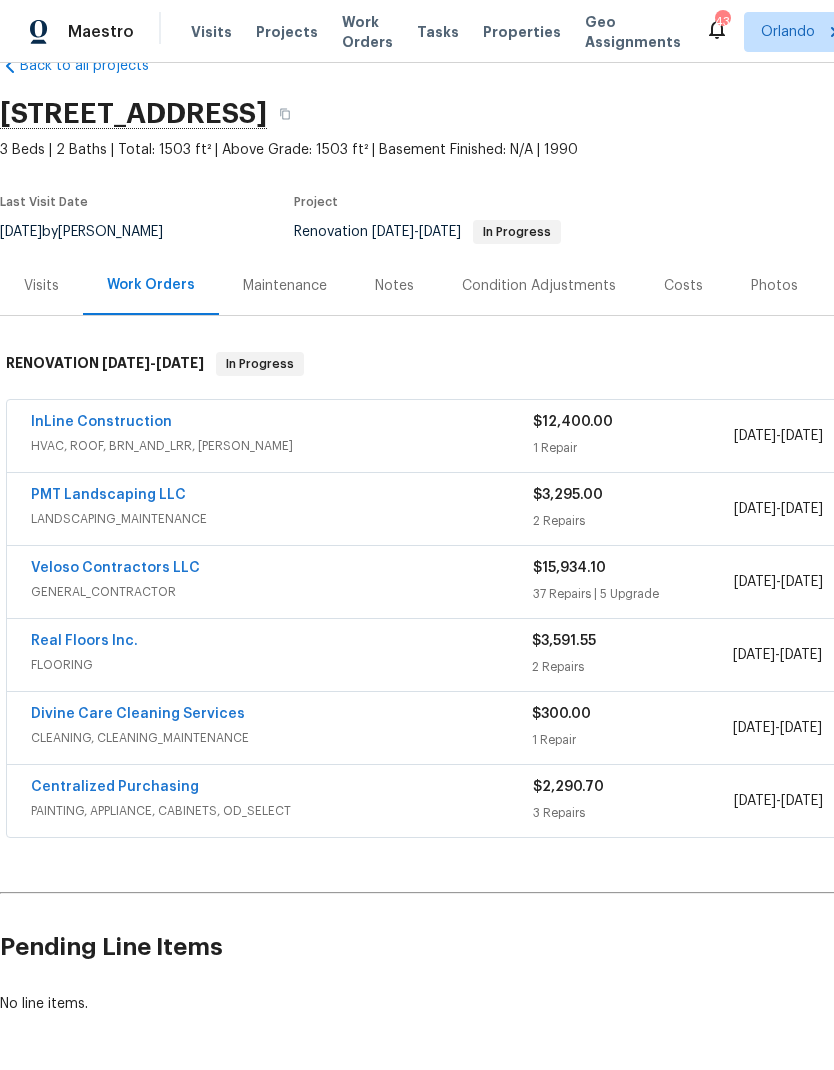 scroll, scrollTop: 46, scrollLeft: 0, axis: vertical 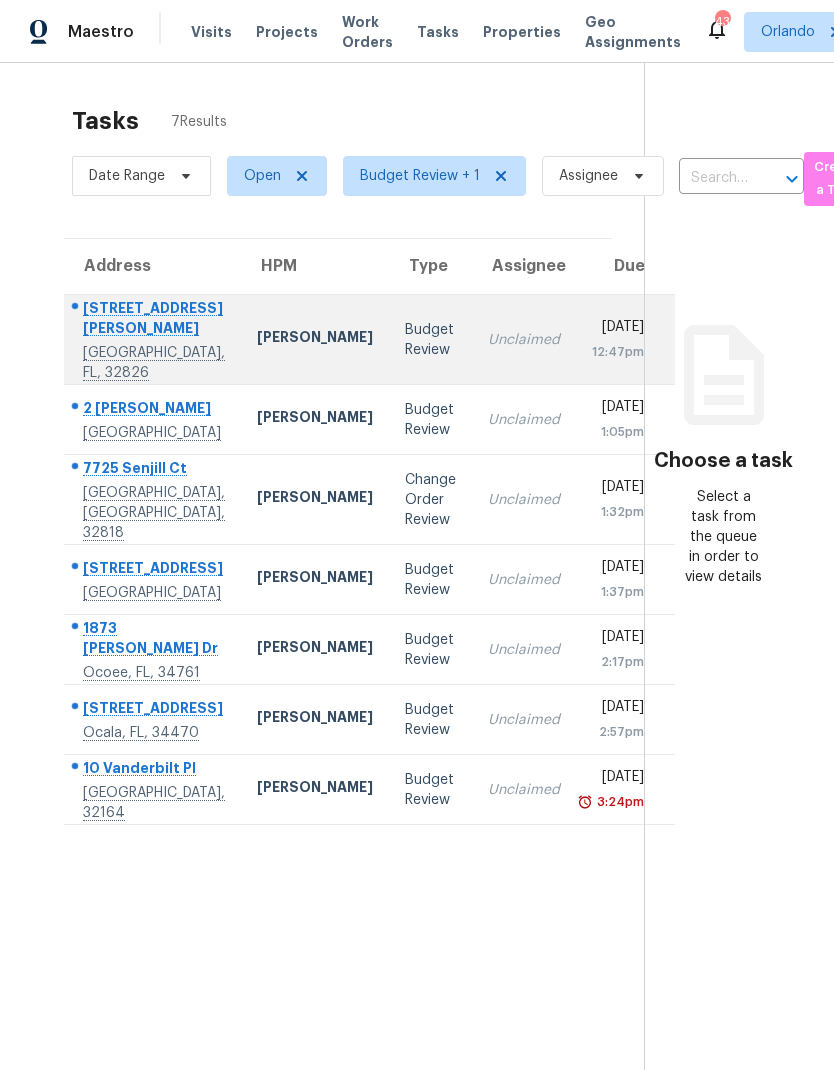 click on "[STREET_ADDRESS][PERSON_NAME]" at bounding box center (152, 340) 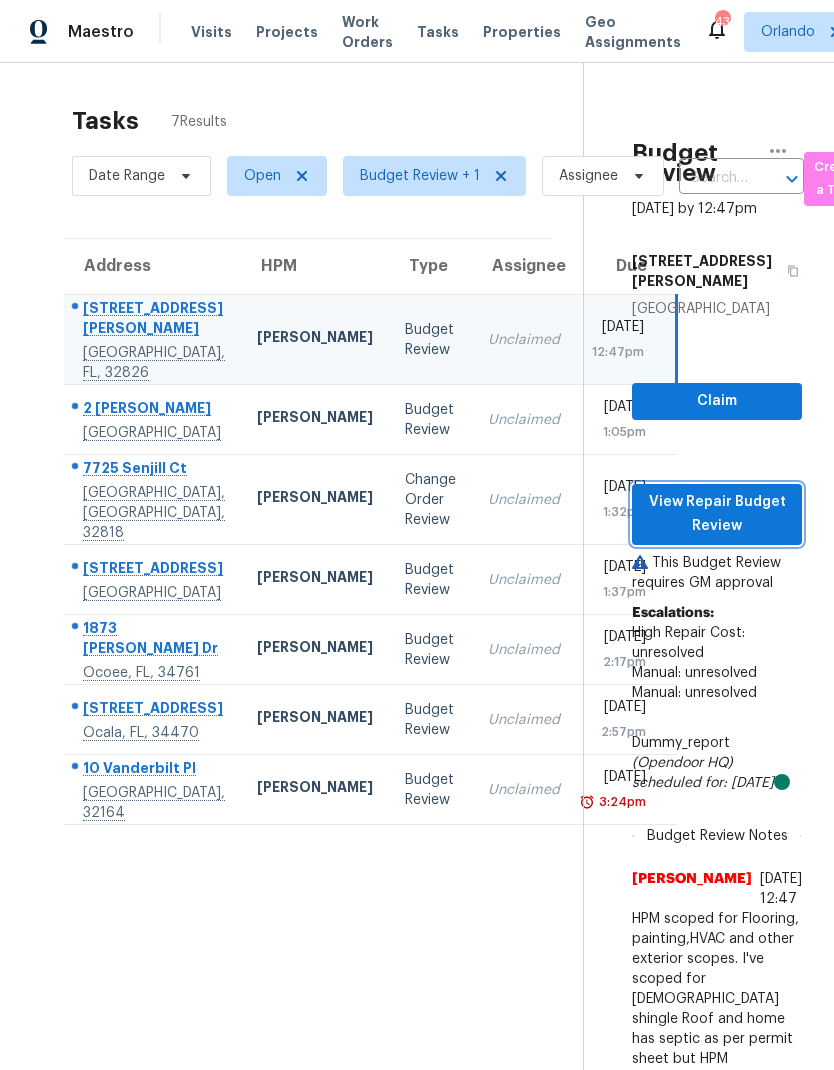 click on "View Repair Budget Review" at bounding box center [717, 514] 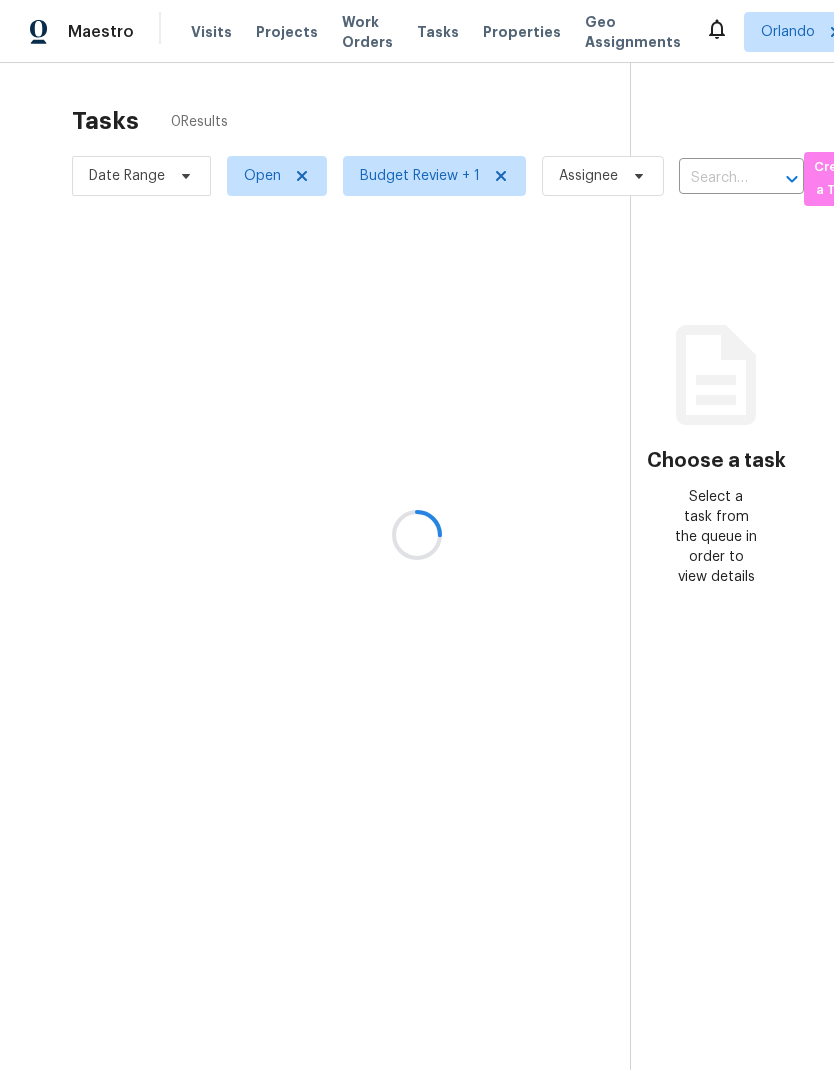 scroll, scrollTop: 0, scrollLeft: 0, axis: both 